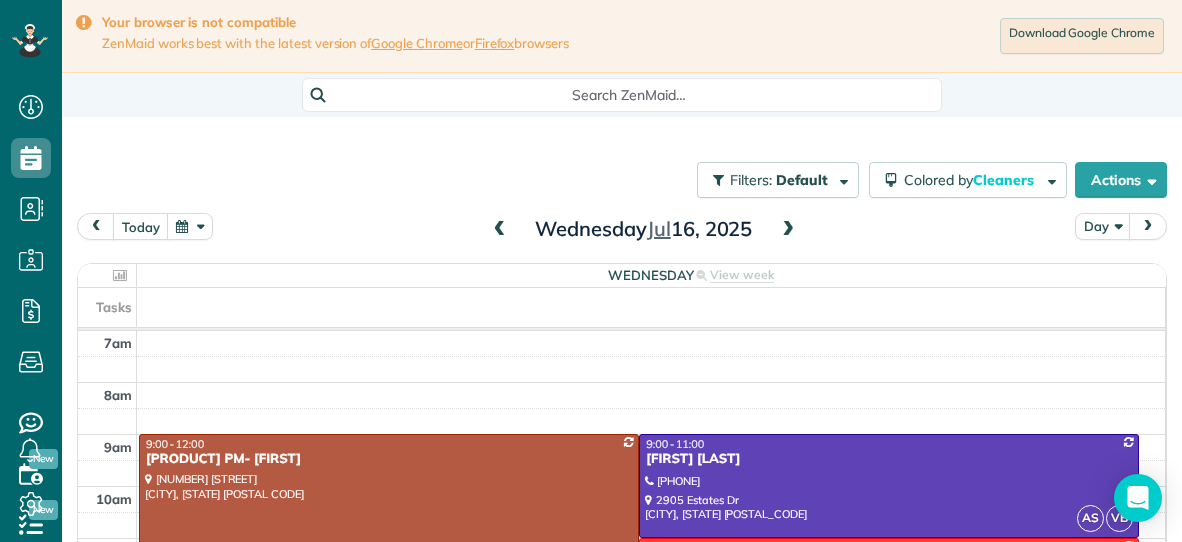 scroll, scrollTop: 0, scrollLeft: 0, axis: both 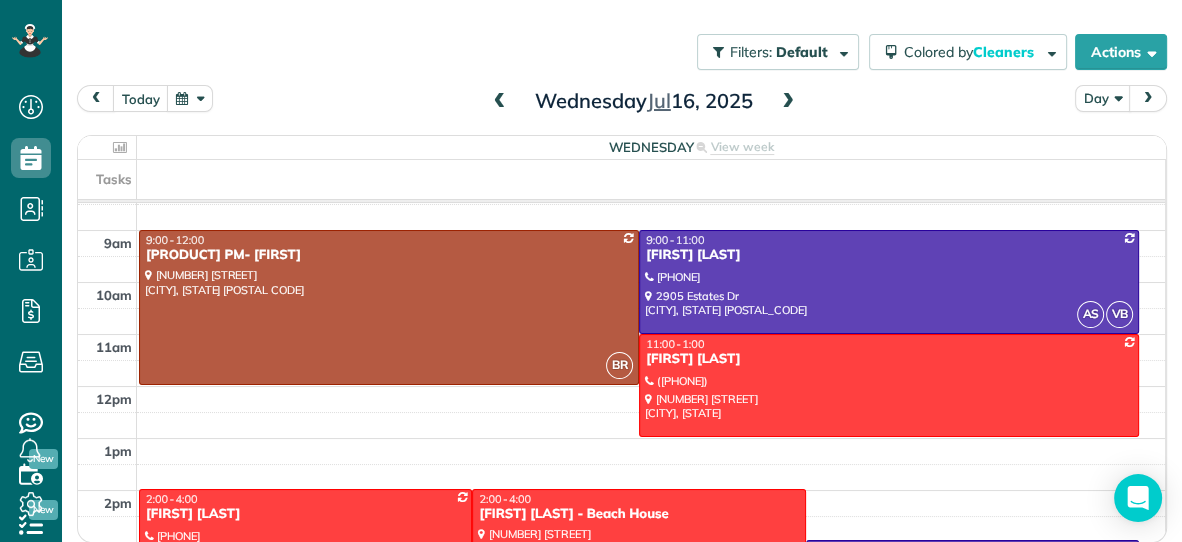 click at bounding box center (788, 102) 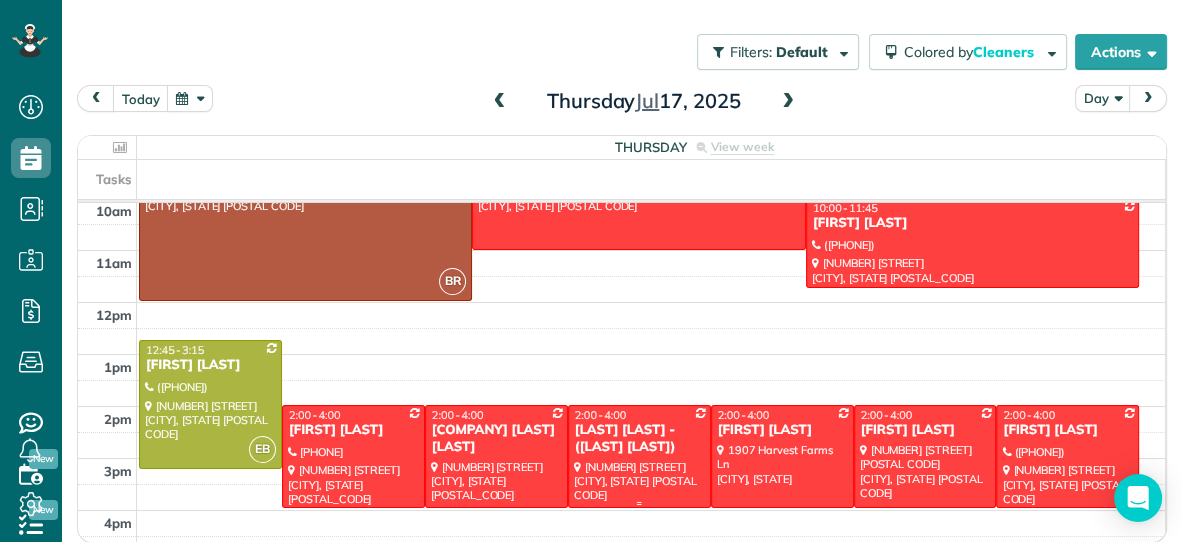 scroll, scrollTop: 162, scrollLeft: 0, axis: vertical 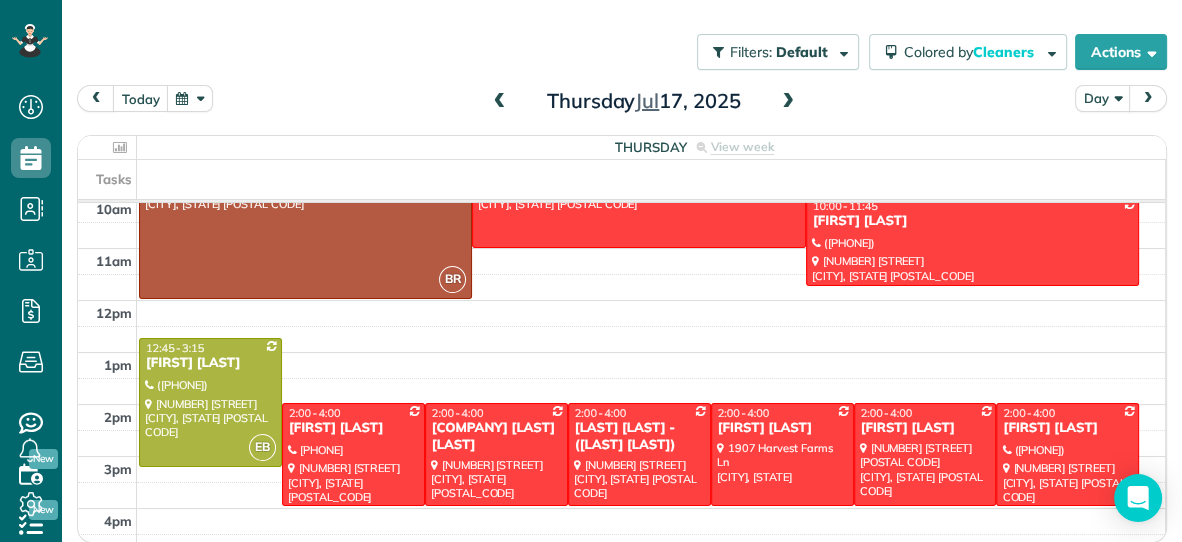 click at bounding box center (788, 102) 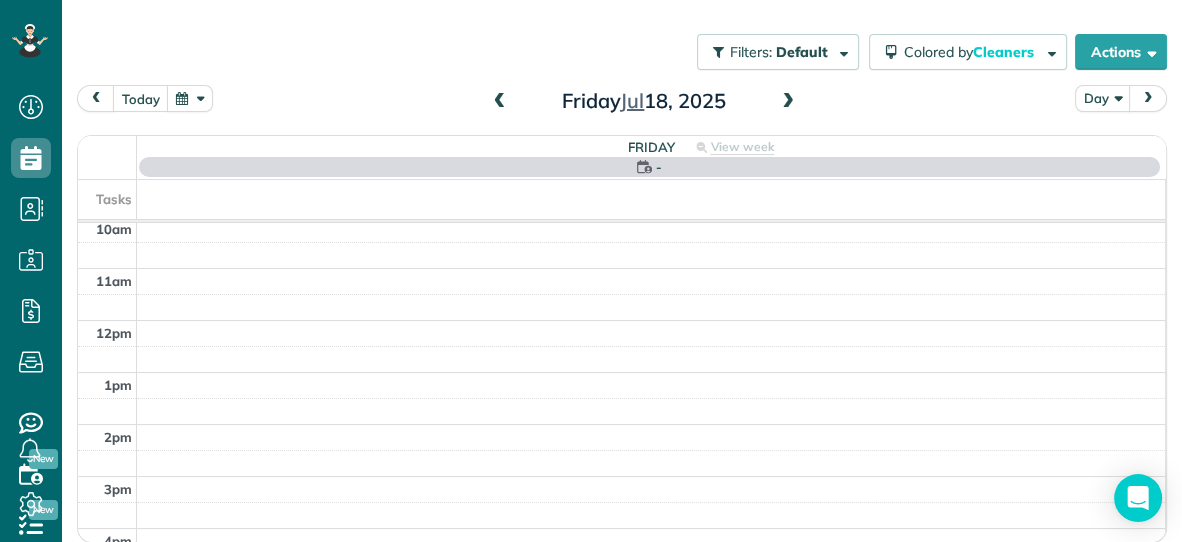 scroll, scrollTop: 0, scrollLeft: 0, axis: both 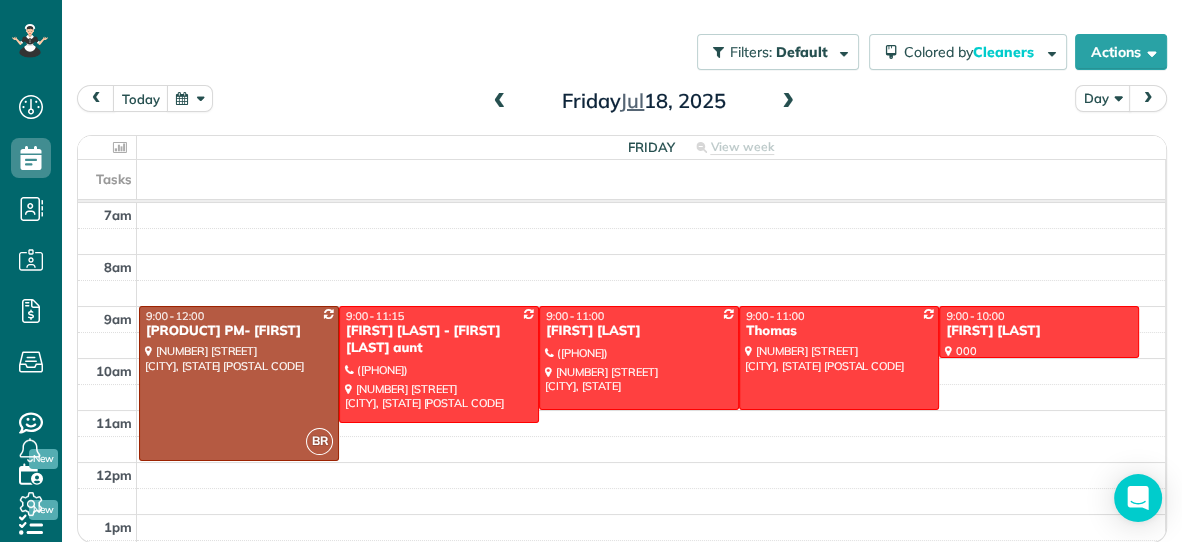 click at bounding box center (500, 102) 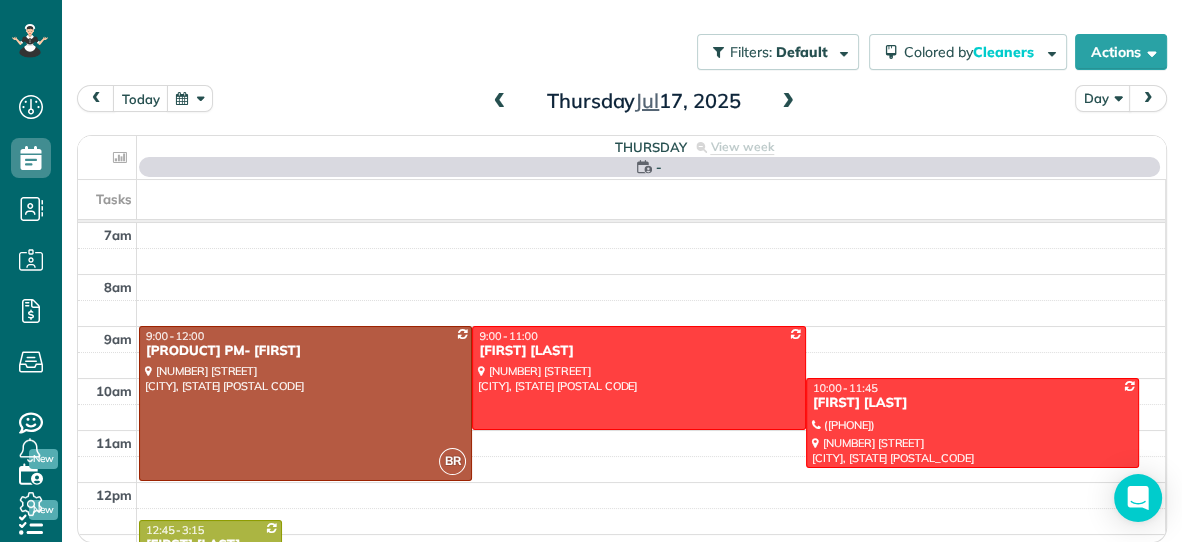 click at bounding box center [500, 102] 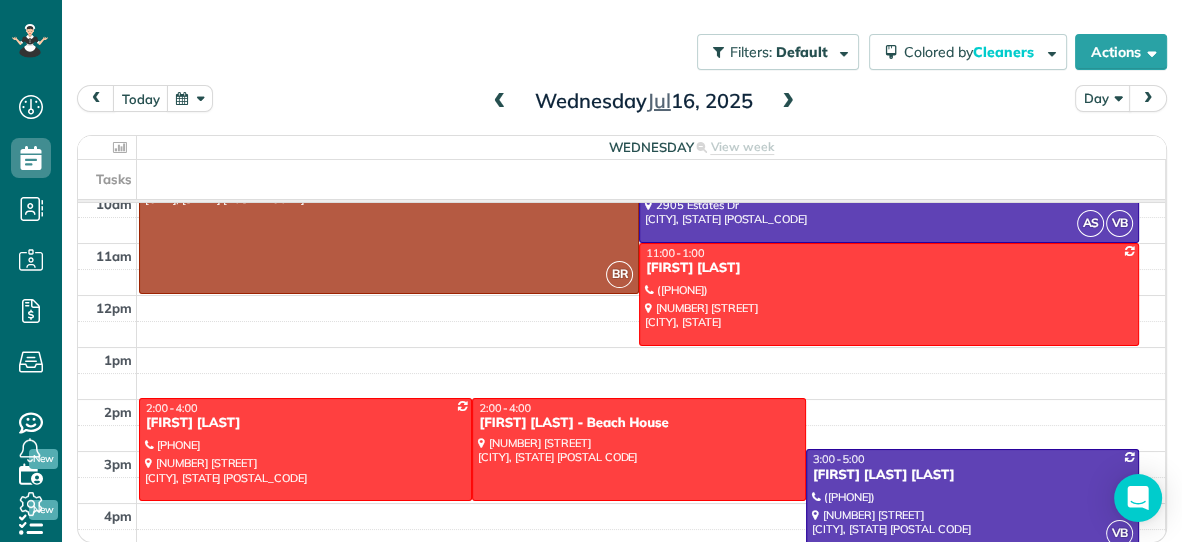scroll, scrollTop: 166, scrollLeft: 0, axis: vertical 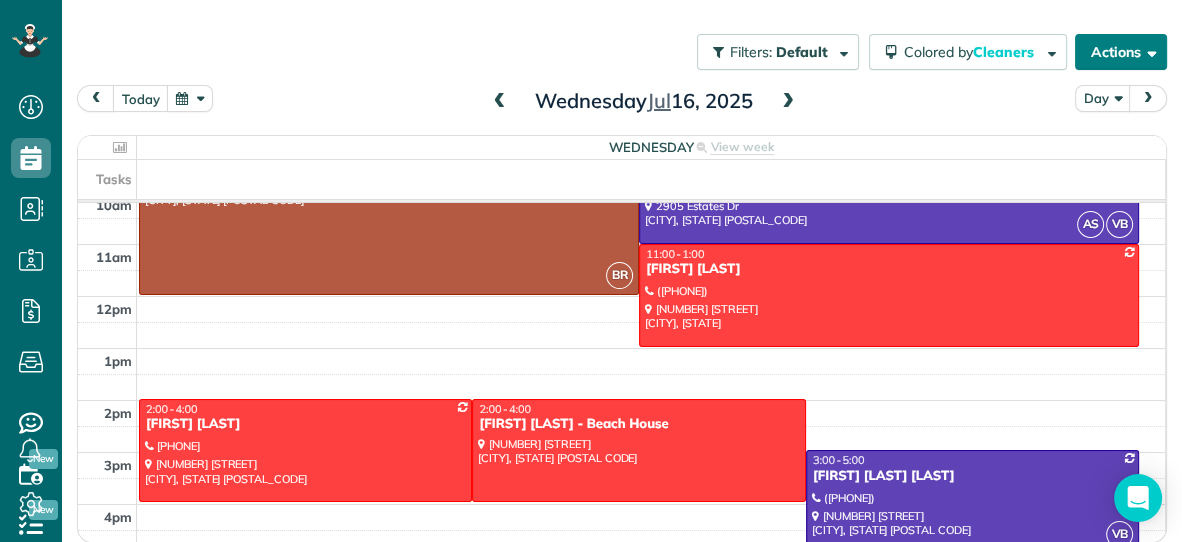 click at bounding box center (1148, 51) 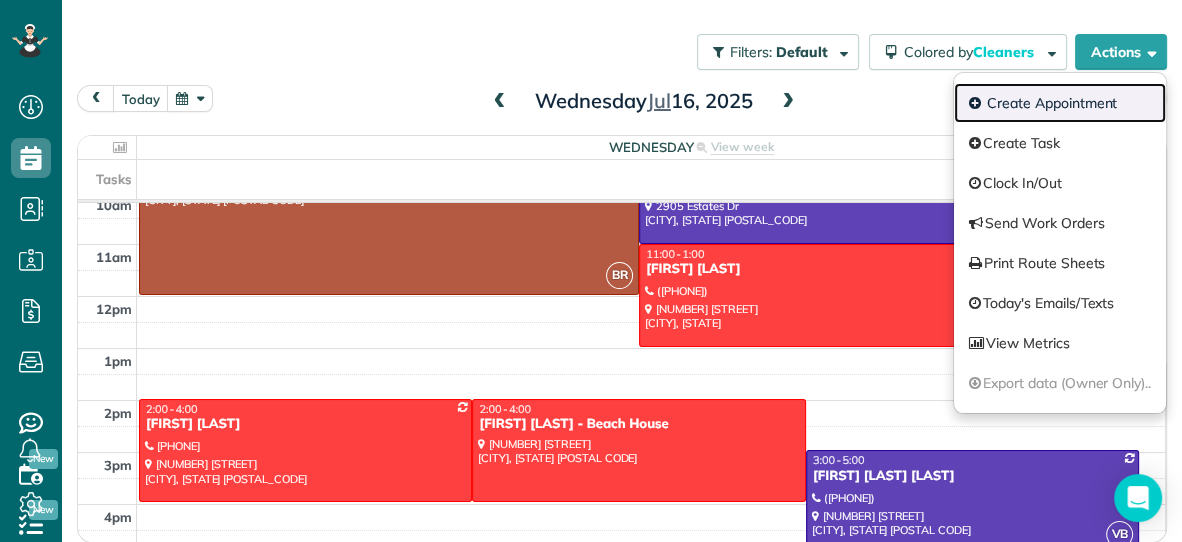 click on "Create Appointment" at bounding box center (1060, 103) 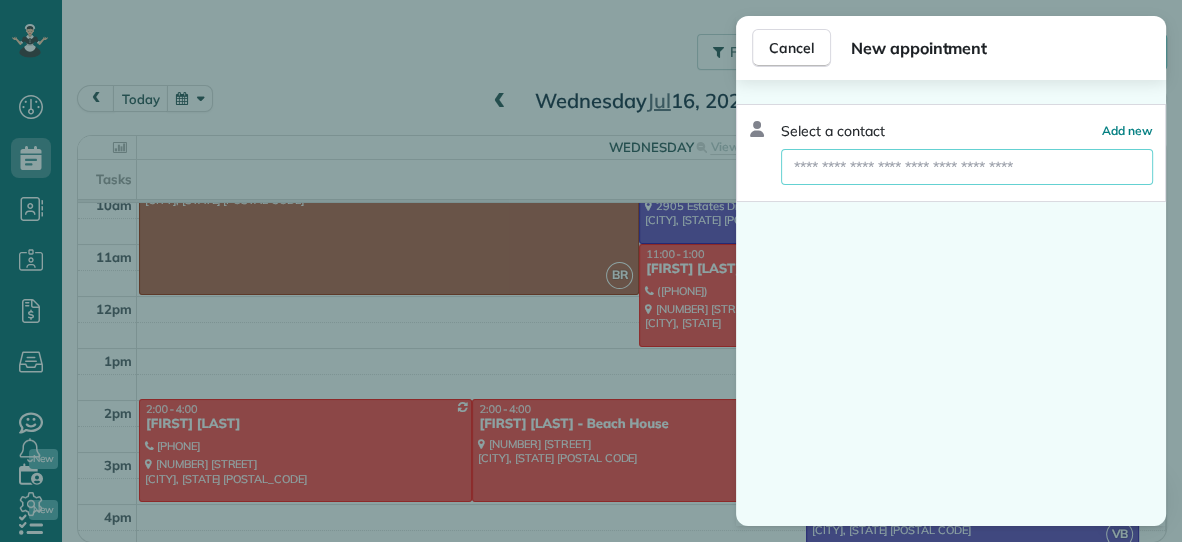 click at bounding box center (967, 167) 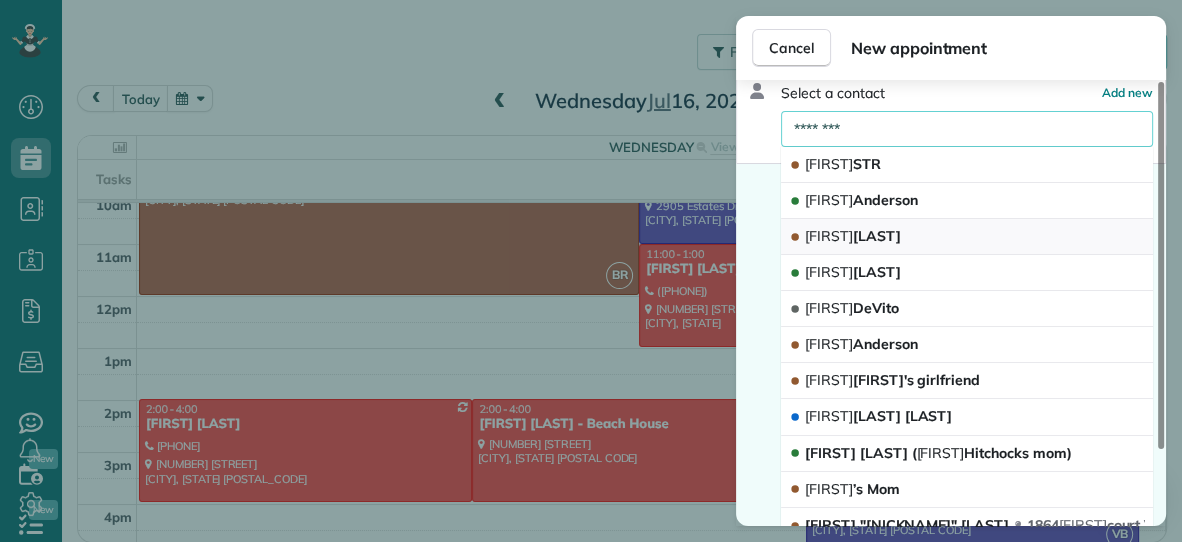 scroll, scrollTop: 57, scrollLeft: 0, axis: vertical 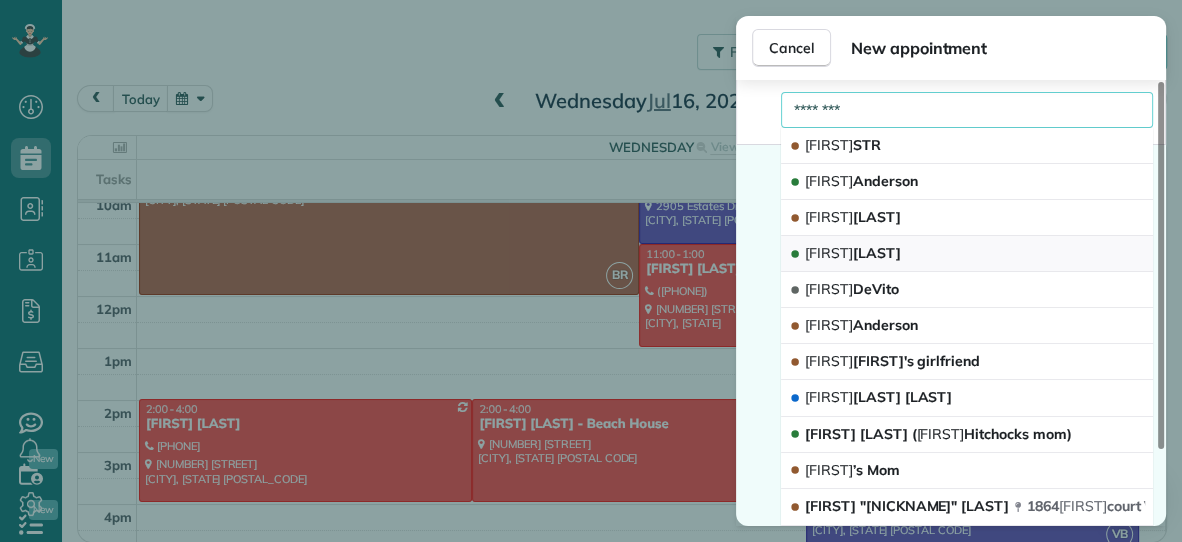 type on "********" 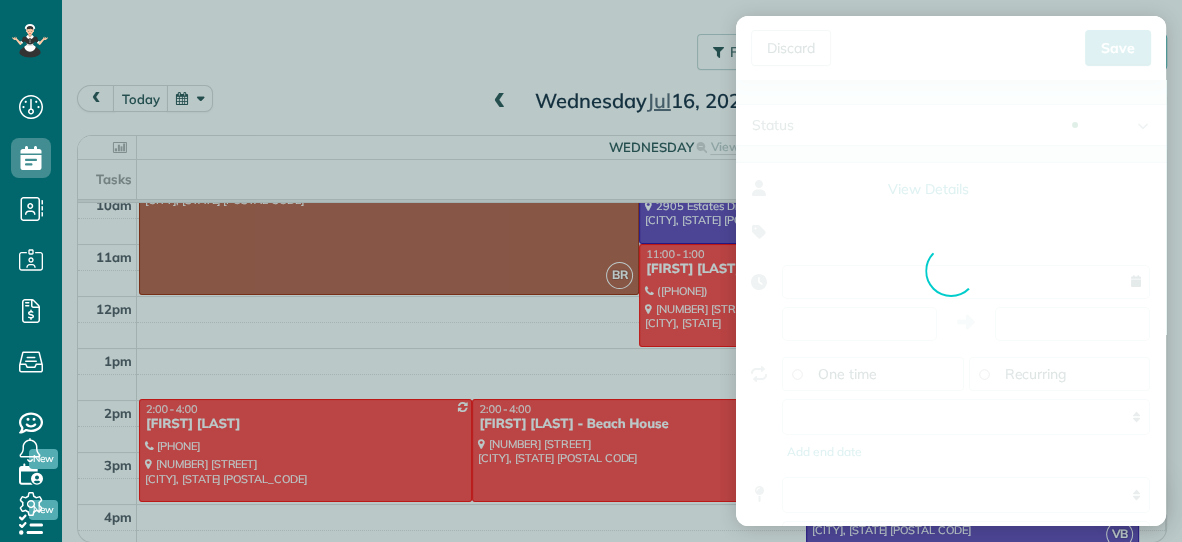 type on "**********" 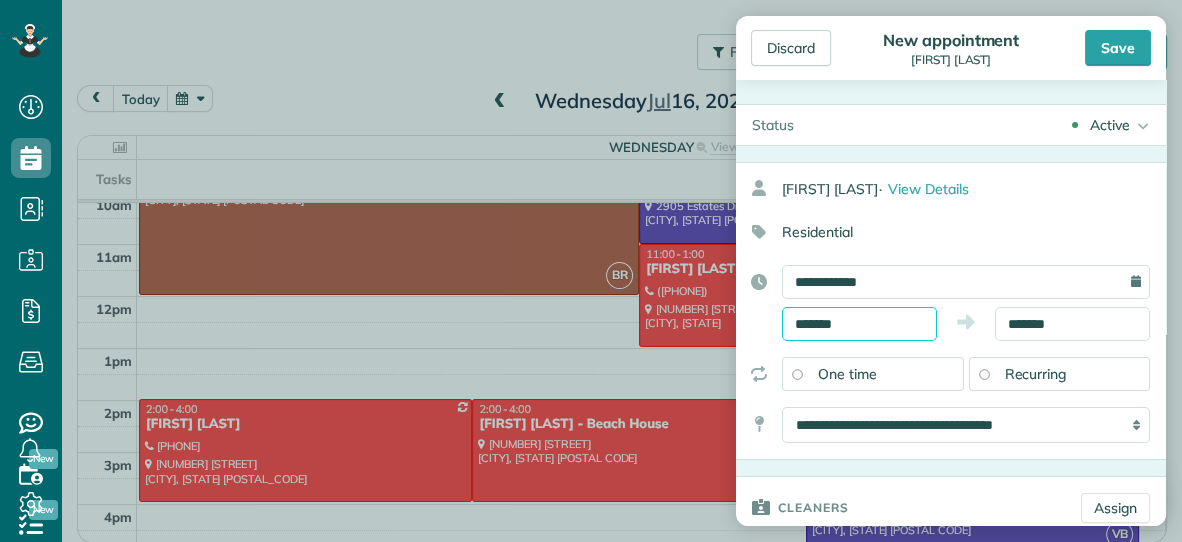 click on "*******" at bounding box center (859, 324) 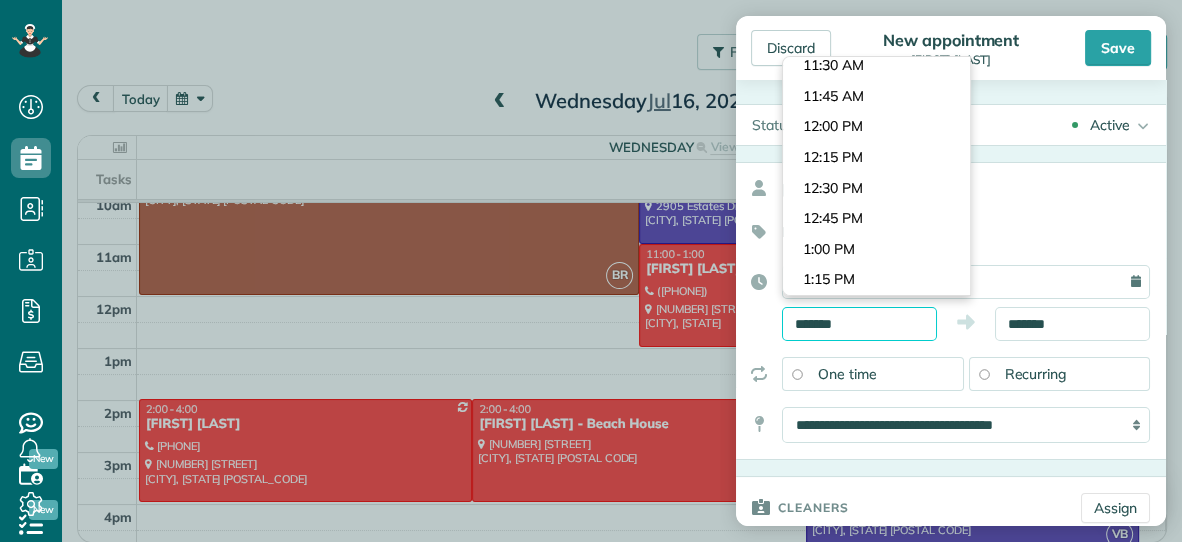 scroll, scrollTop: 1378, scrollLeft: 0, axis: vertical 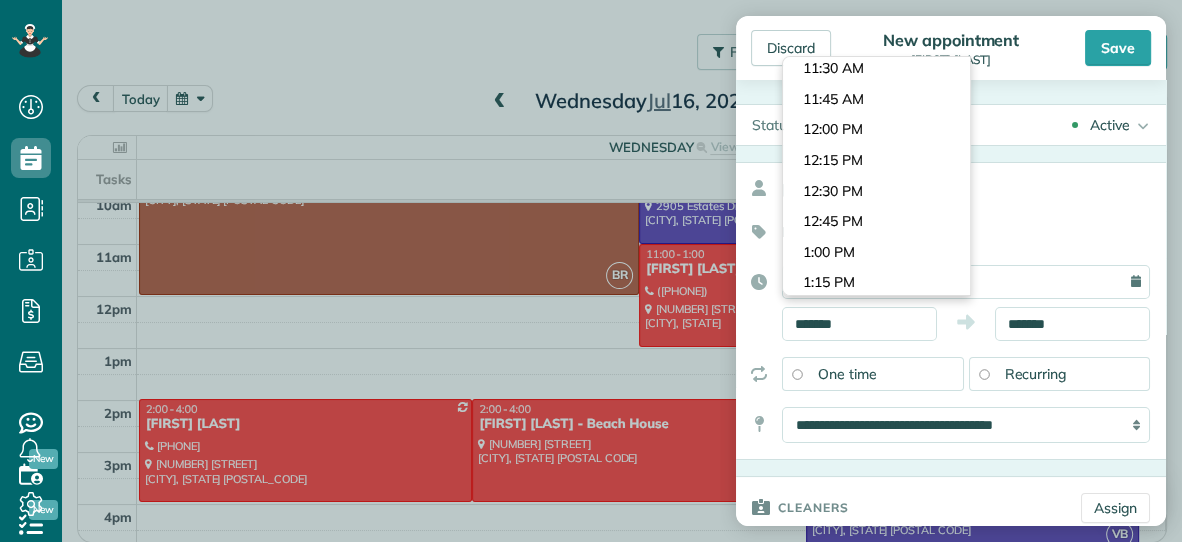 click on "Dashboard
Scheduling
Calendar View
List View
Dispatch View - Weekly scheduling (Beta)" at bounding box center (591, 271) 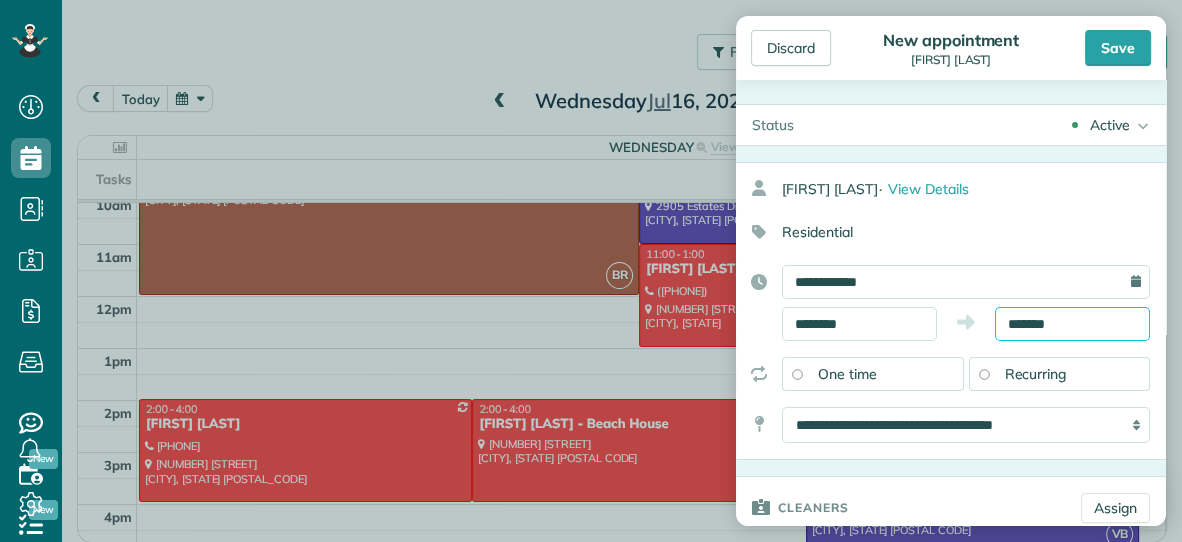 click on "*******" at bounding box center (1072, 324) 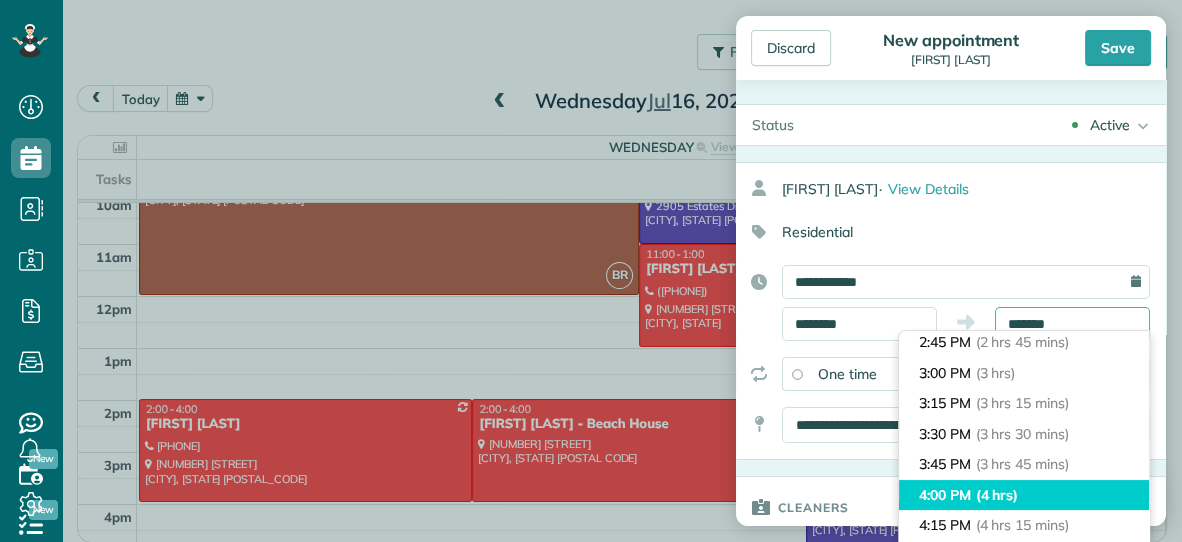 scroll, scrollTop: 339, scrollLeft: 0, axis: vertical 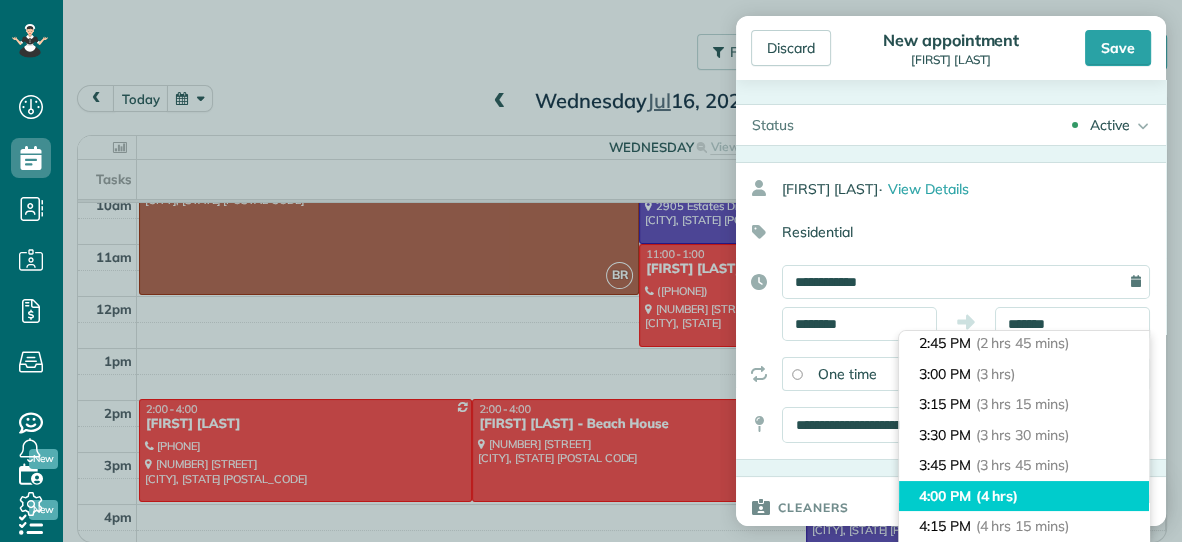 click on "3:00 PM  (3 hrs)" at bounding box center (1024, 374) 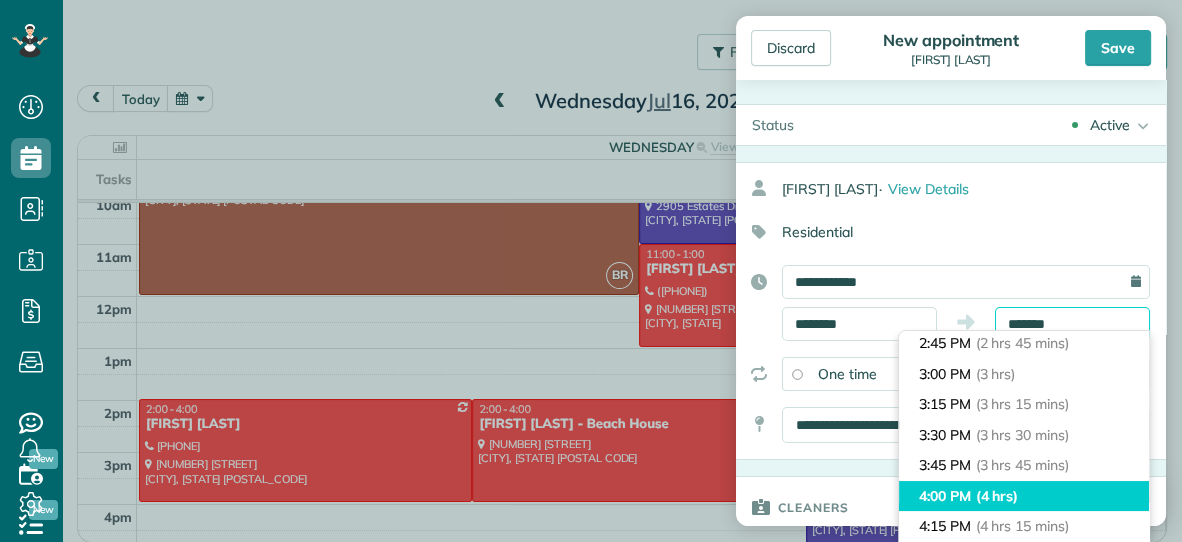 type on "*******" 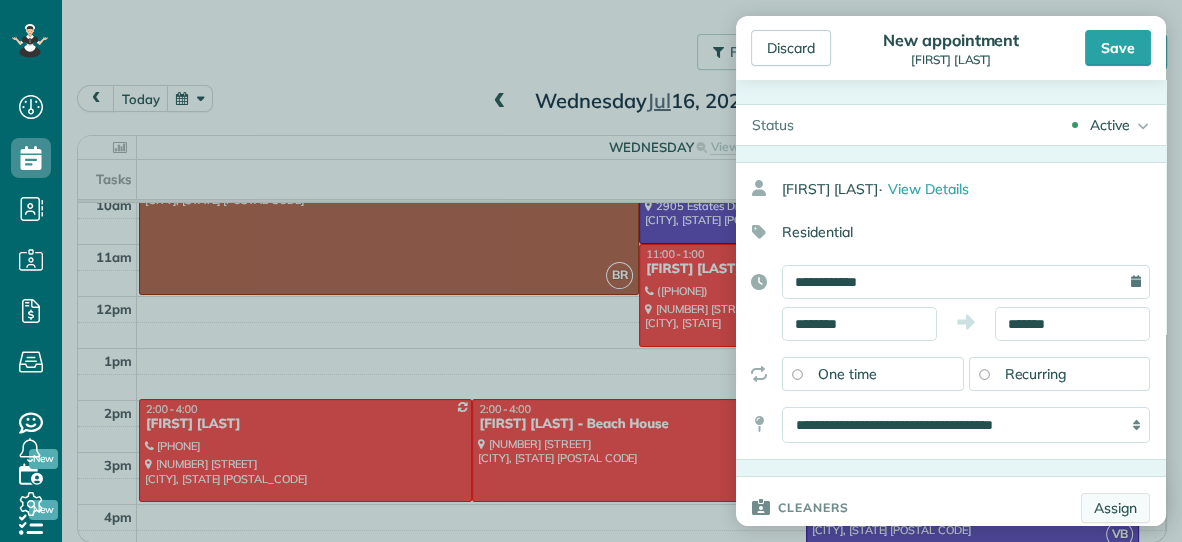 click on "Assign" at bounding box center (1115, 508) 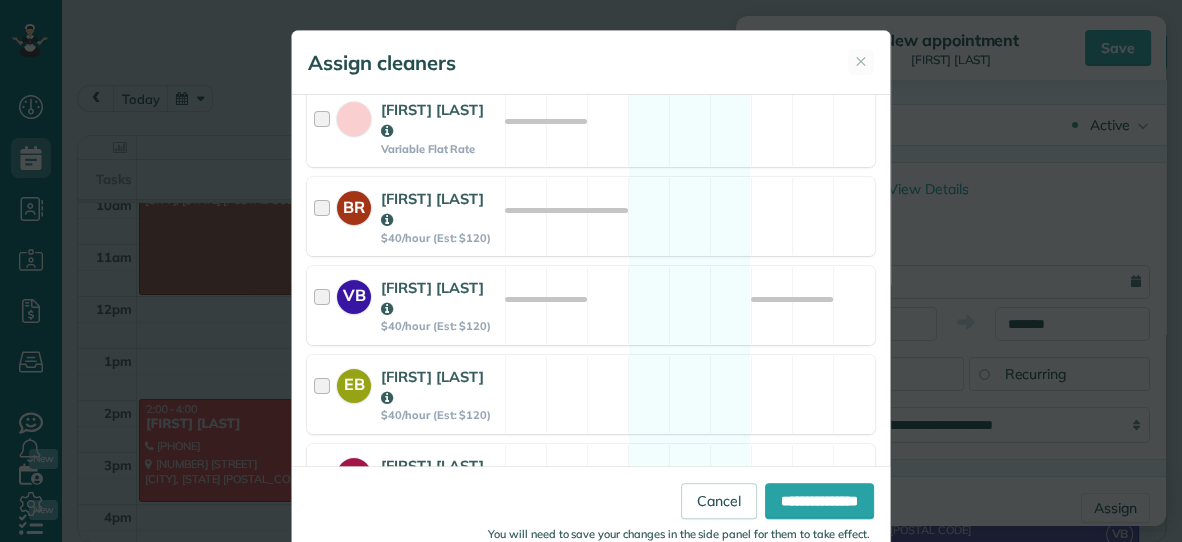 scroll, scrollTop: 364, scrollLeft: 0, axis: vertical 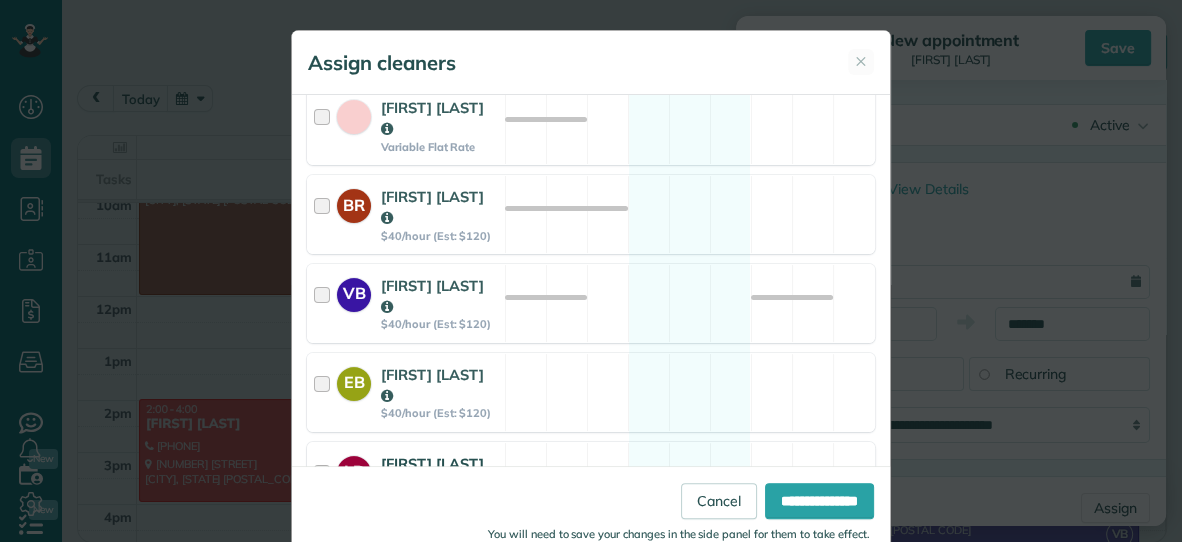 click on "LR
[FIRST] [LAST]
$40/hour (Est: $120)
Available" at bounding box center [591, 481] 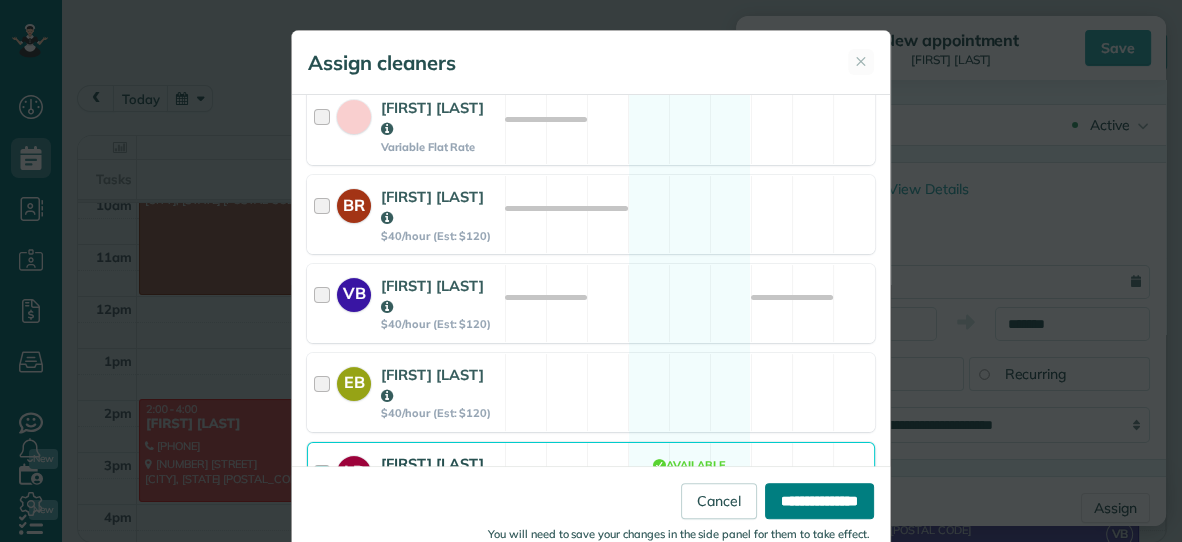 click on "**********" at bounding box center [819, 501] 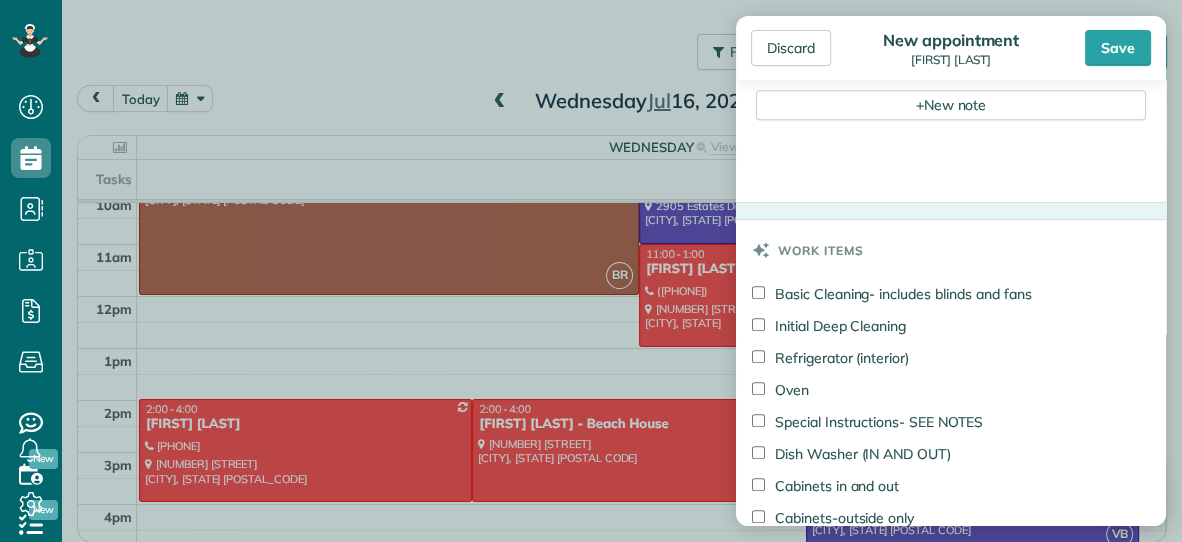 scroll, scrollTop: 891, scrollLeft: 0, axis: vertical 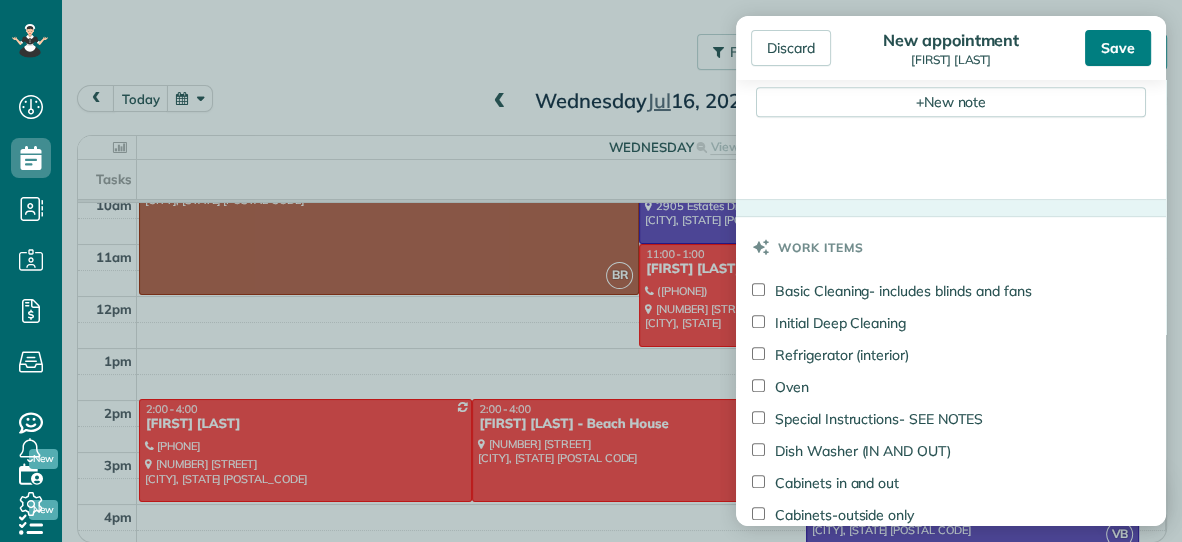 click on "Save" at bounding box center (1118, 48) 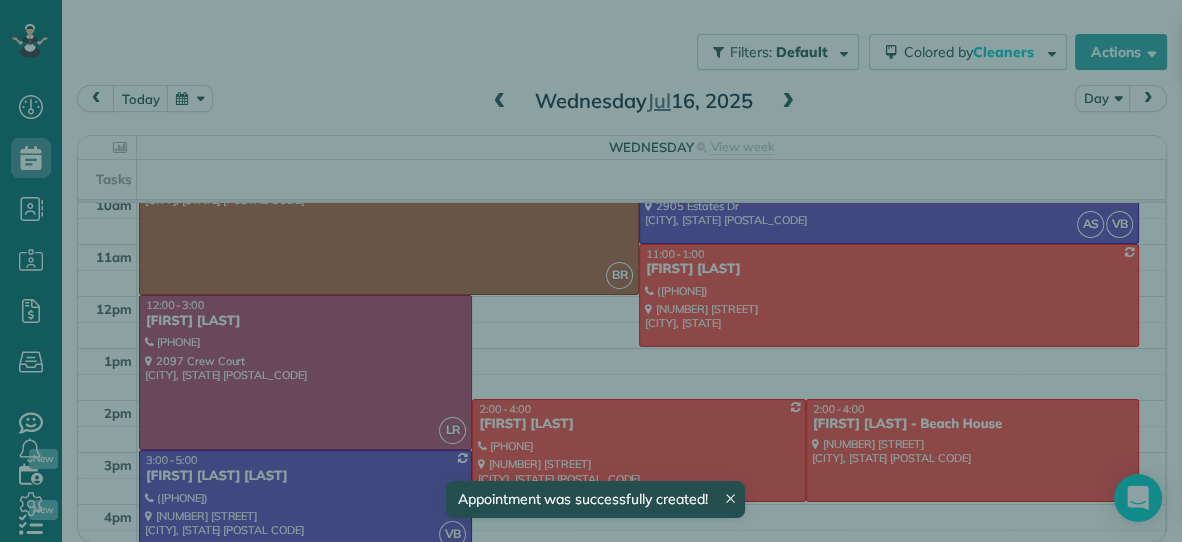 scroll, scrollTop: 127, scrollLeft: 0, axis: vertical 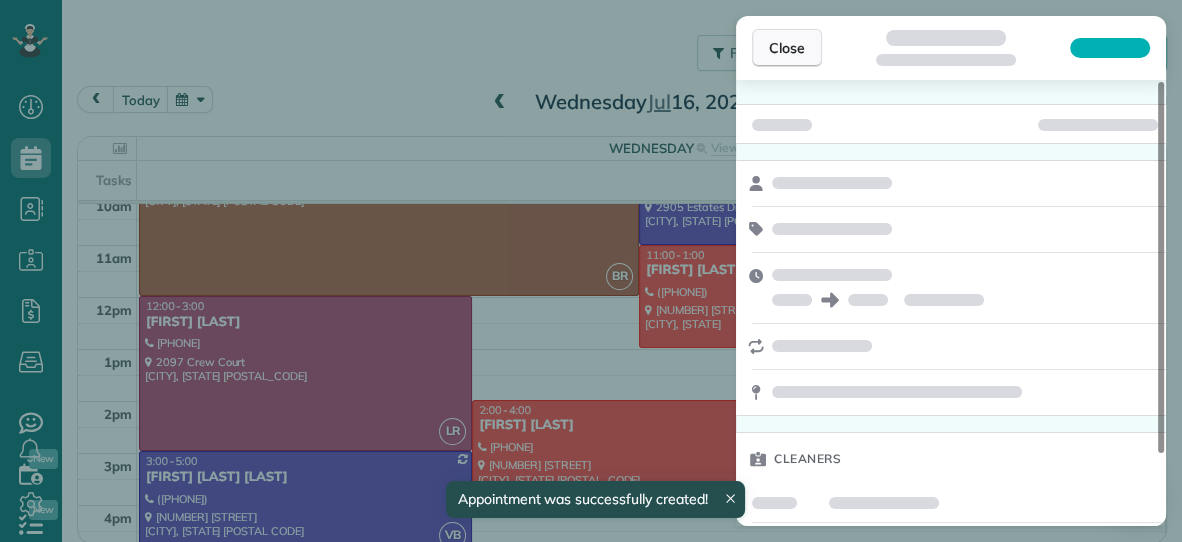click on "Close" at bounding box center (787, 48) 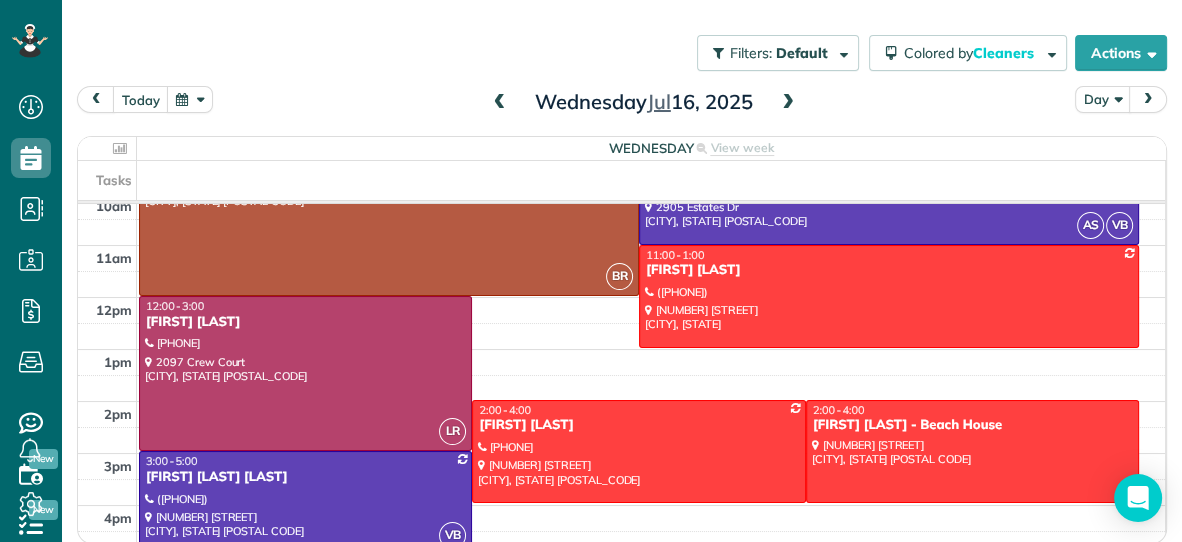 scroll, scrollTop: 128, scrollLeft: 0, axis: vertical 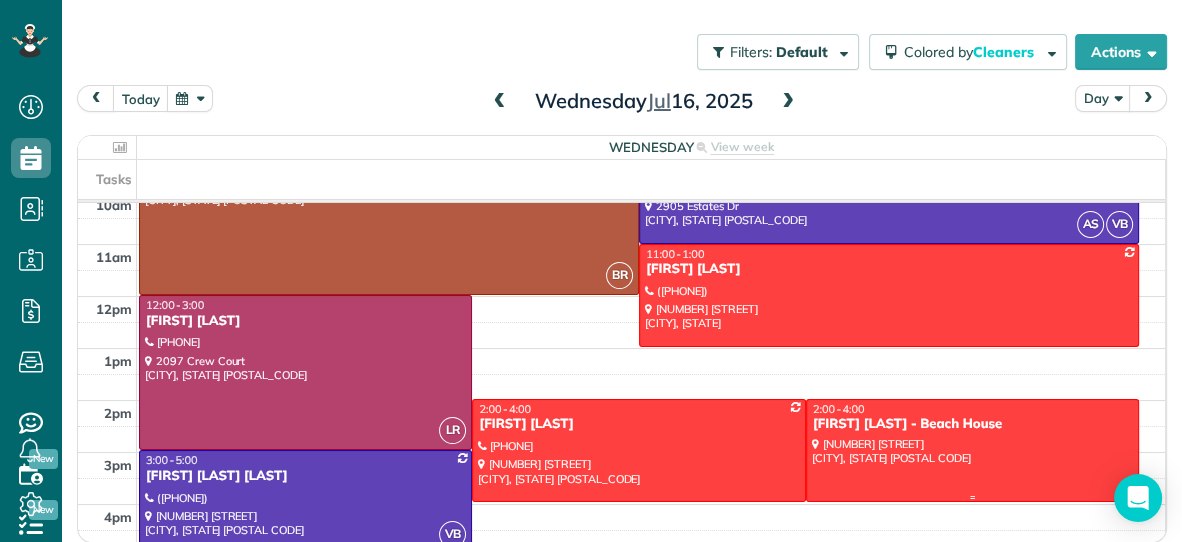 click at bounding box center [972, 450] 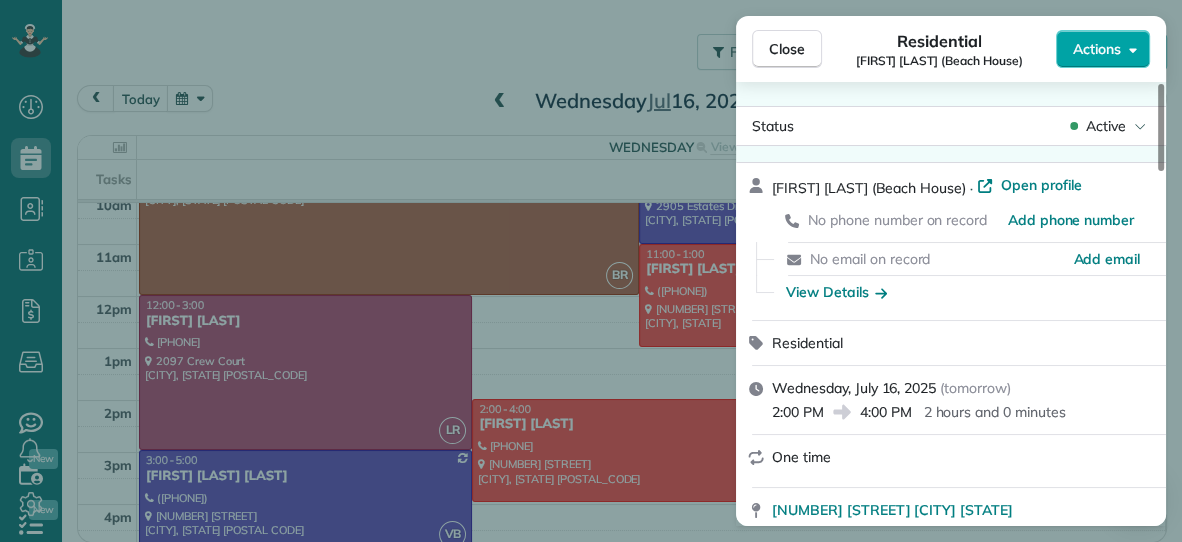 click on "Actions" at bounding box center (1097, 49) 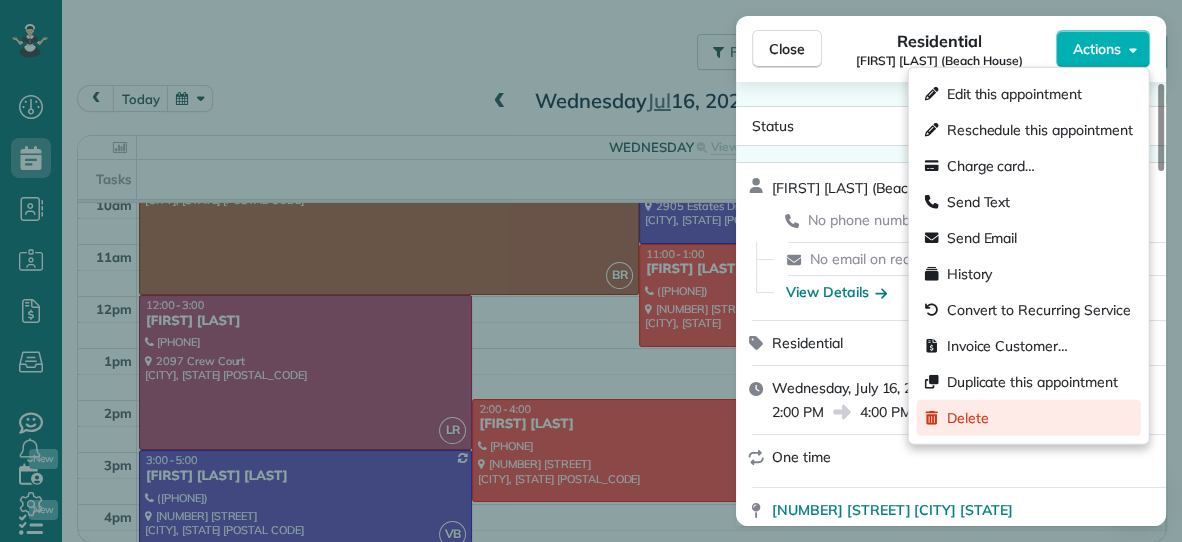 click on "Delete" at bounding box center [968, 418] 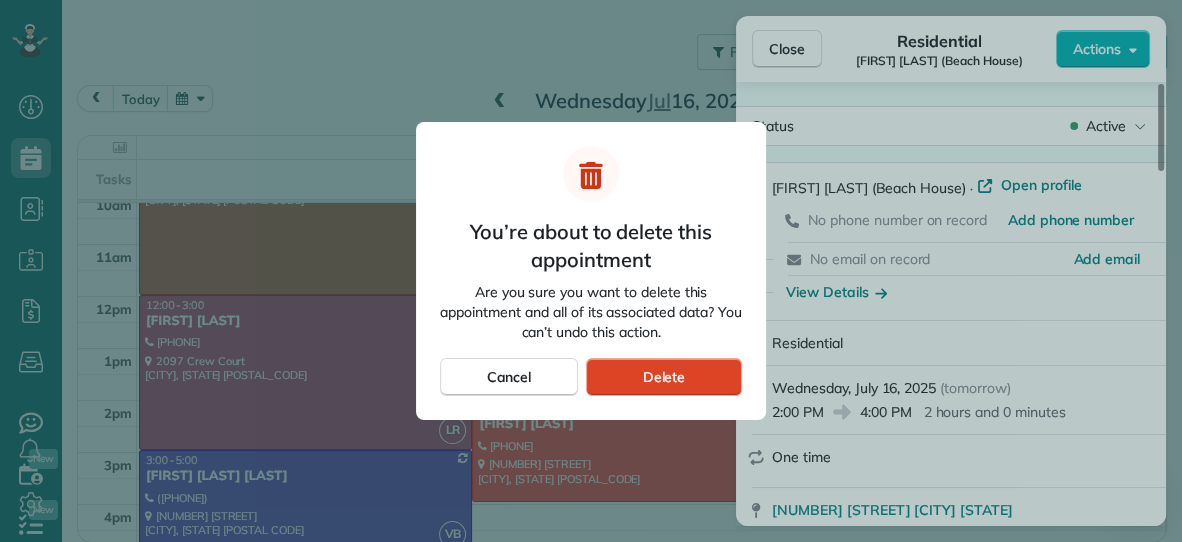click on "Delete" at bounding box center (663, 377) 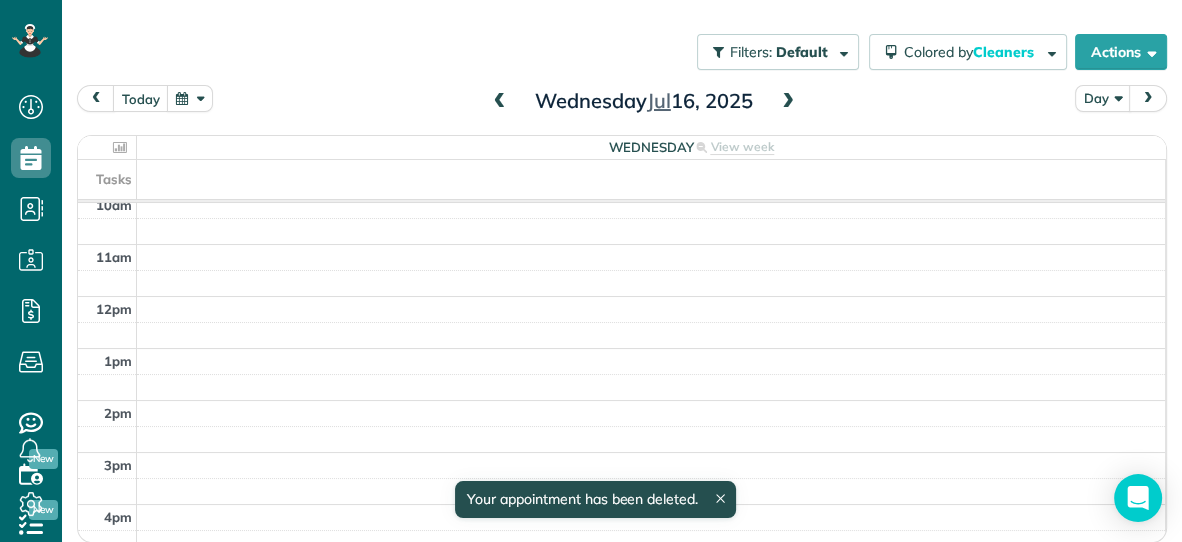 scroll, scrollTop: 127, scrollLeft: 0, axis: vertical 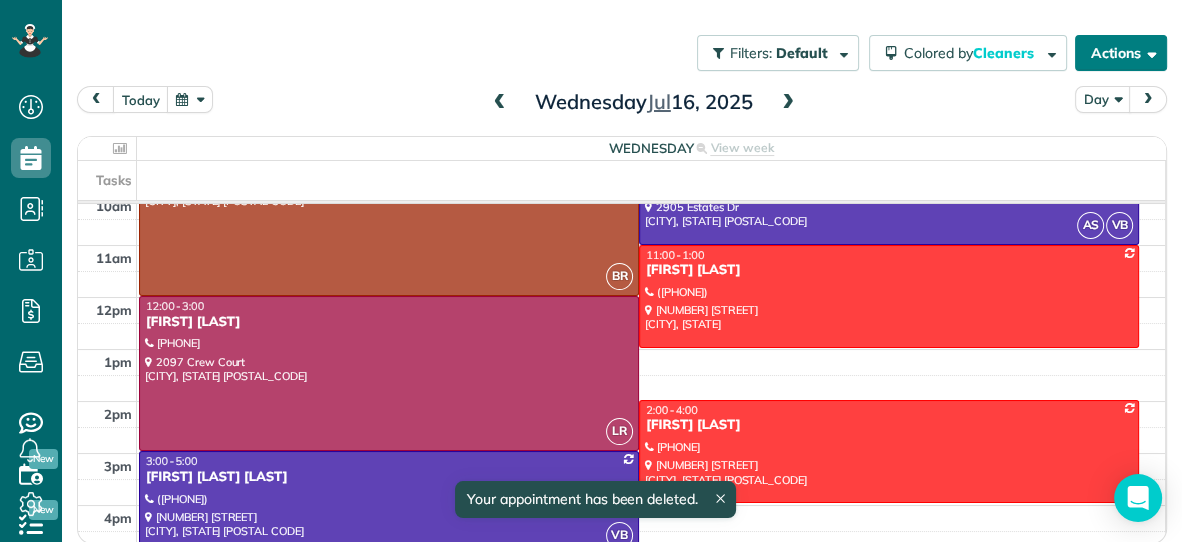 click on "Actions" at bounding box center [1121, 53] 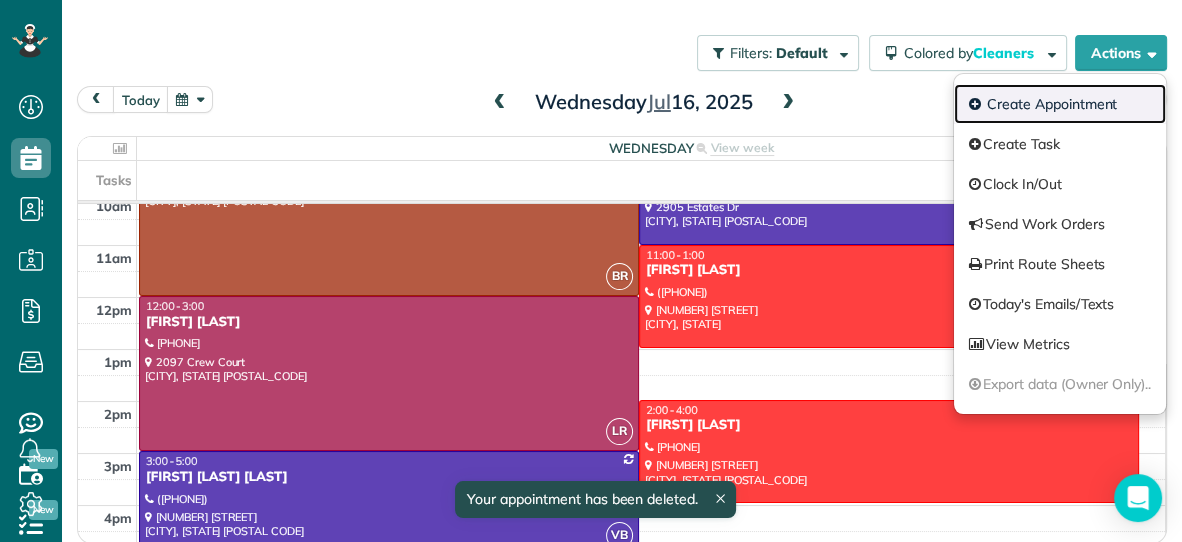 click on "Create Appointment" at bounding box center (1060, 104) 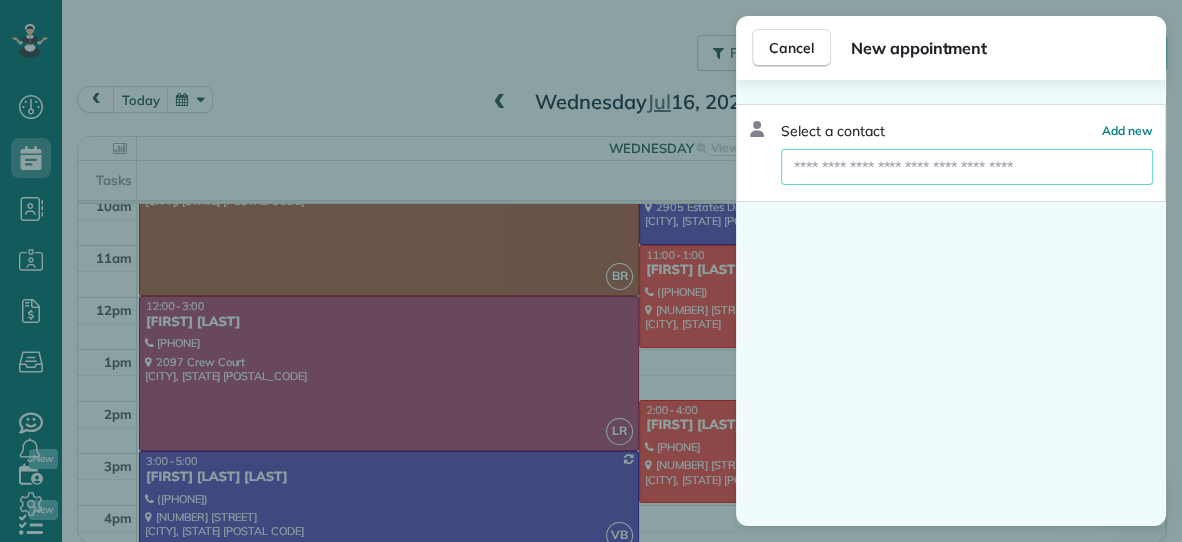 click at bounding box center (967, 167) 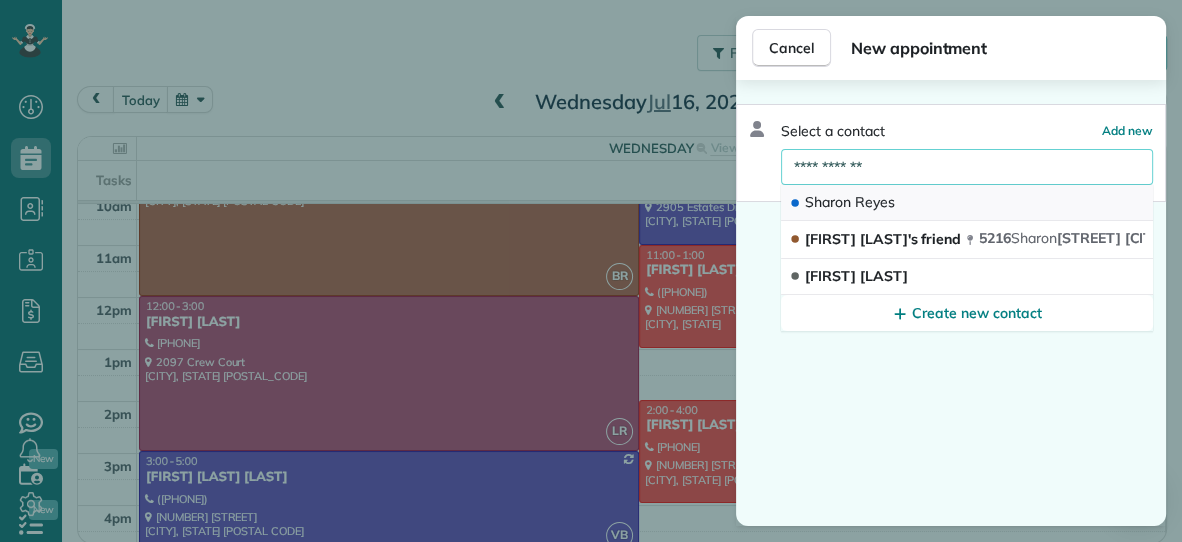 type on "**********" 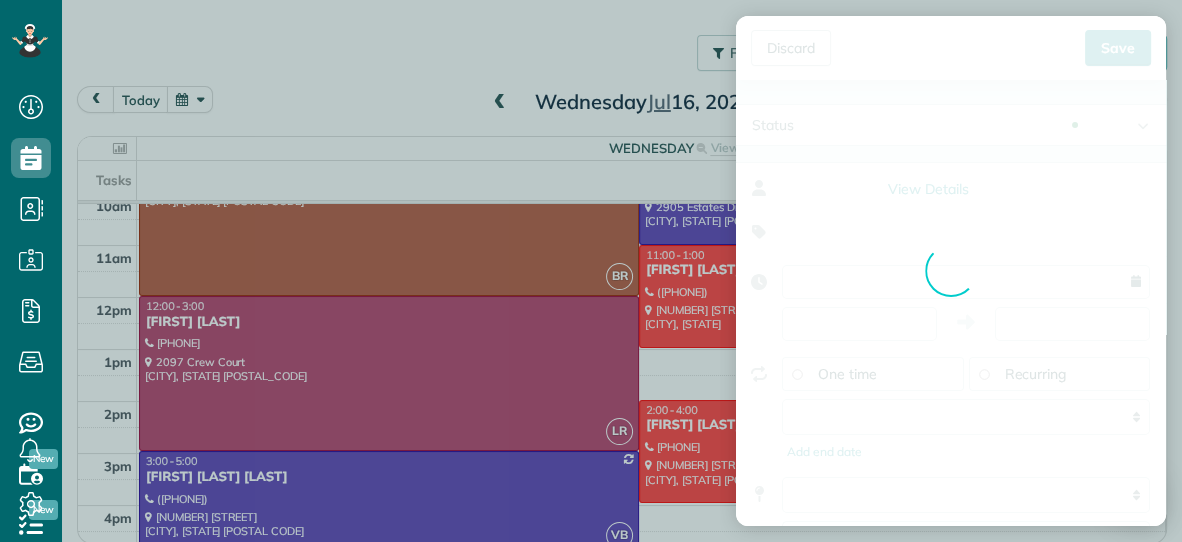 type on "**********" 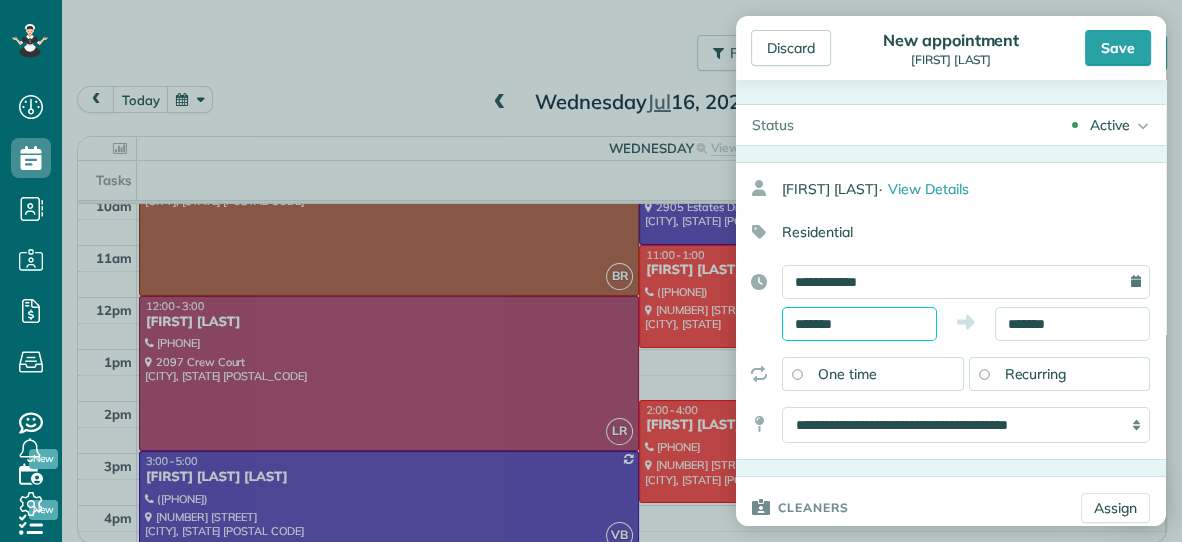 click on "*******" at bounding box center (859, 324) 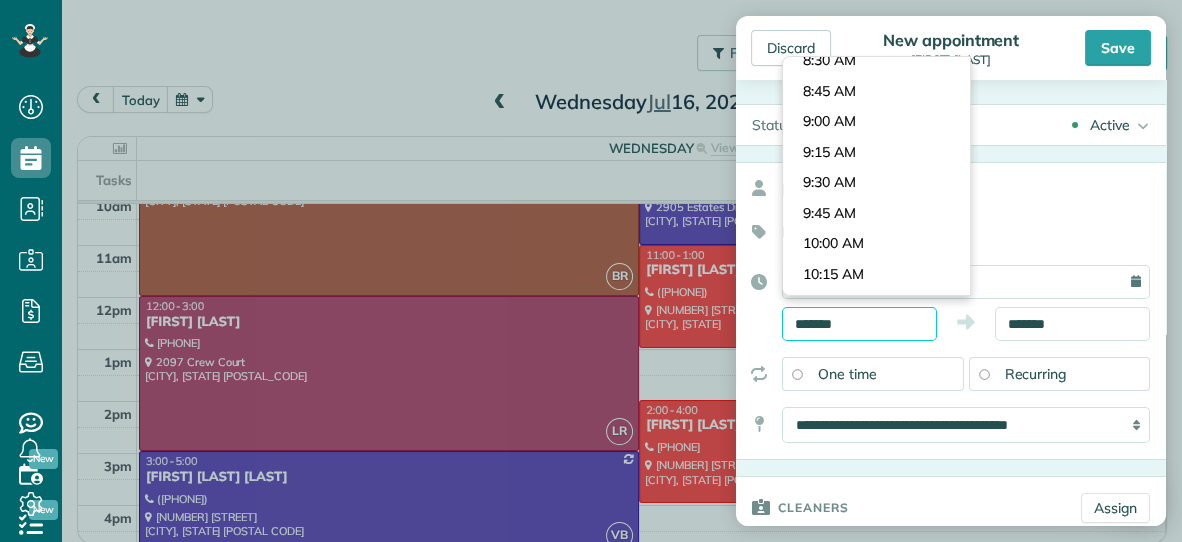 scroll, scrollTop: 1027, scrollLeft: 0, axis: vertical 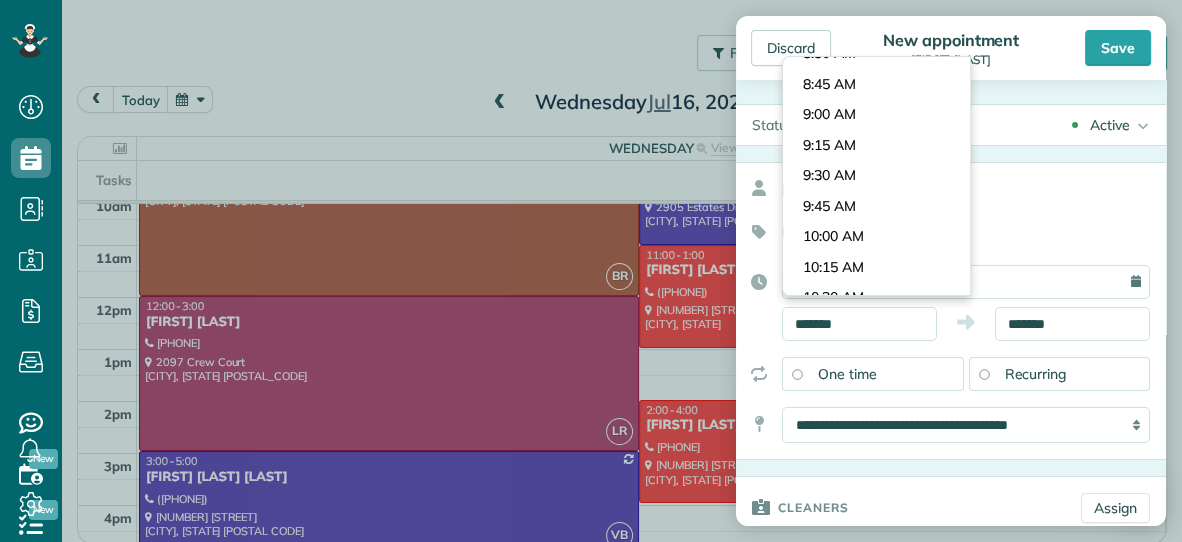 click on "Dashboard
Scheduling
Calendar View
List View
Dispatch View - Weekly scheduling (Beta)" at bounding box center (591, 271) 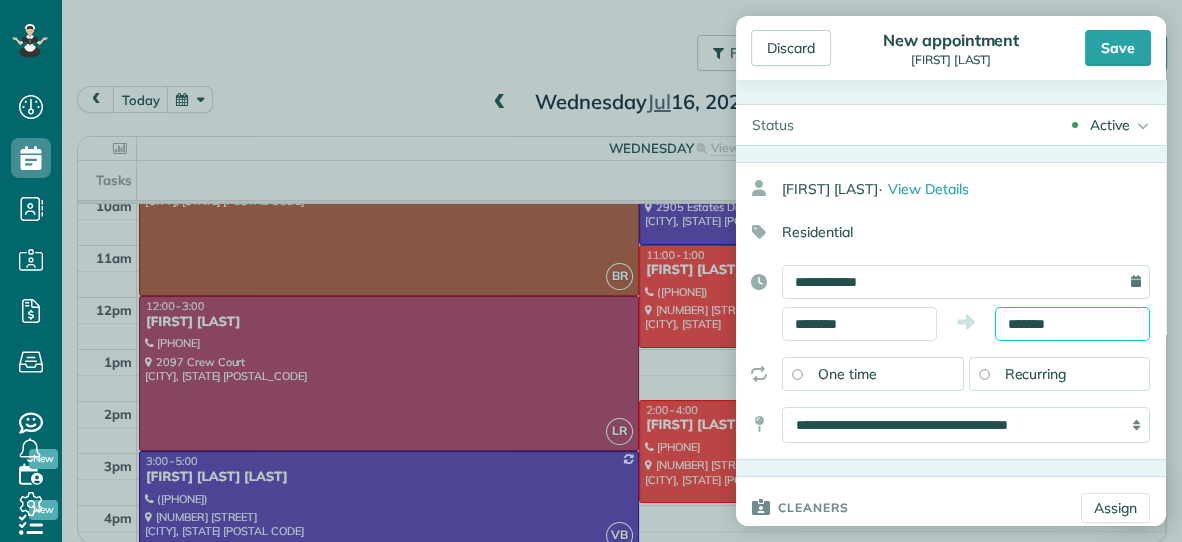 click on "*******" at bounding box center (1072, 324) 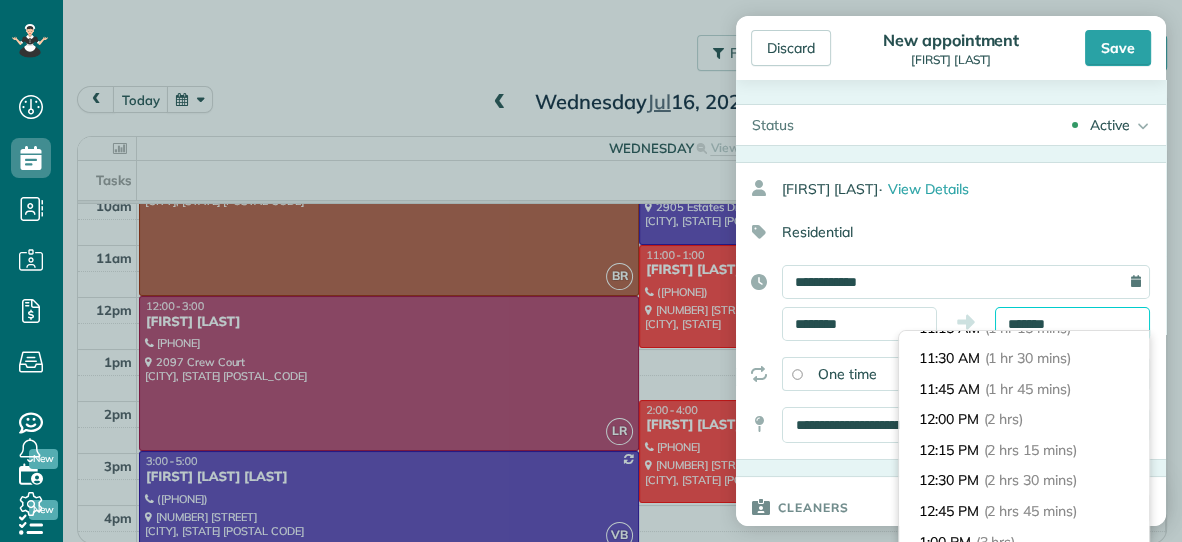scroll, scrollTop: 166, scrollLeft: 0, axis: vertical 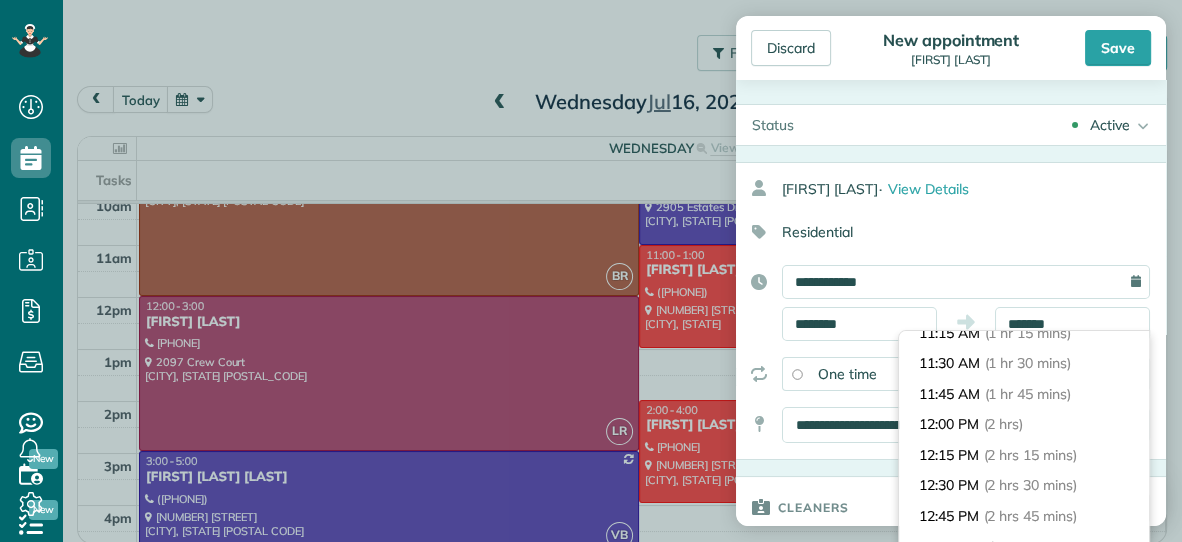 click on "(1 hr 45 mins)" at bounding box center (1028, 394) 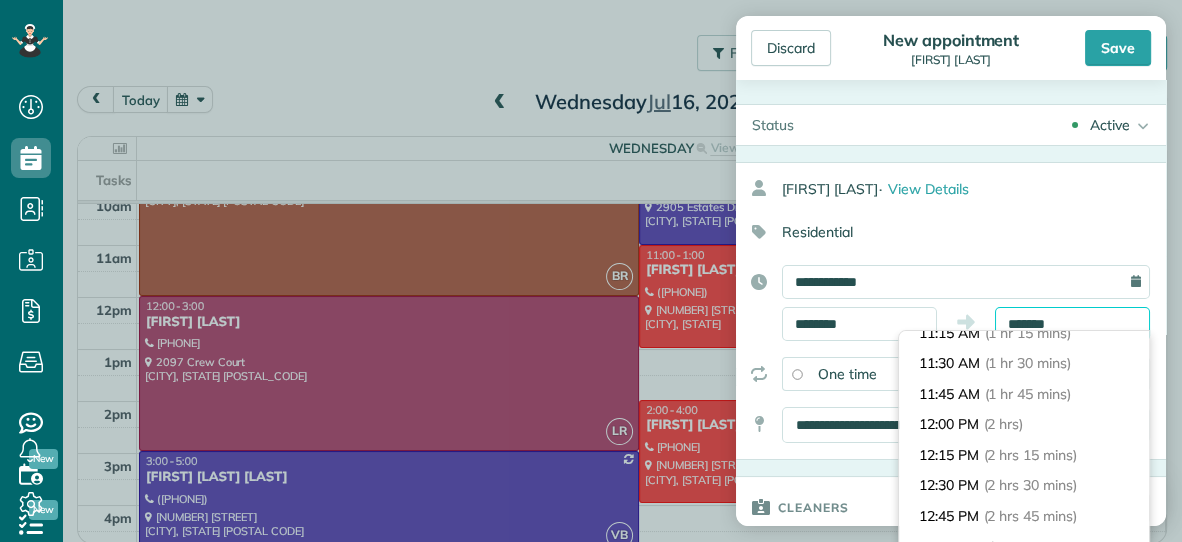 type on "********" 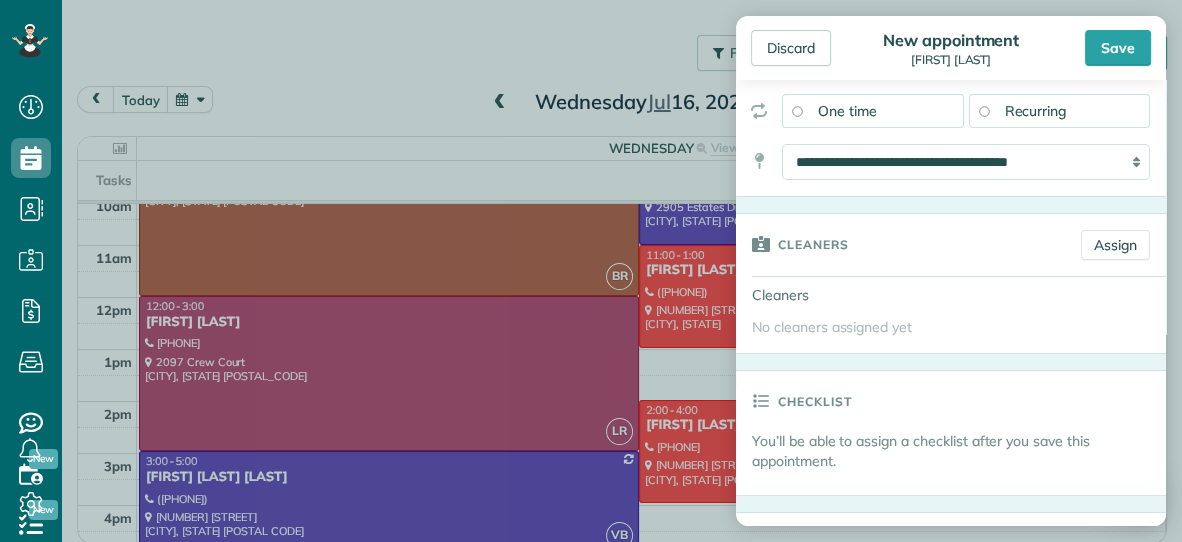 scroll, scrollTop: 263, scrollLeft: 0, axis: vertical 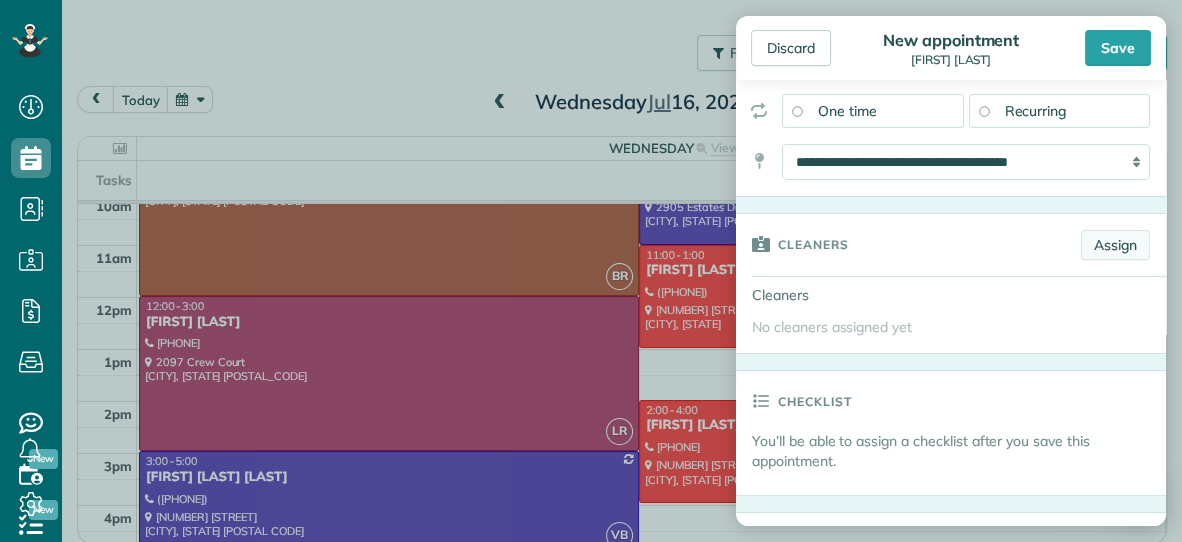 click on "Assign" at bounding box center [1115, 245] 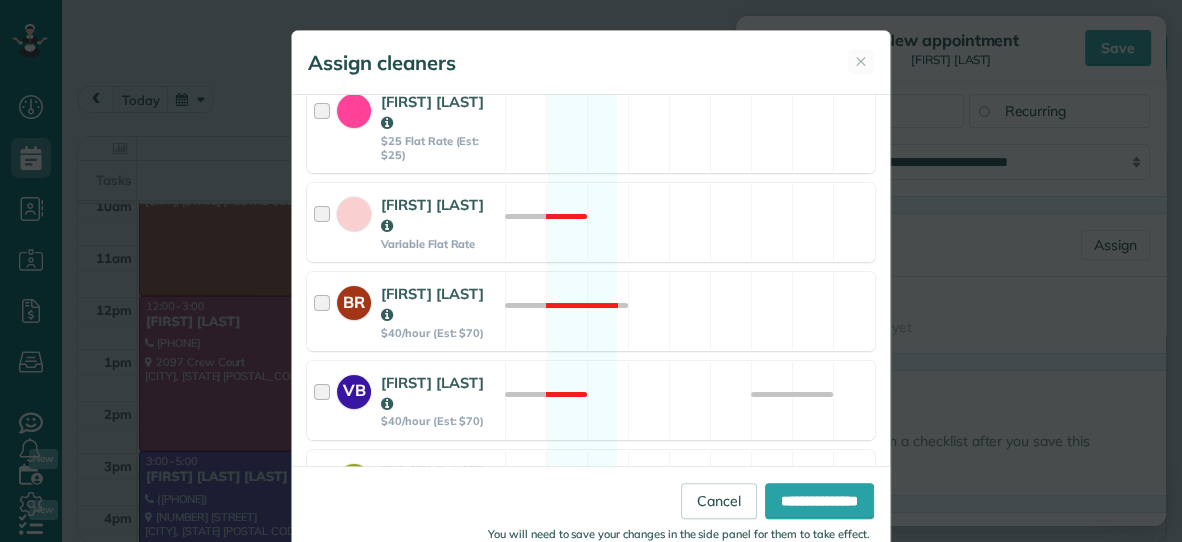 scroll, scrollTop: 268, scrollLeft: 0, axis: vertical 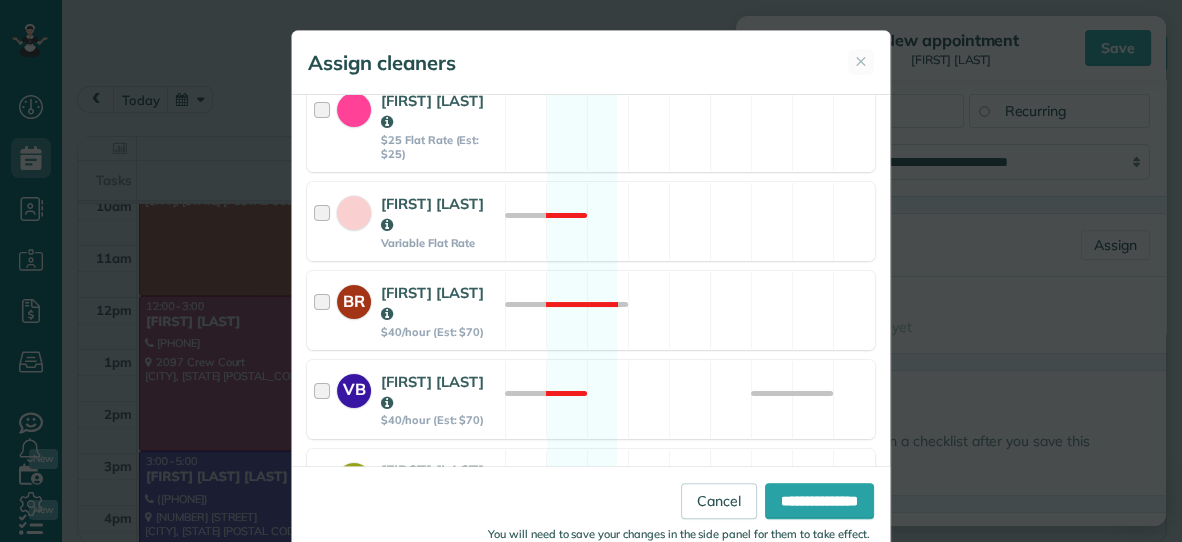 click on "[FIRST] [LAST]
Variable Flat Rate
Not available" at bounding box center (591, 221) 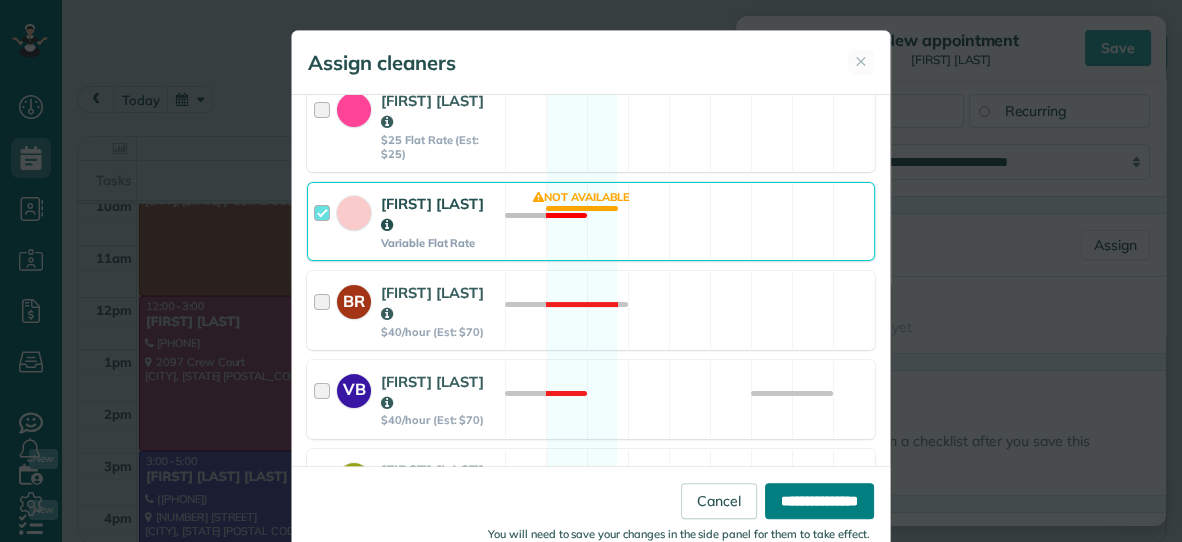 click on "**********" at bounding box center (819, 501) 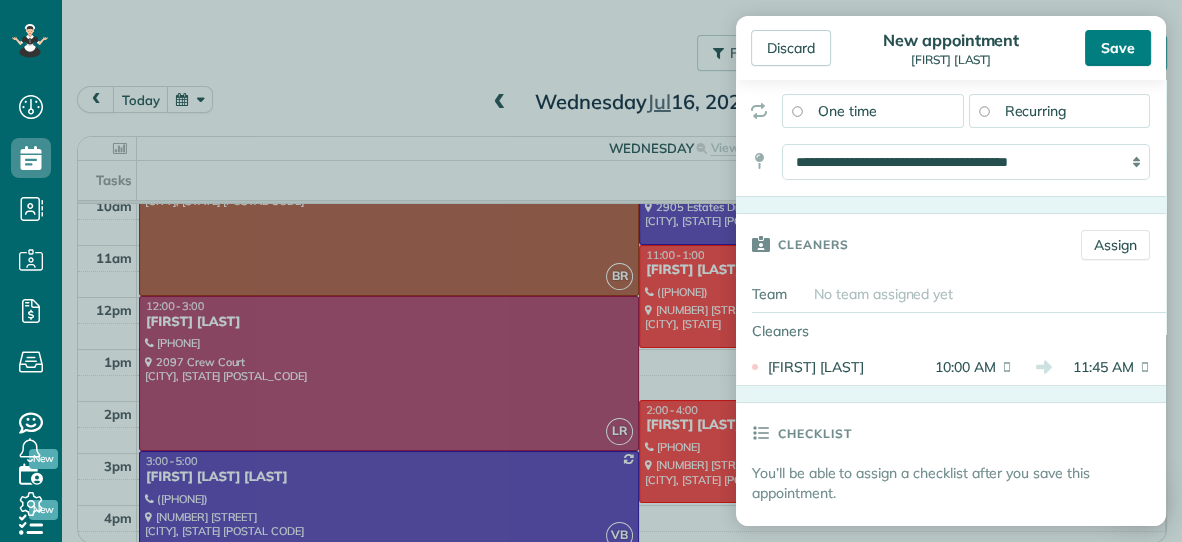 click on "Save" at bounding box center (1118, 48) 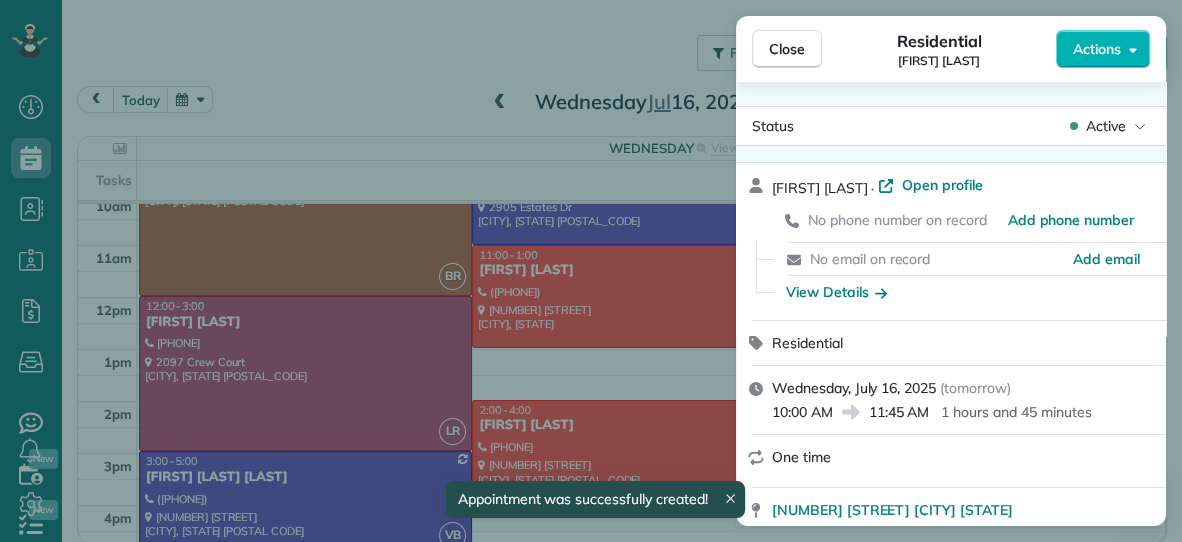 click on "Close" at bounding box center (787, 49) 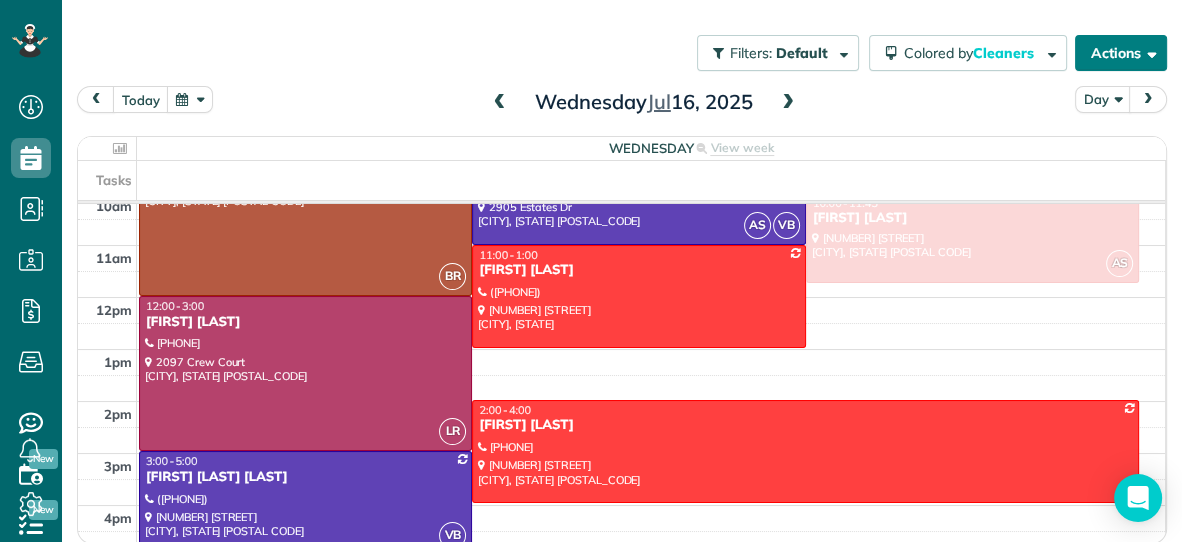 click on "Actions" at bounding box center (1121, 53) 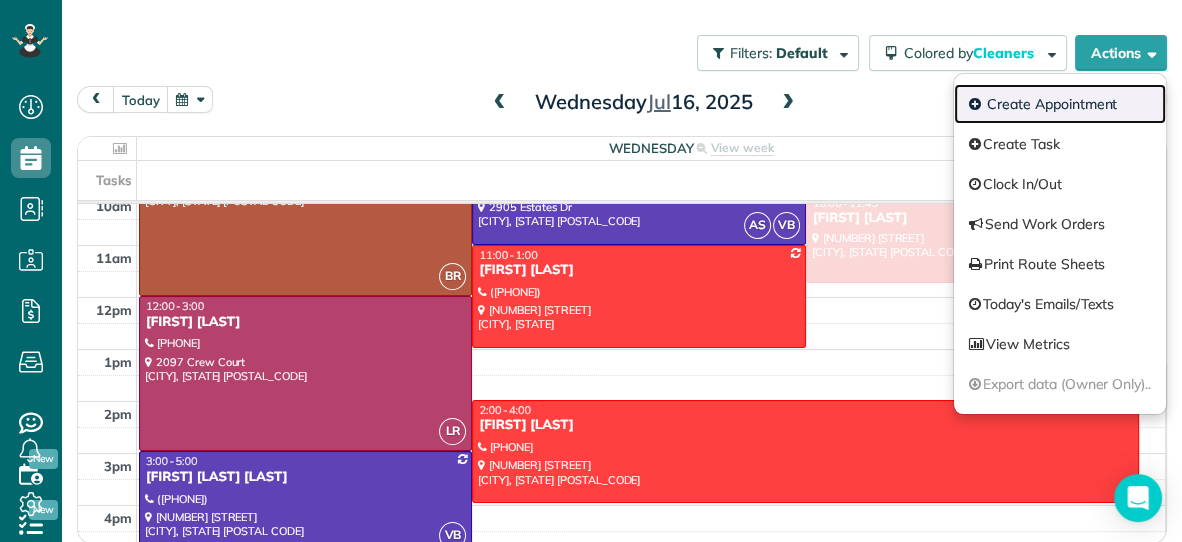click on "Create Appointment" at bounding box center [1060, 104] 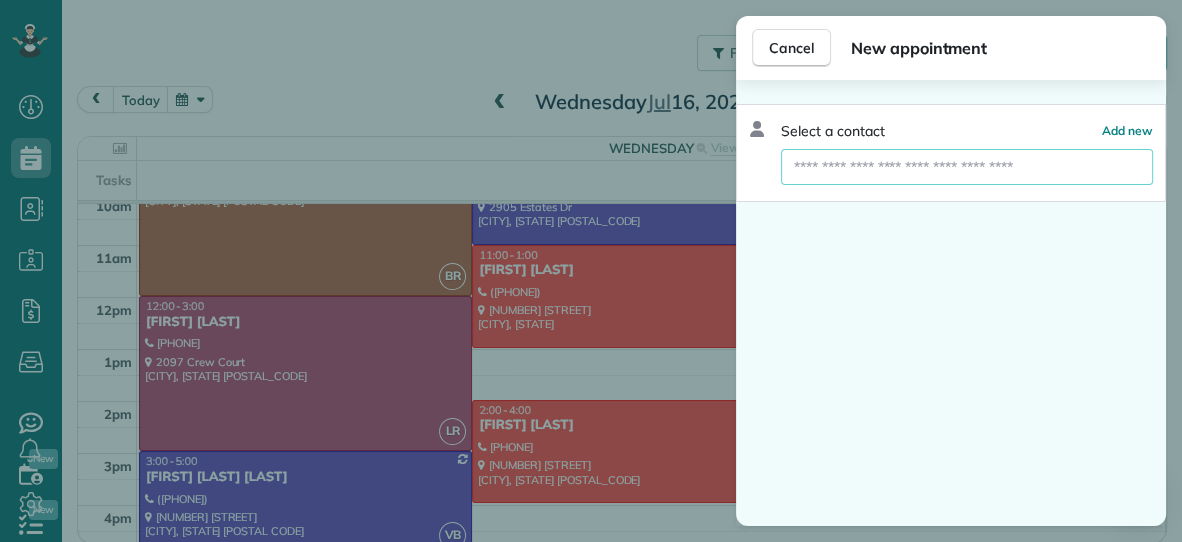 click at bounding box center (967, 167) 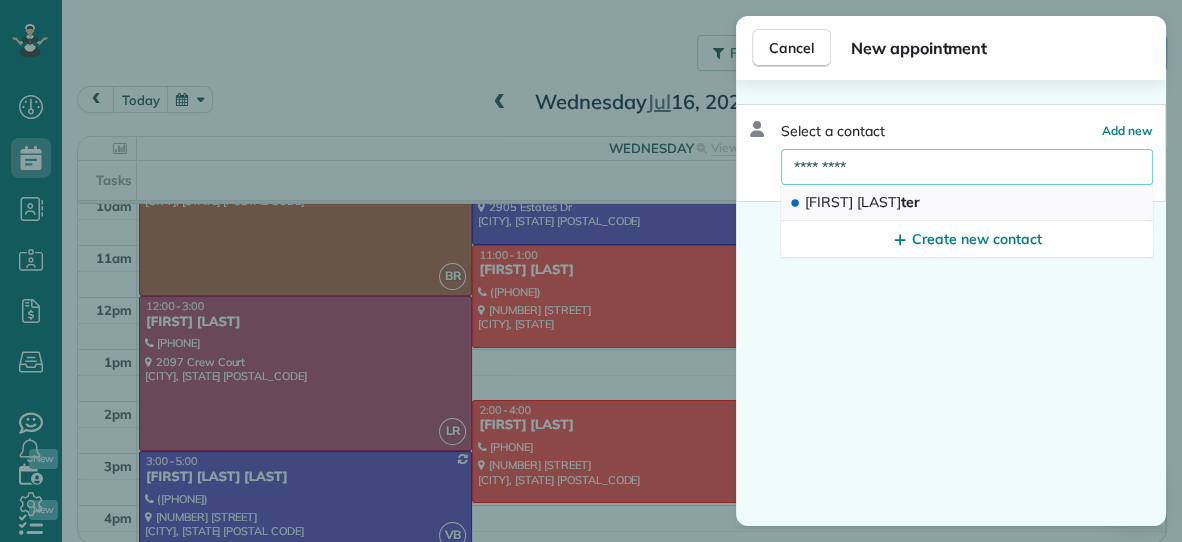 type on "*********" 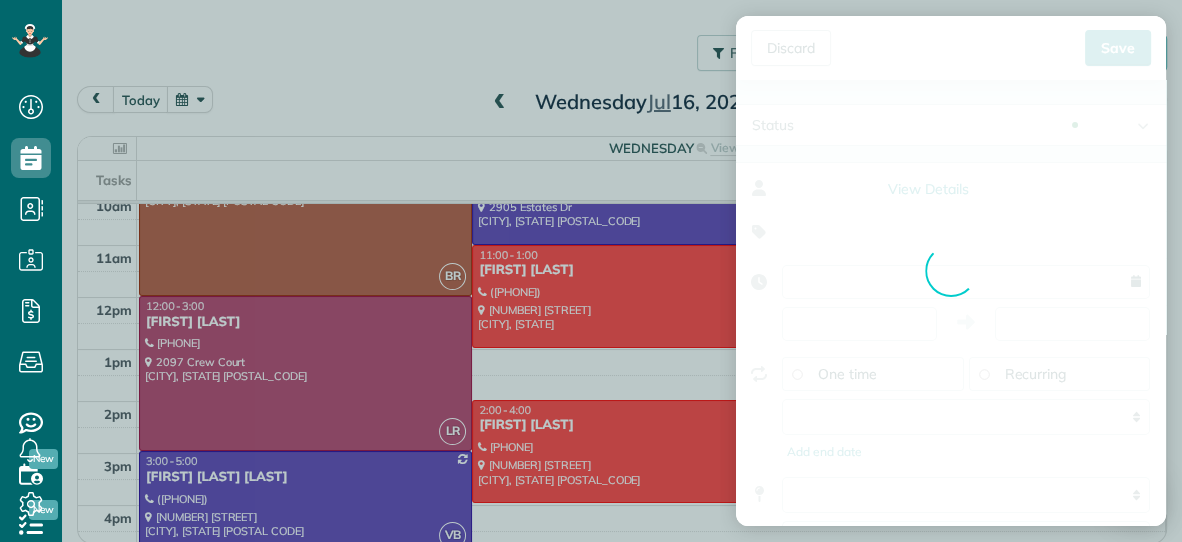 type on "**********" 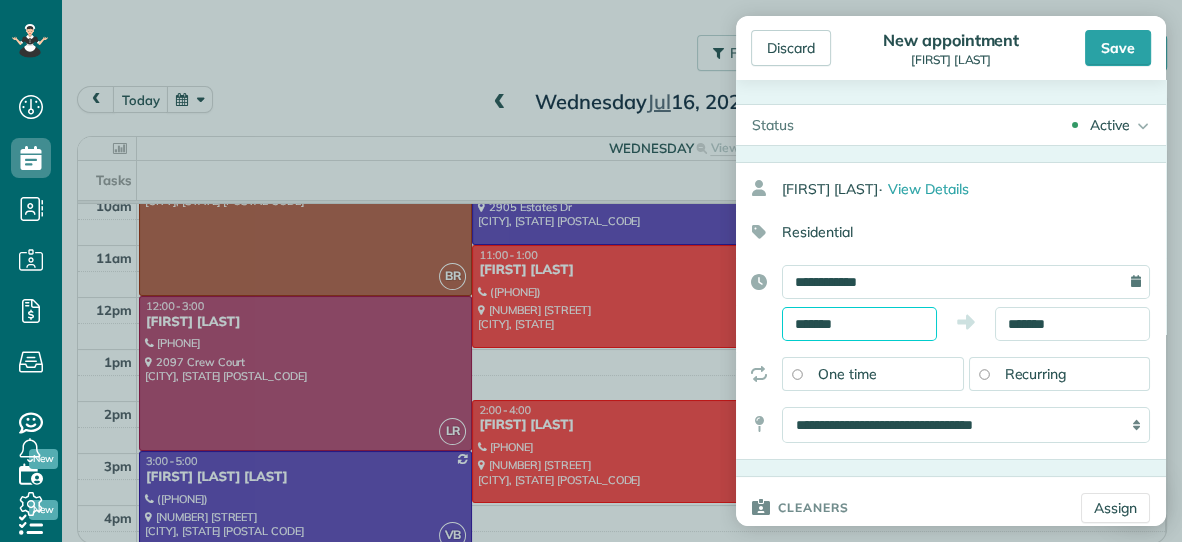 click on "*******" at bounding box center [859, 324] 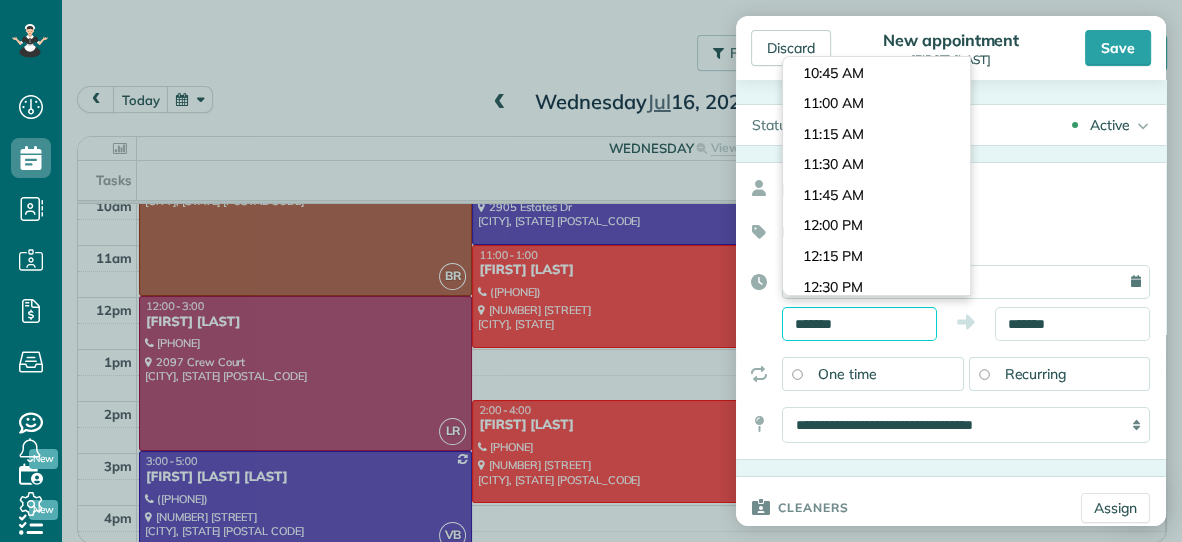 scroll, scrollTop: 1272, scrollLeft: 0, axis: vertical 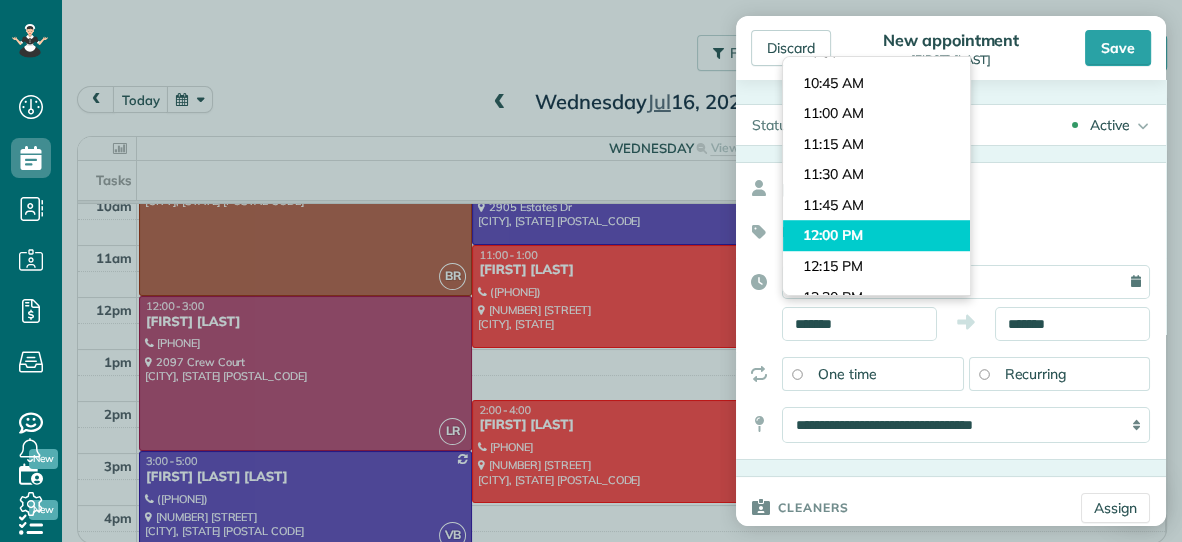 click on "Dashboard
Scheduling
Calendar View
List View
Dispatch View - Weekly scheduling (Beta)" at bounding box center (591, 271) 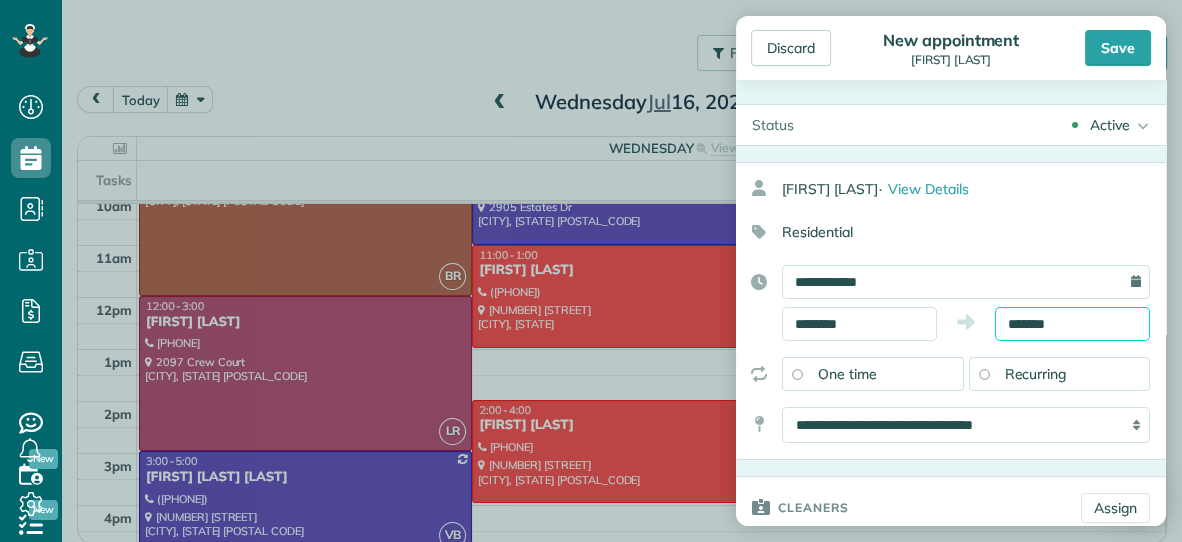 click on "*******" at bounding box center (1072, 324) 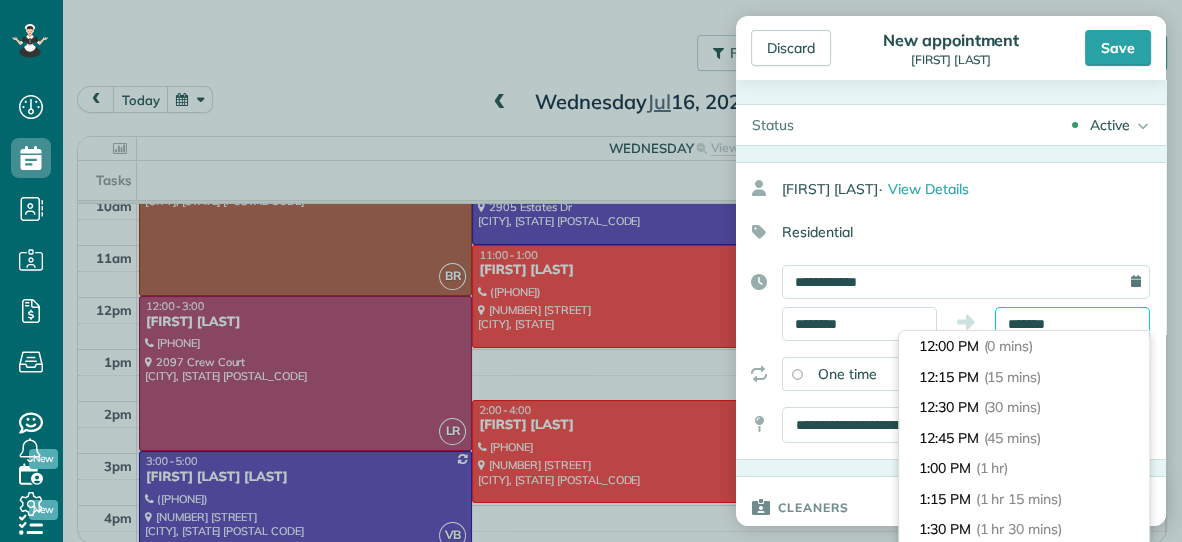 scroll, scrollTop: 456, scrollLeft: 0, axis: vertical 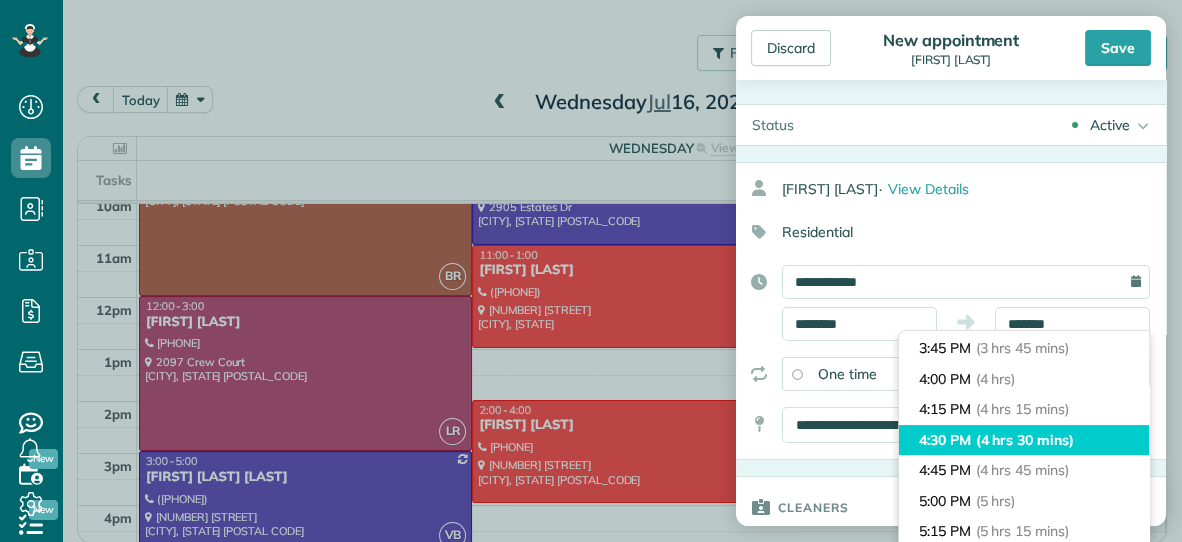 click on "(4 hrs 30 mins)" at bounding box center [1025, 440] 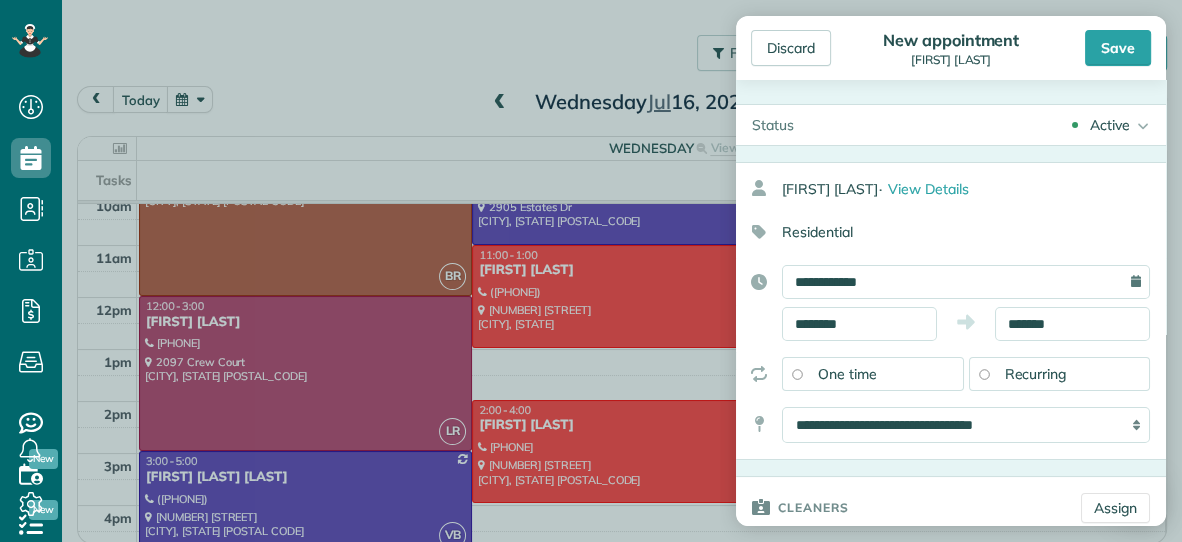 click on "**********" at bounding box center [951, 311] 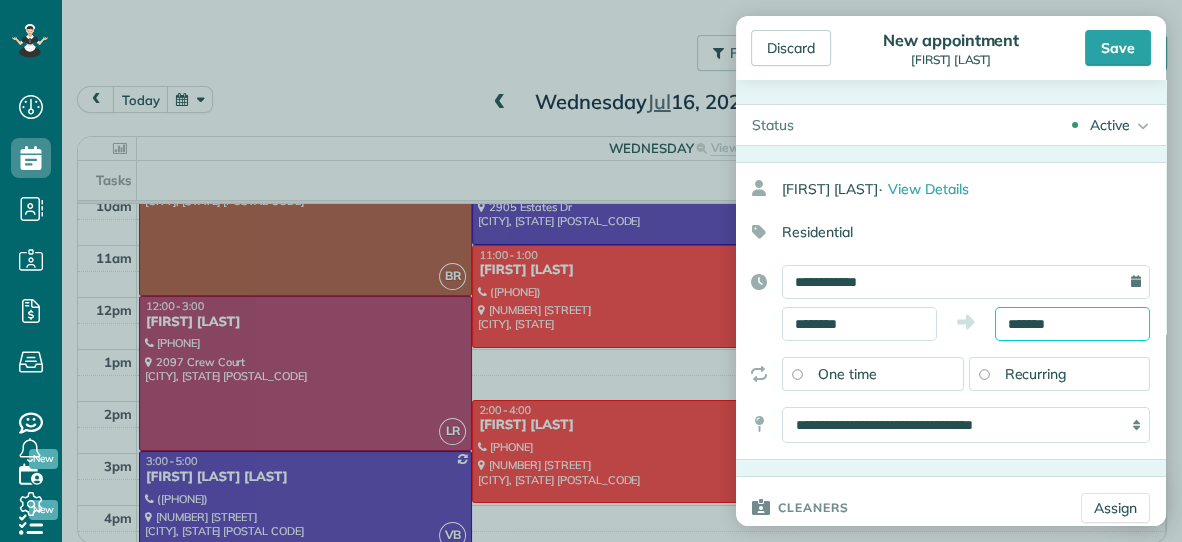 click on "*******" at bounding box center (1072, 324) 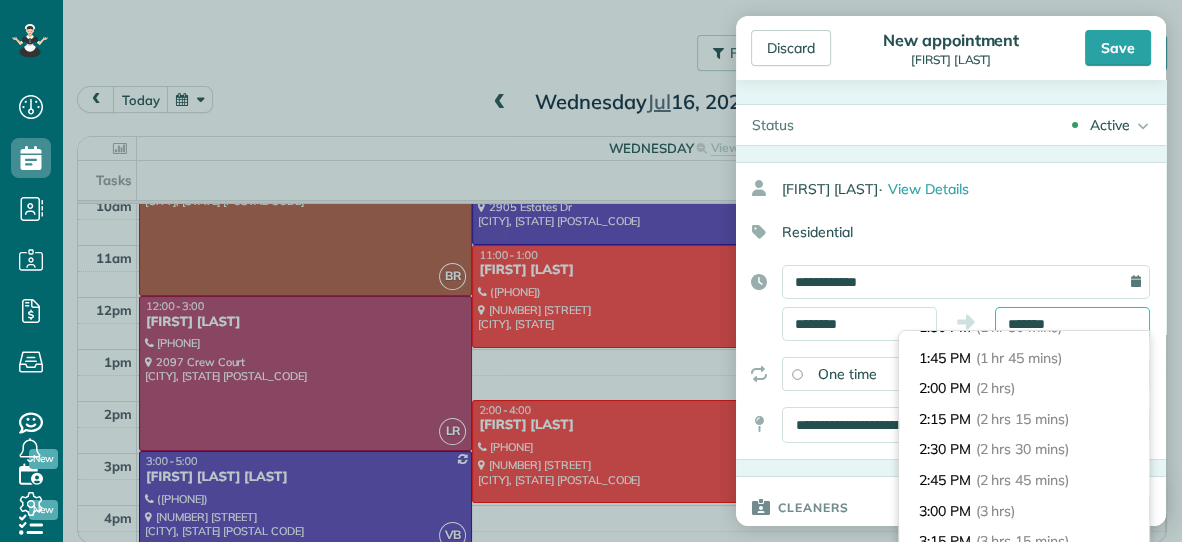 scroll, scrollTop: 201, scrollLeft: 0, axis: vertical 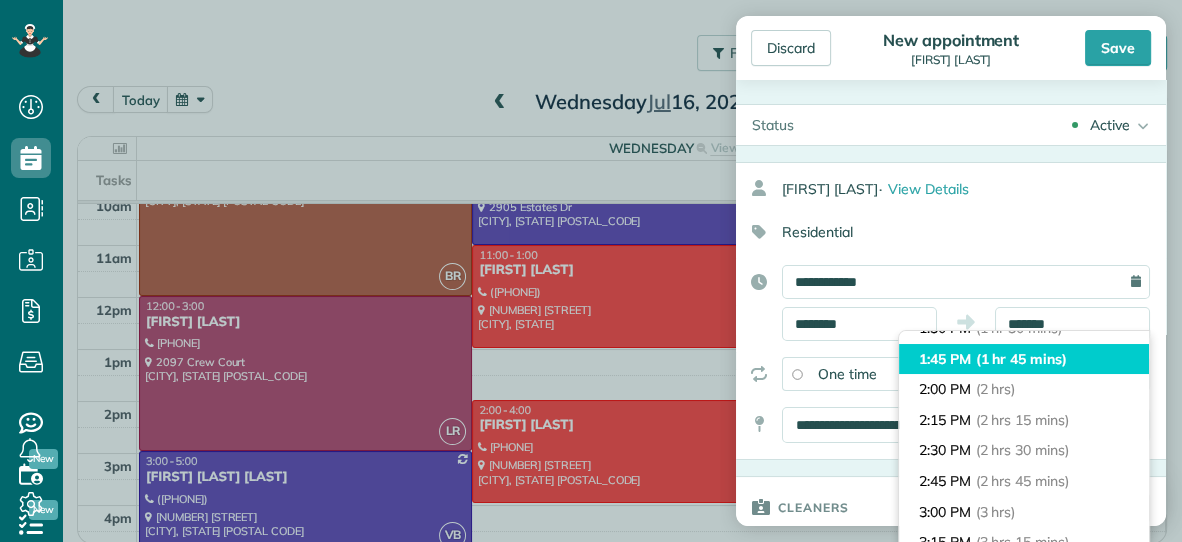click on "(1 hr 45 mins)" at bounding box center [1021, 359] 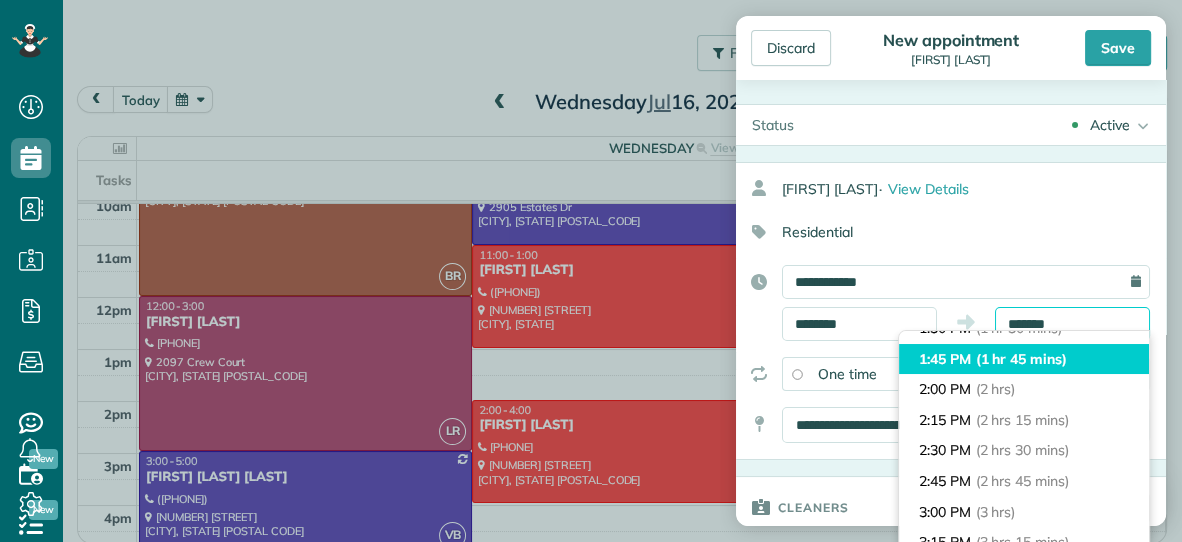 type on "*******" 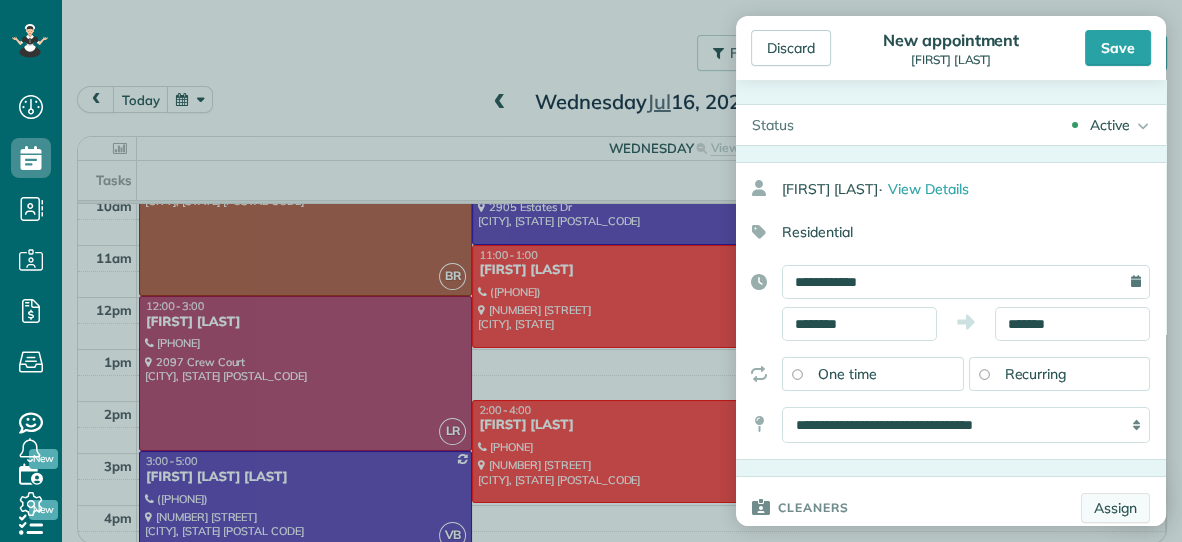 click on "Assign" at bounding box center [1115, 508] 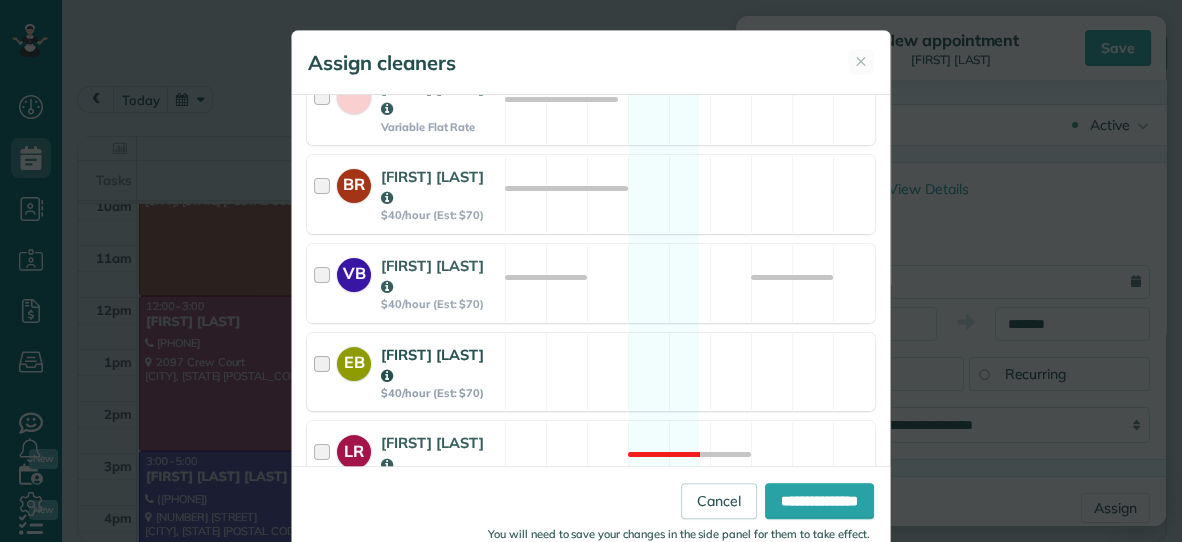 scroll, scrollTop: 332, scrollLeft: 0, axis: vertical 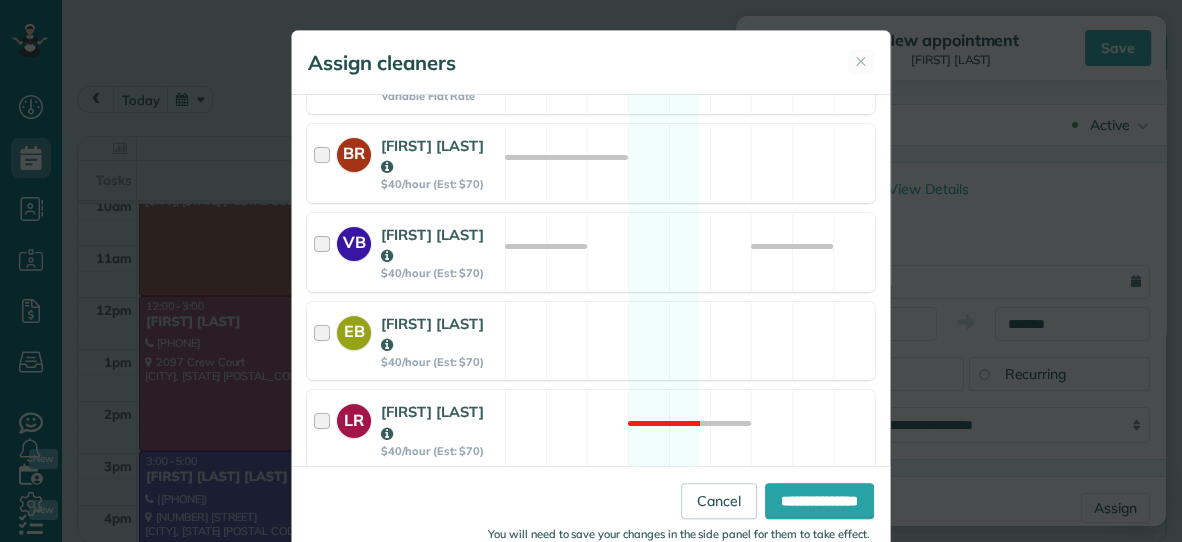 click on "$40/hour (Est: $70)" at bounding box center (440, 540) 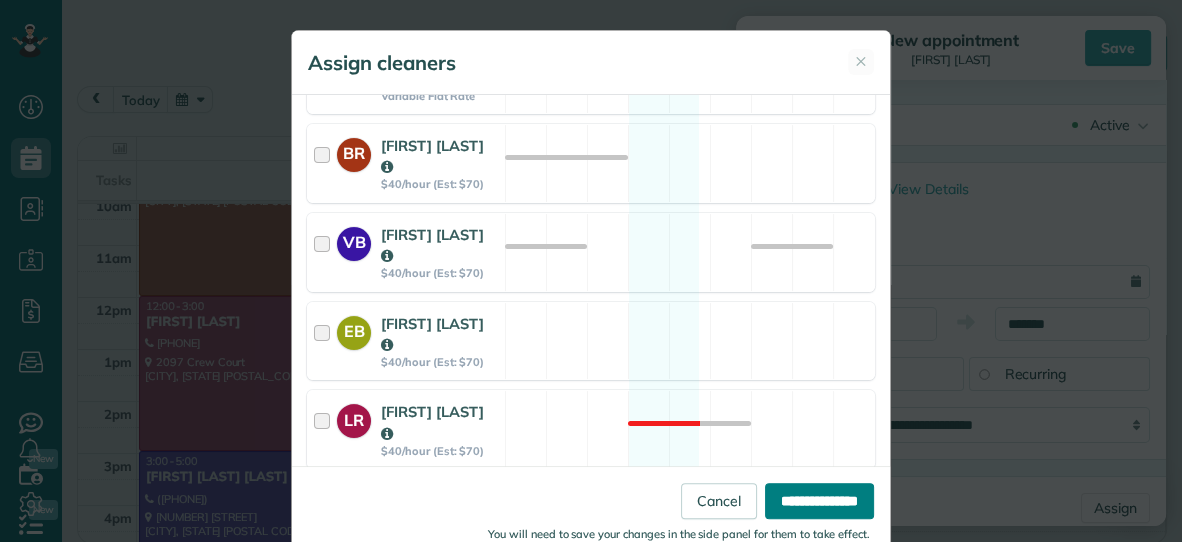 click on "**********" at bounding box center [819, 501] 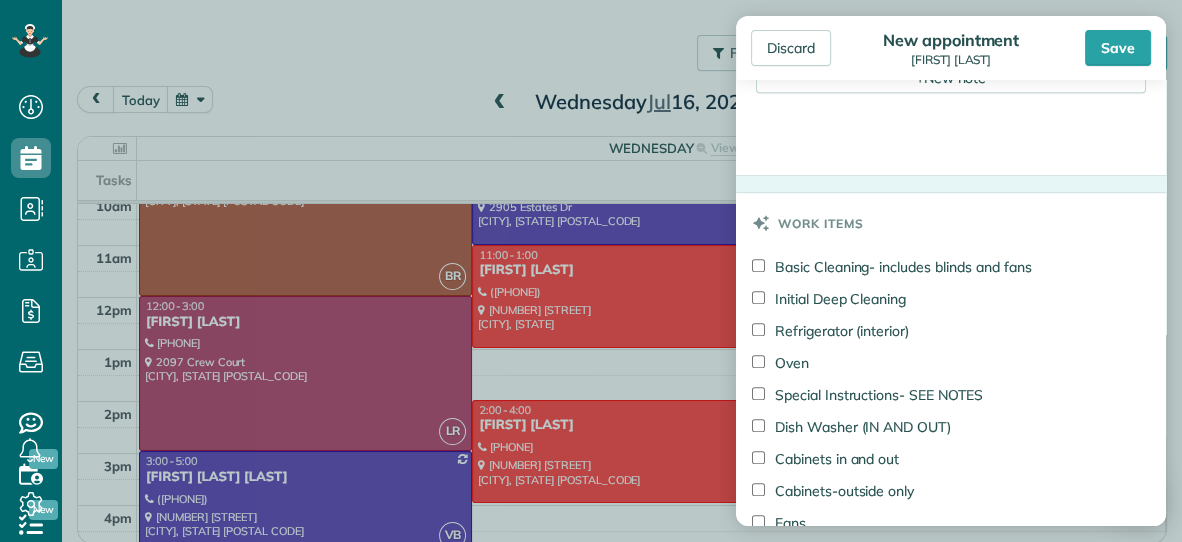 scroll, scrollTop: 916, scrollLeft: 0, axis: vertical 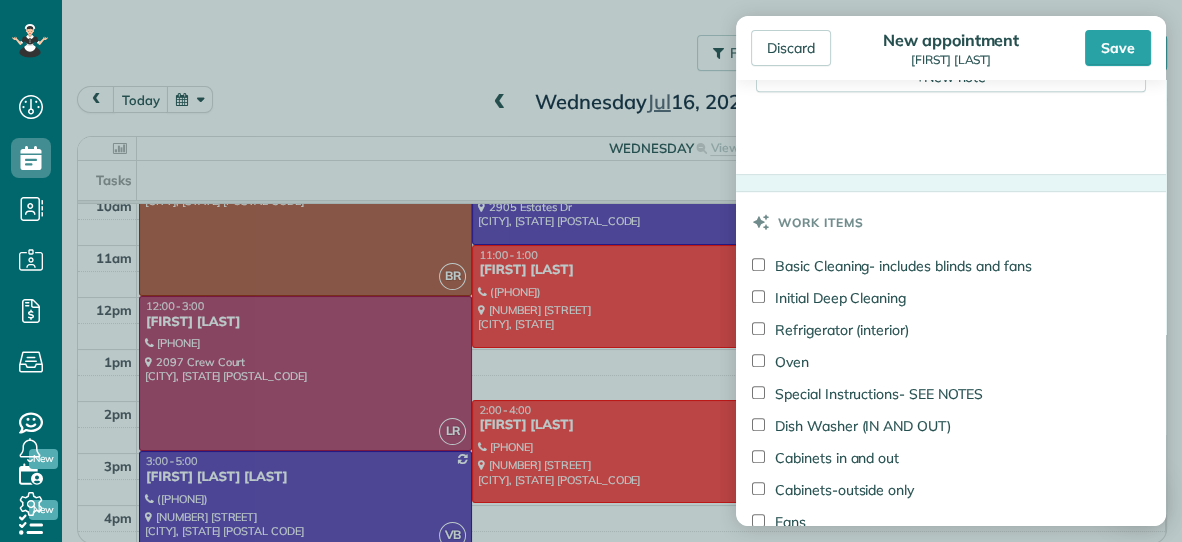 click on "Cabinets-outside only" at bounding box center [833, 490] 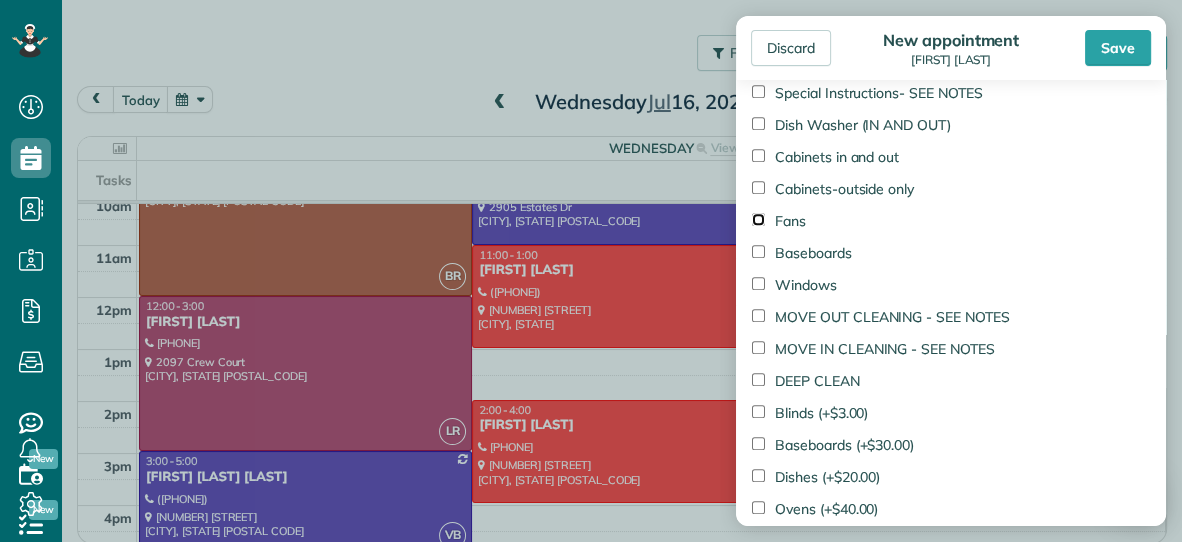 scroll, scrollTop: 1253, scrollLeft: 0, axis: vertical 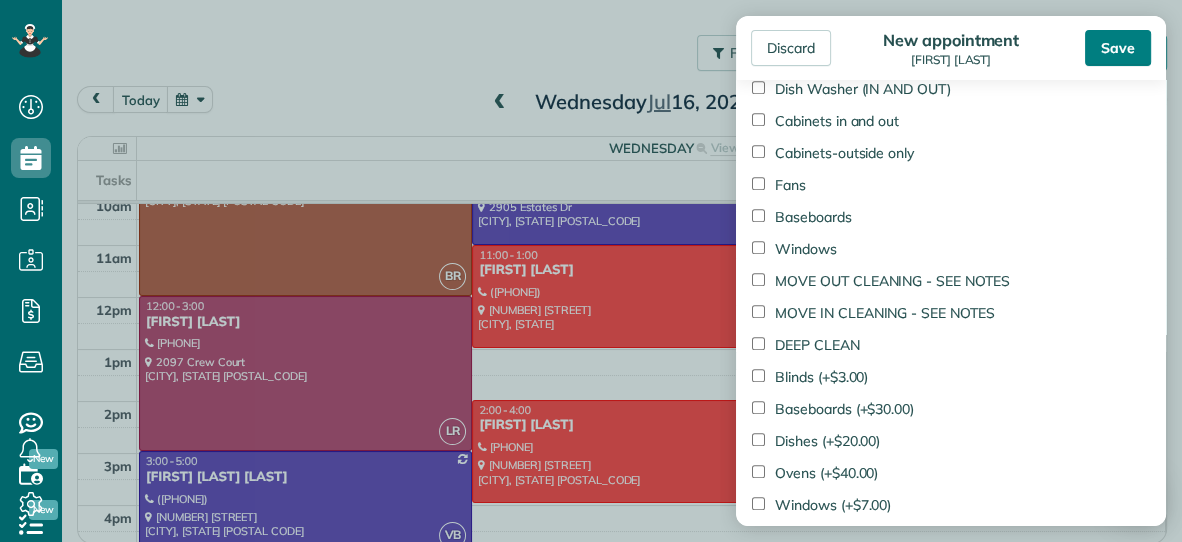 click on "Save" at bounding box center [1118, 48] 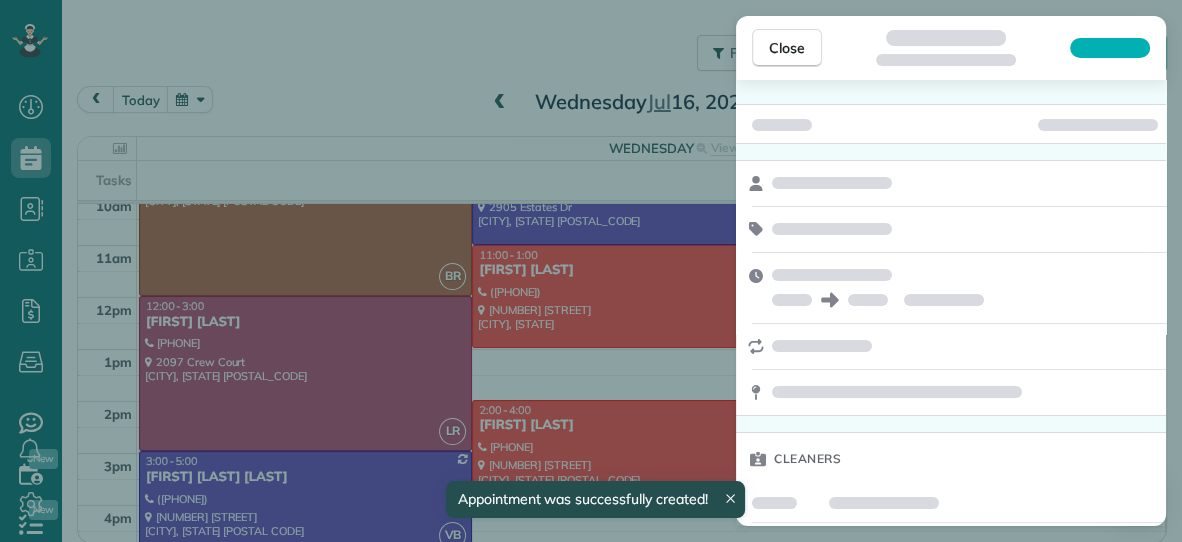 click on "Close" at bounding box center (951, 48) 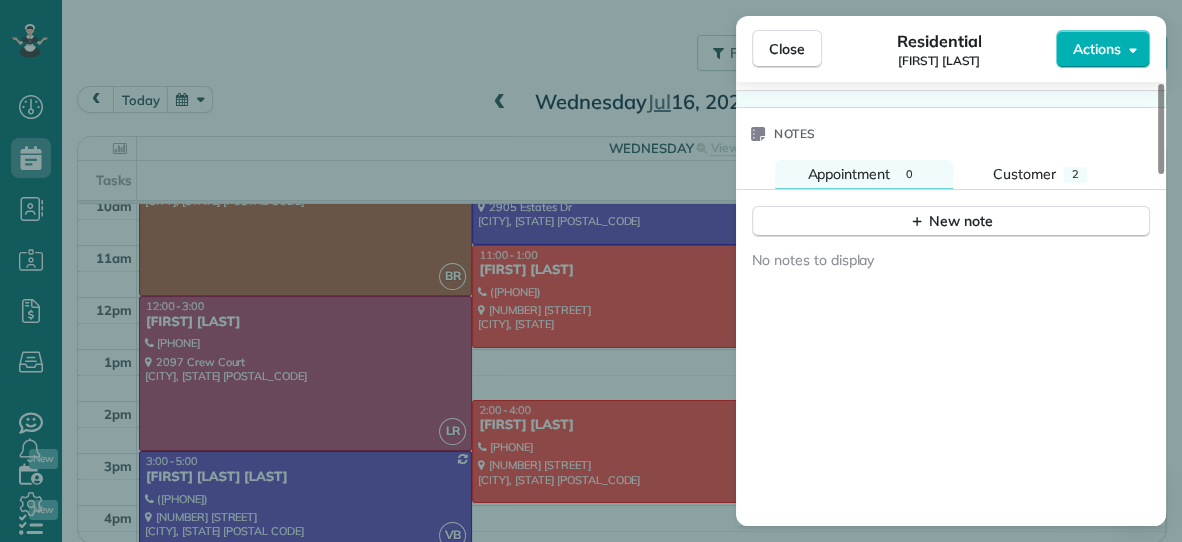 scroll, scrollTop: 1591, scrollLeft: 0, axis: vertical 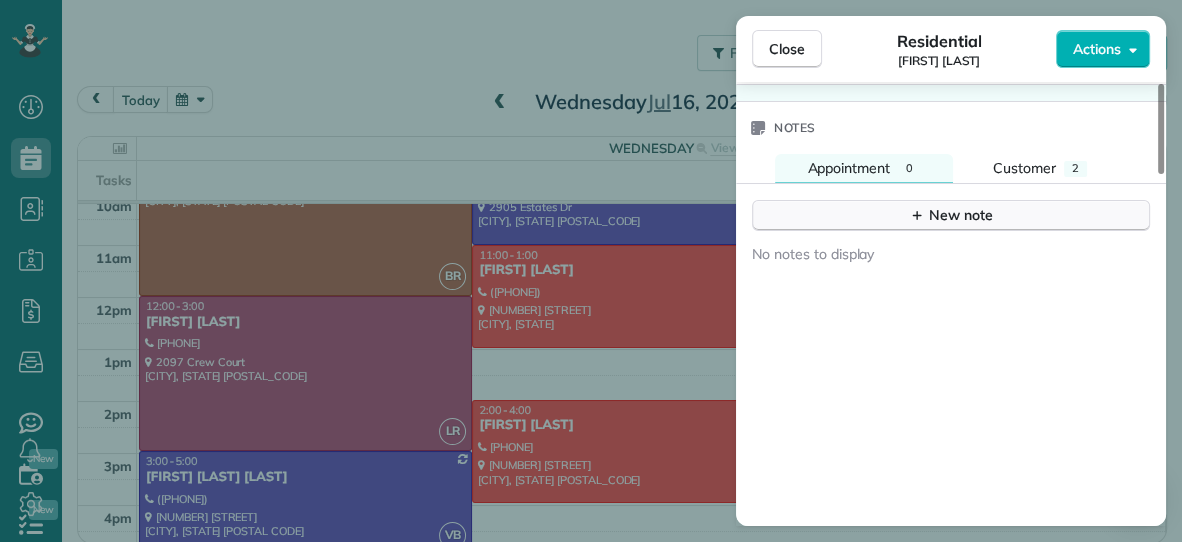 click on "New note" at bounding box center (951, 215) 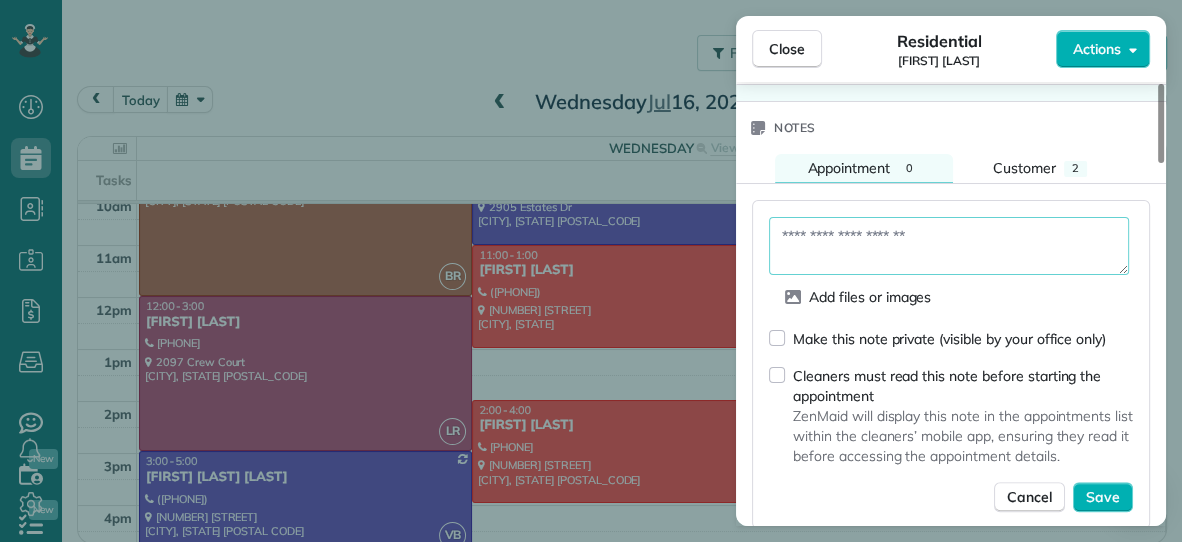 click at bounding box center (949, 246) 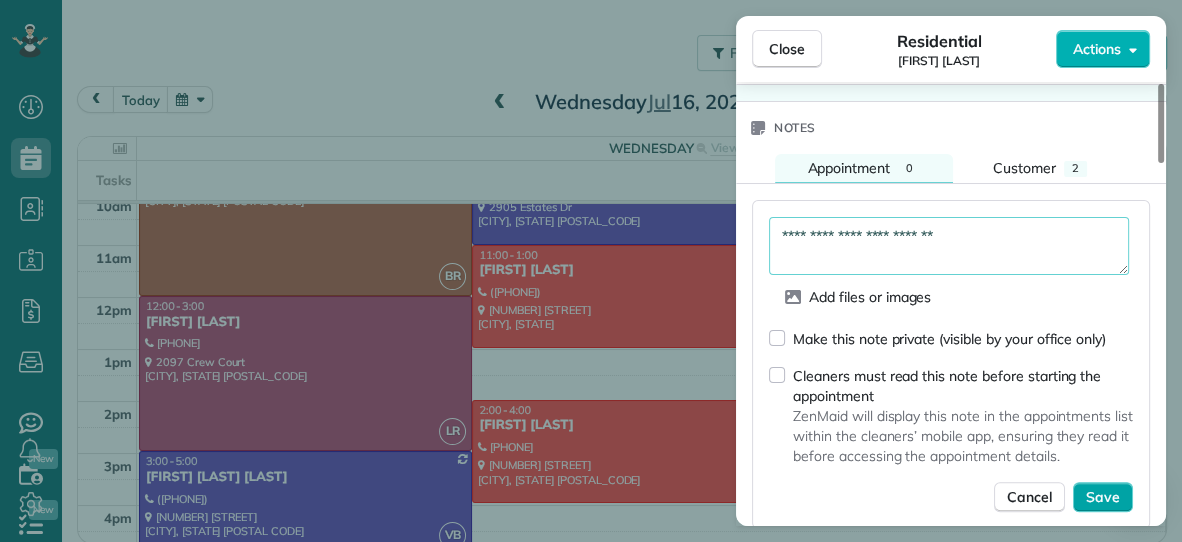 type on "**********" 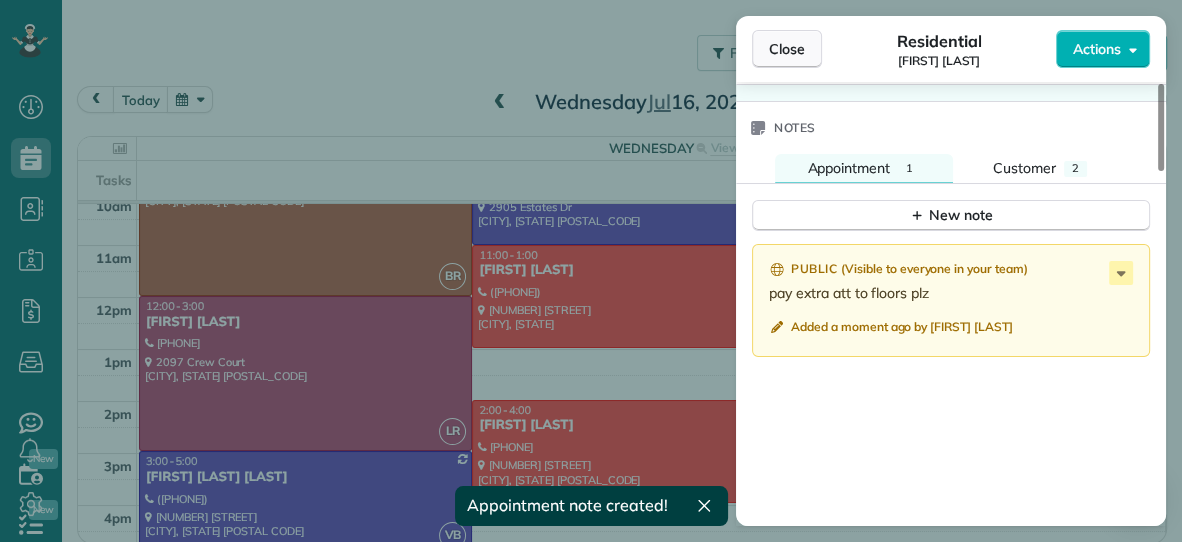 click on "Close" at bounding box center [787, 49] 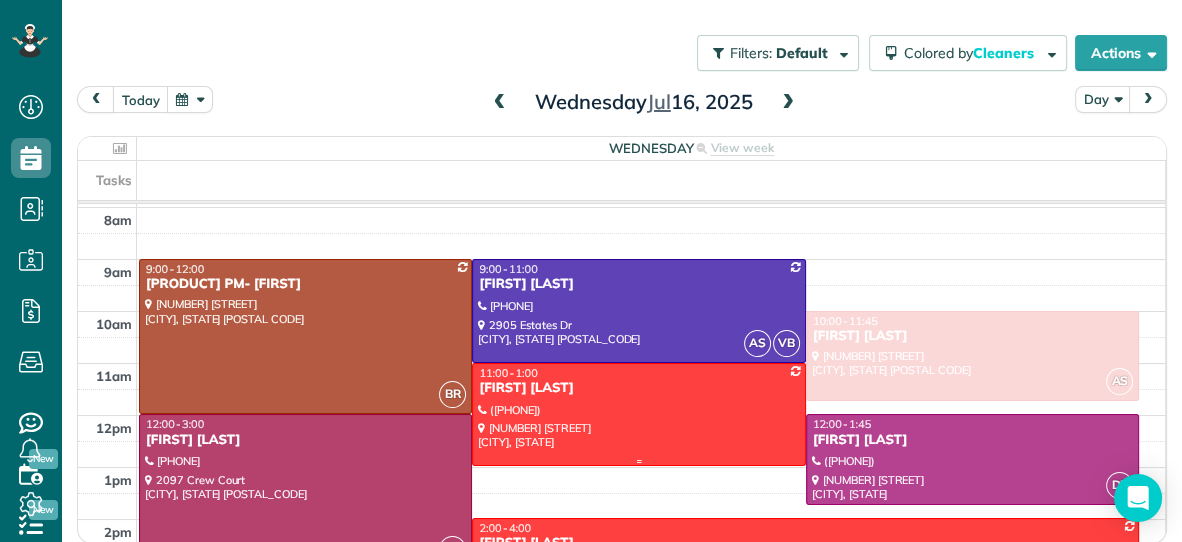 scroll, scrollTop: 51, scrollLeft: 0, axis: vertical 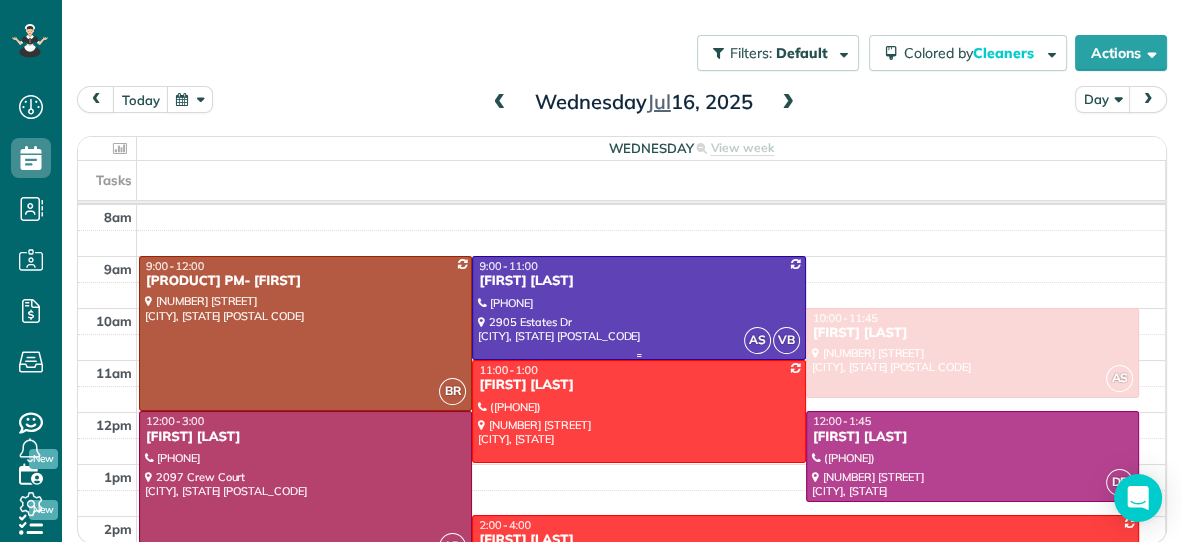 click at bounding box center [638, 307] 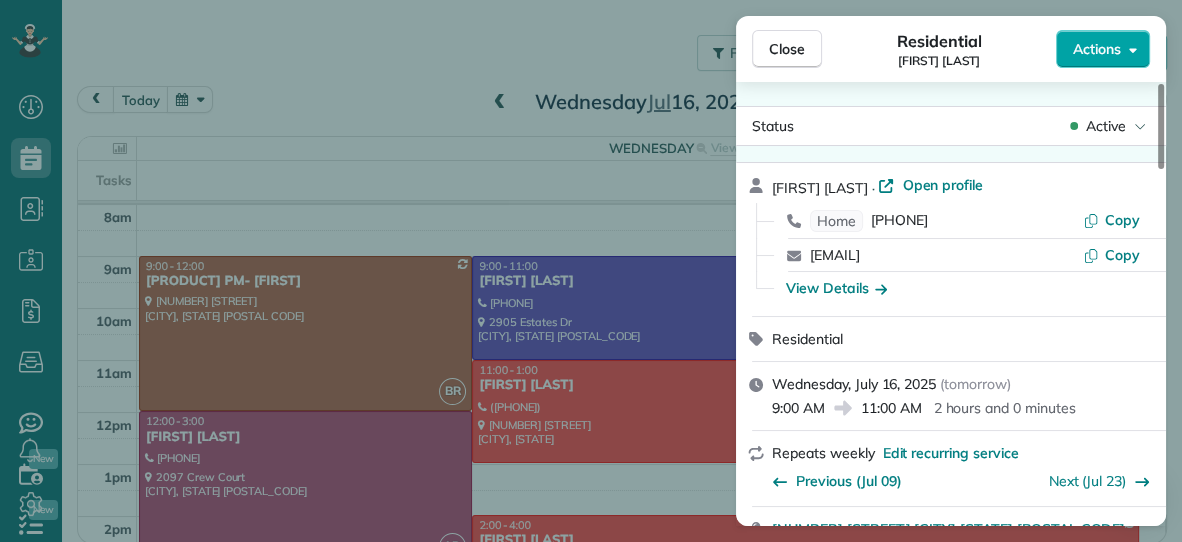 click on "Actions" at bounding box center (1097, 49) 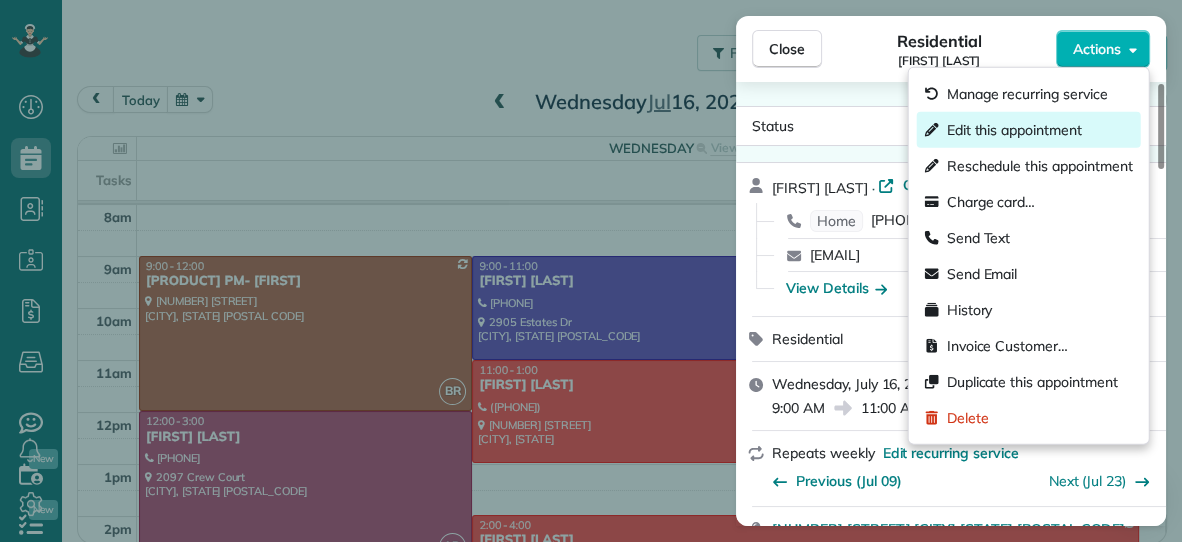 click on "Edit this appointment" at bounding box center (1014, 130) 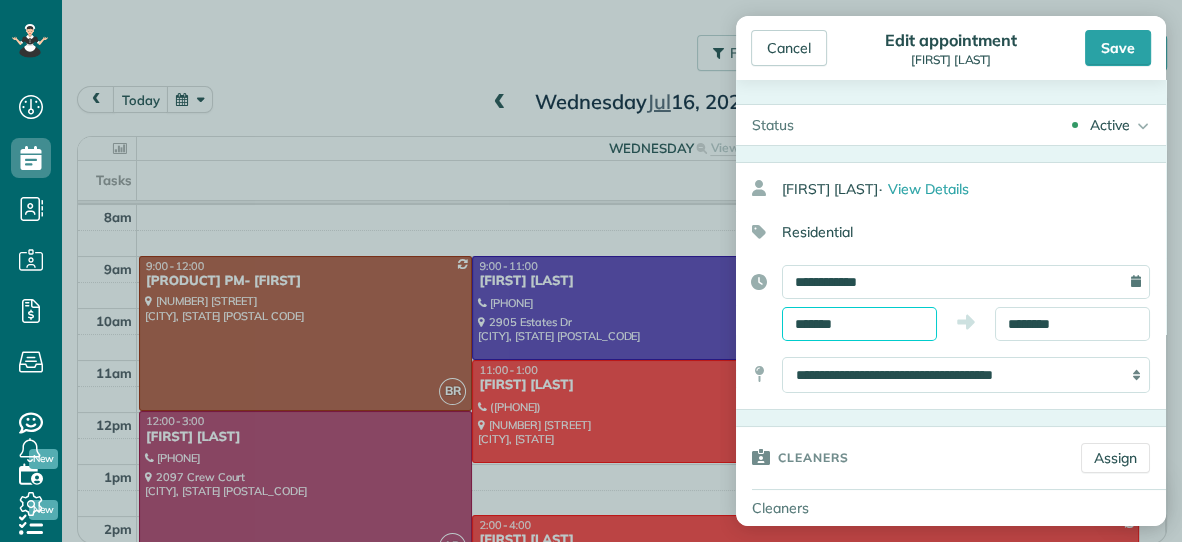 click on "*******" at bounding box center (859, 324) 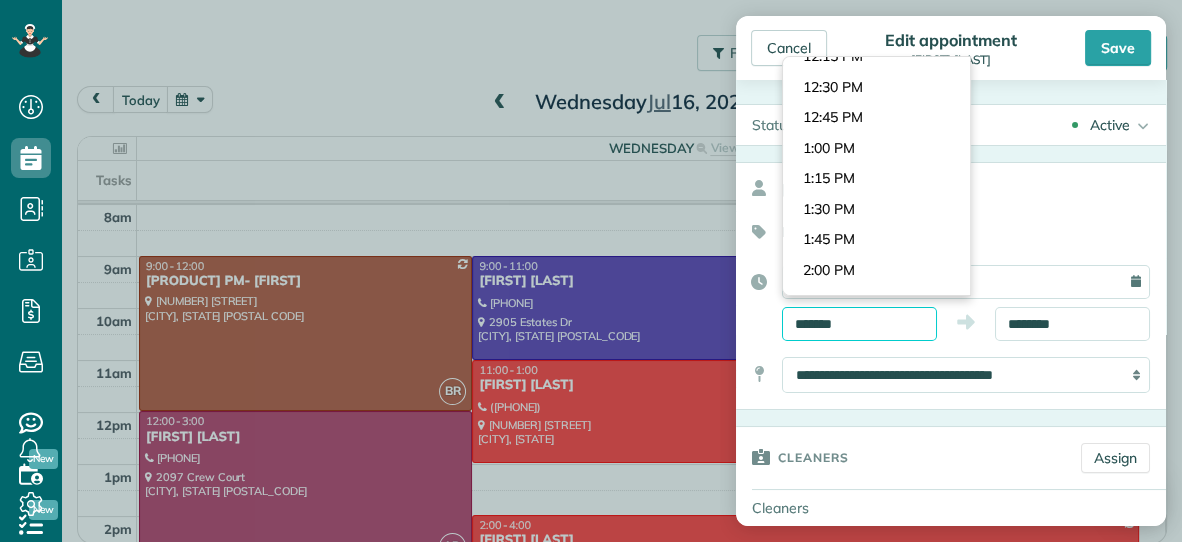 scroll, scrollTop: 1489, scrollLeft: 0, axis: vertical 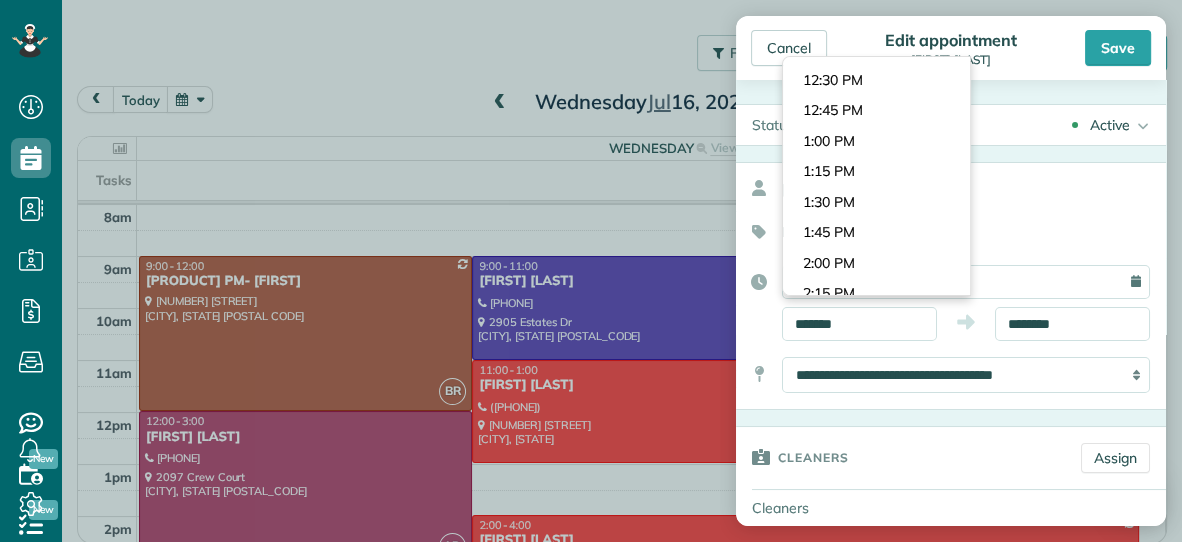 click on "Dashboard
Scheduling
Calendar View
List View
Dispatch View - Weekly scheduling (Beta)" at bounding box center (591, 271) 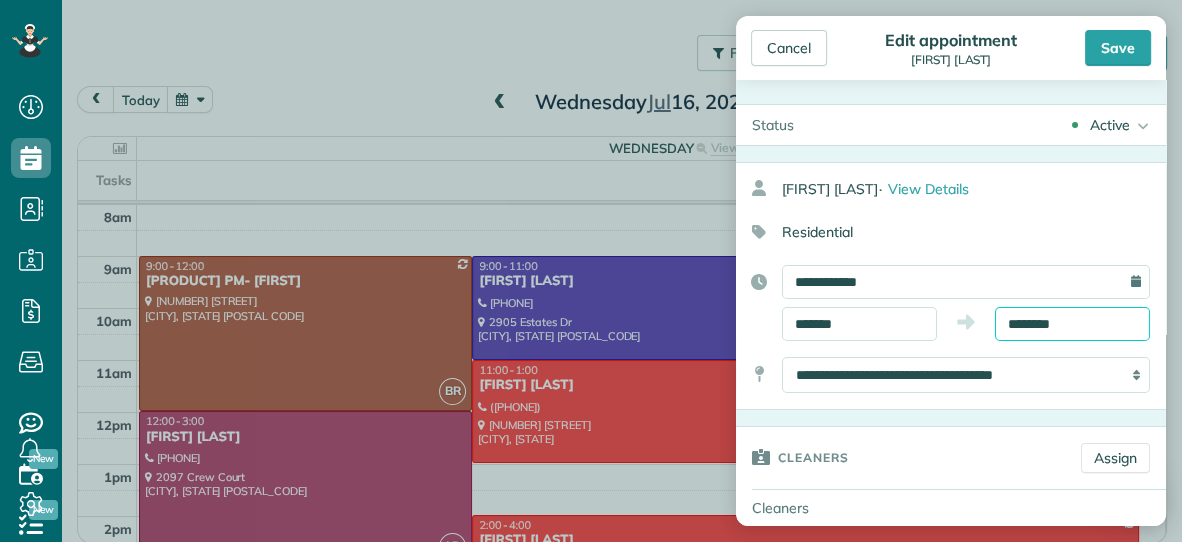 click on "********" at bounding box center (1072, 324) 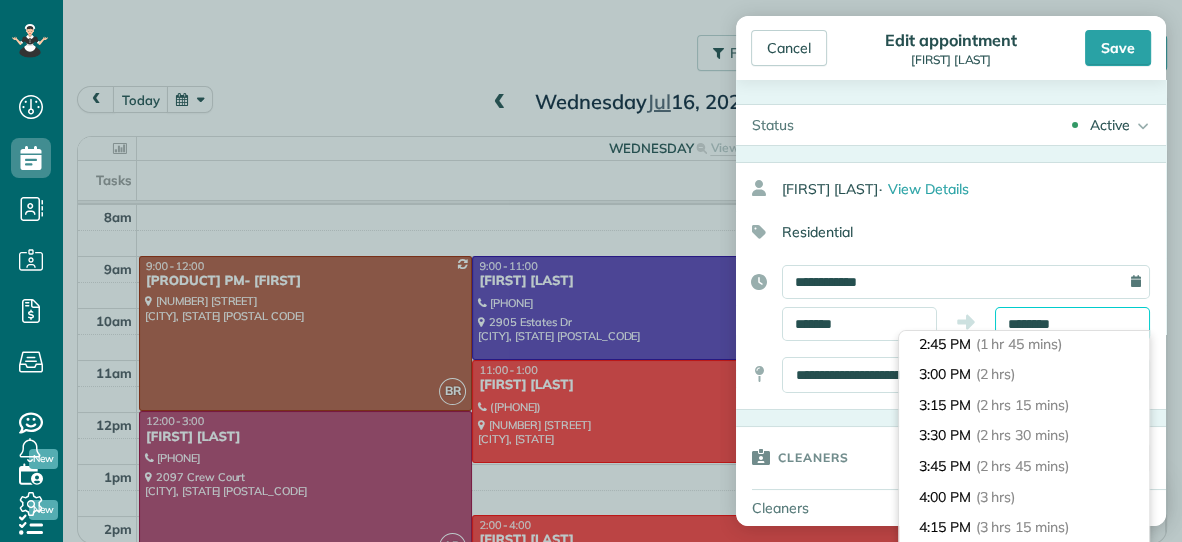 scroll, scrollTop: 221, scrollLeft: 0, axis: vertical 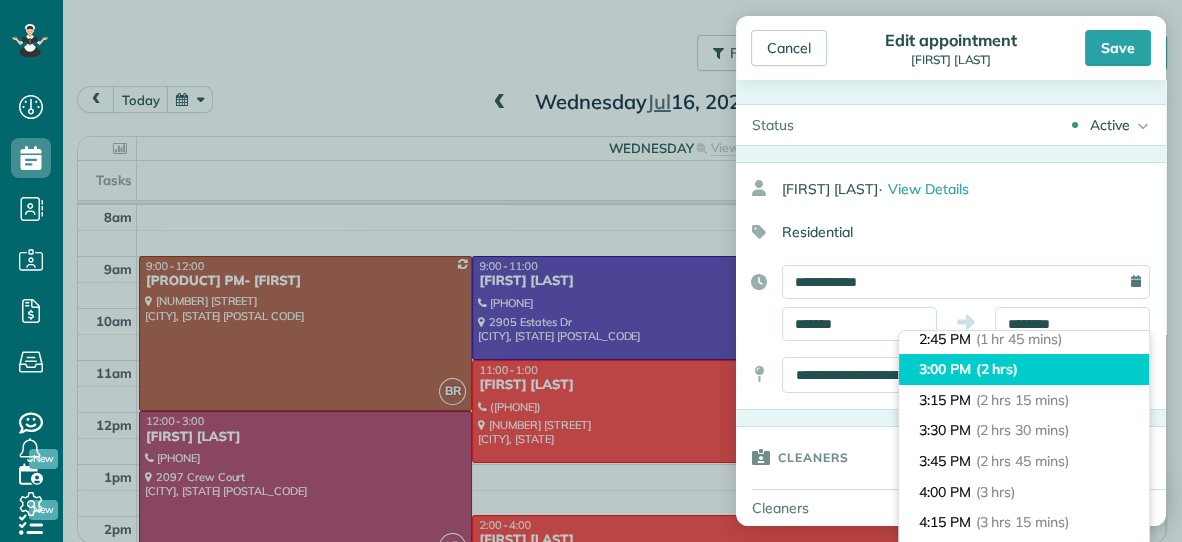 click on "(2 hrs)" at bounding box center [997, 369] 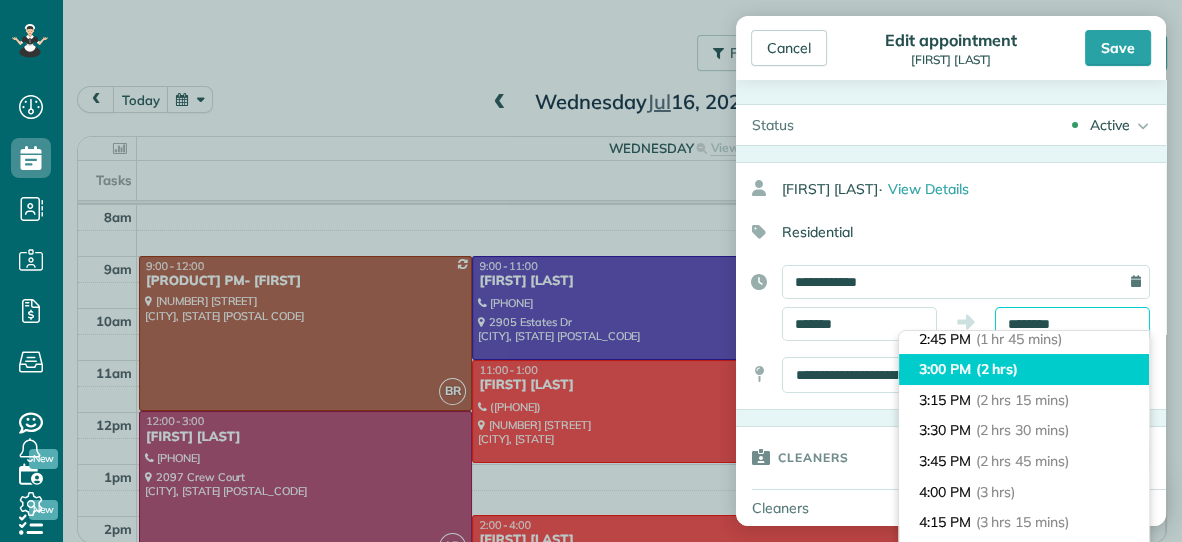 type on "*******" 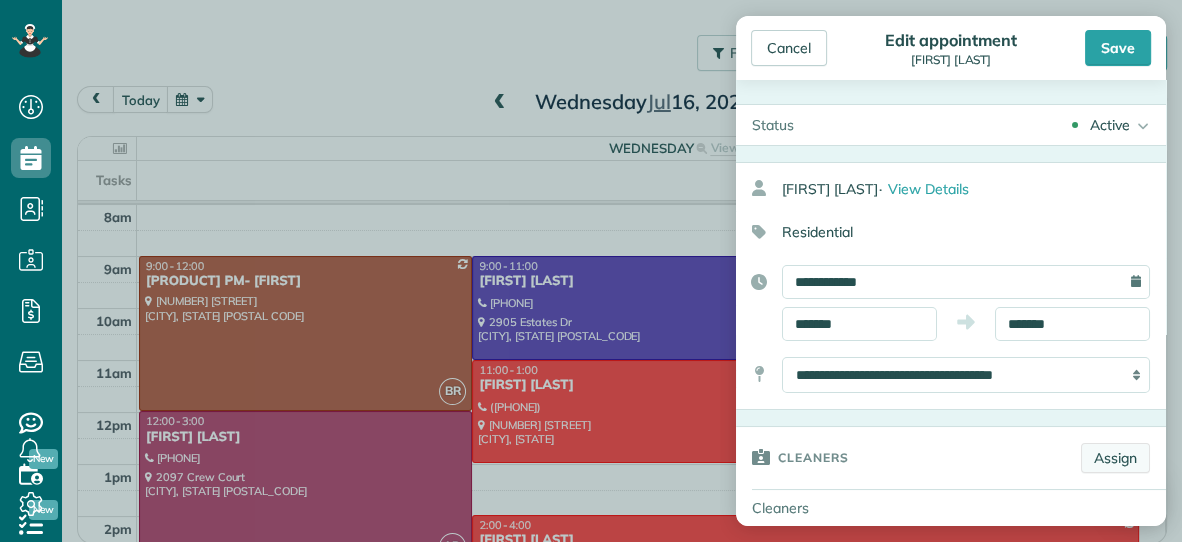 click on "Assign" at bounding box center [1115, 458] 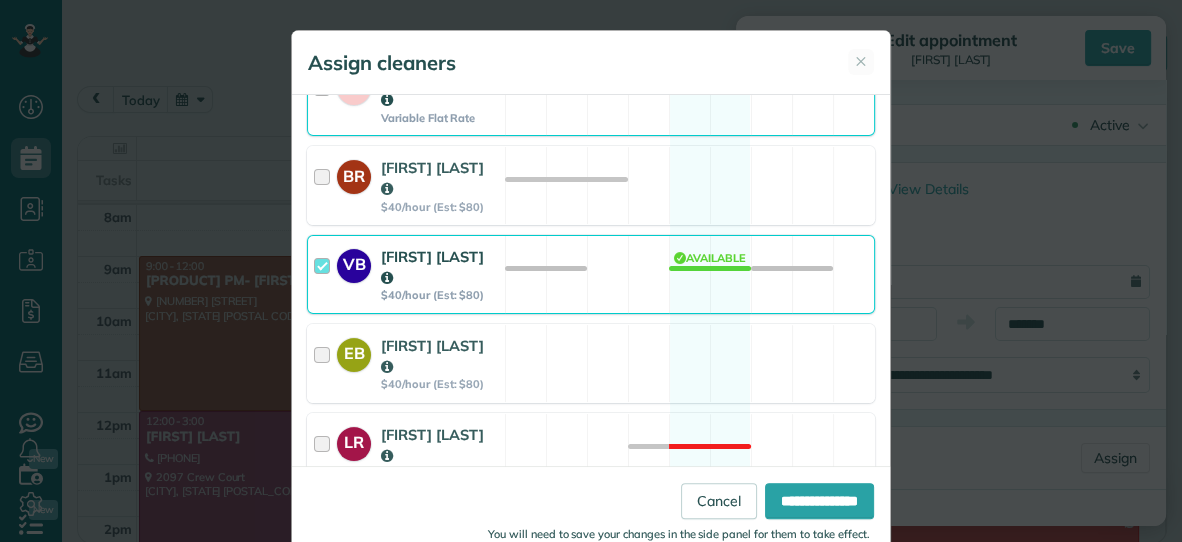scroll, scrollTop: 414, scrollLeft: 0, axis: vertical 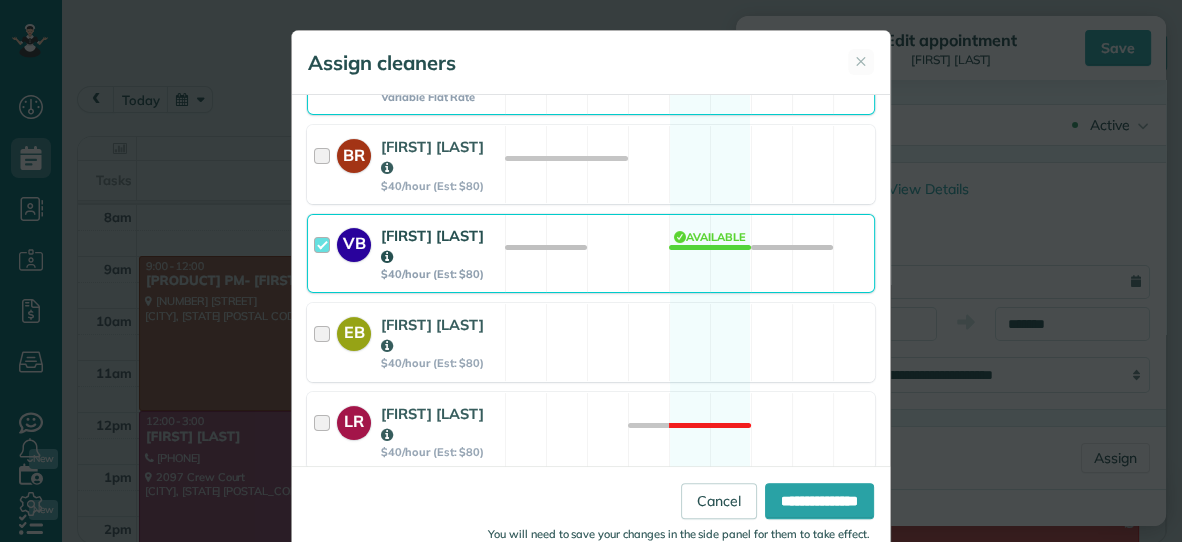 click on "[FIRST] [LAST]
Variable Flat Rate
Available" at bounding box center (591, 75) 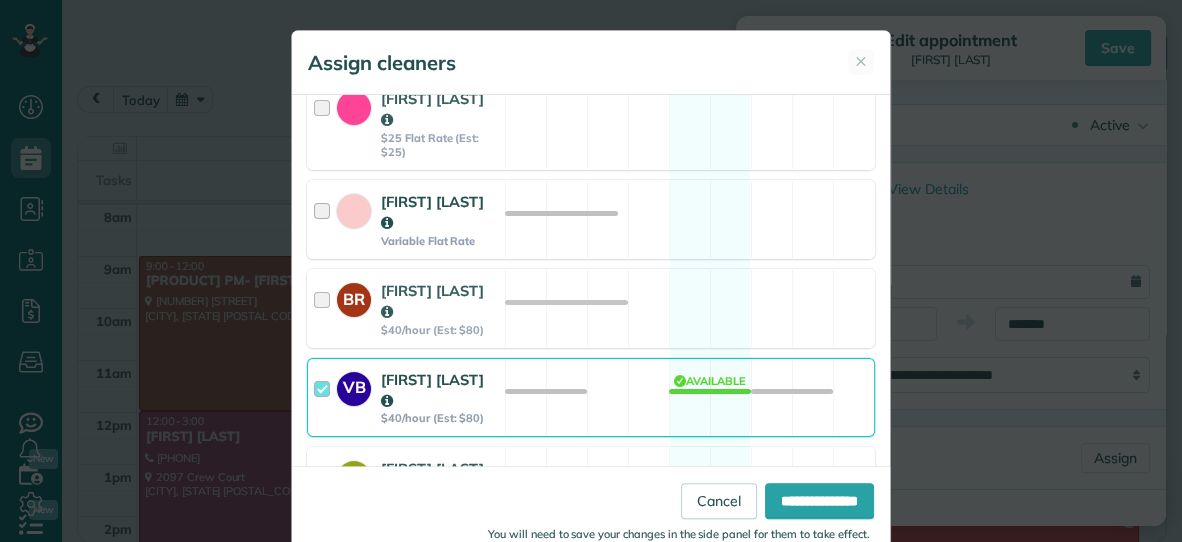 scroll, scrollTop: 269, scrollLeft: 0, axis: vertical 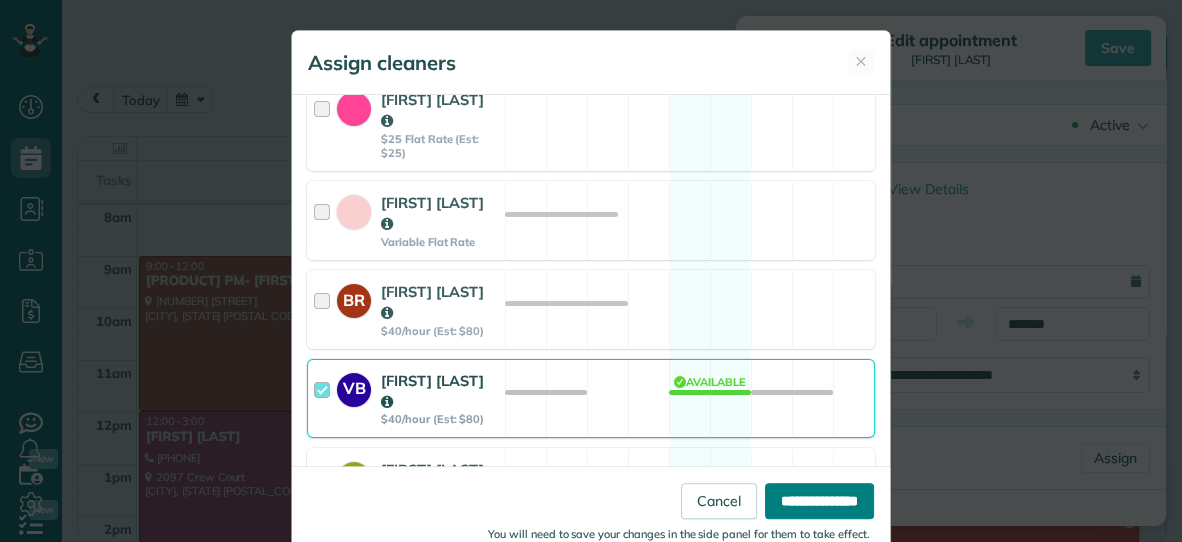 click on "**********" at bounding box center [819, 501] 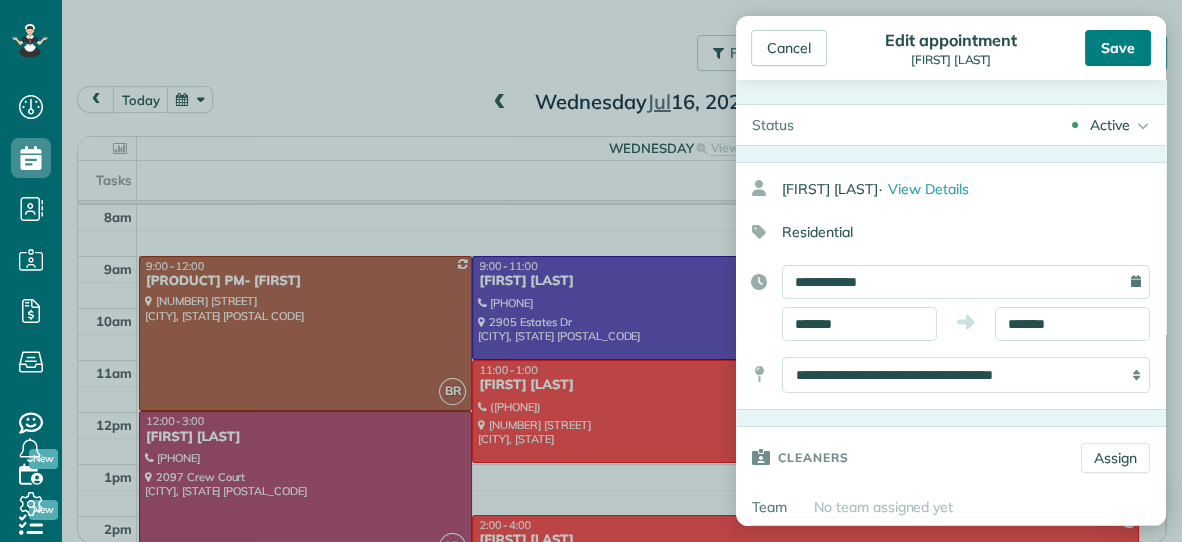 click on "Save" at bounding box center [1118, 48] 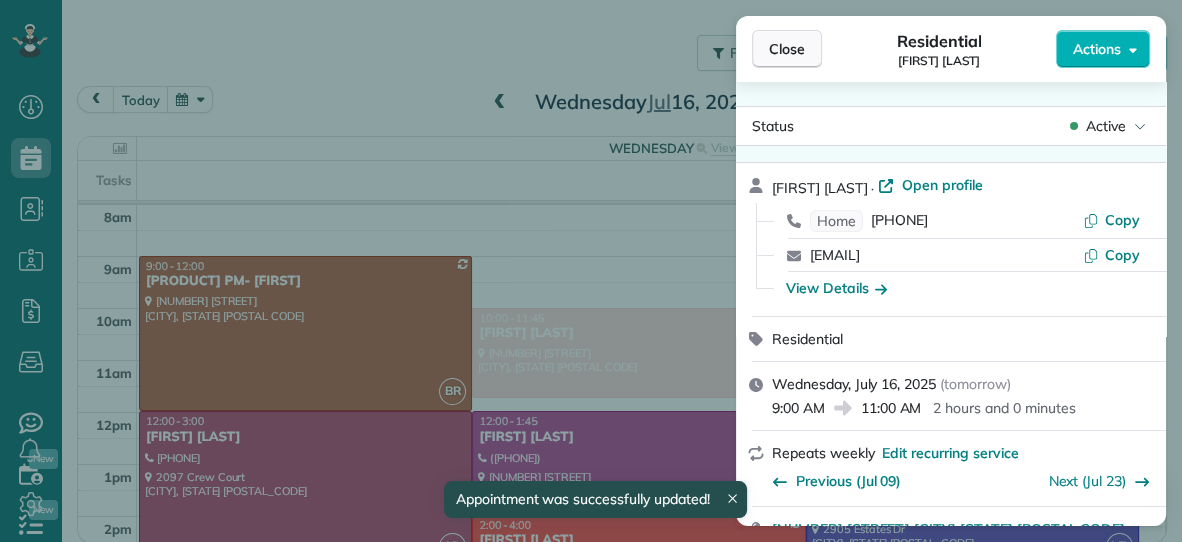 click on "Close" at bounding box center [787, 49] 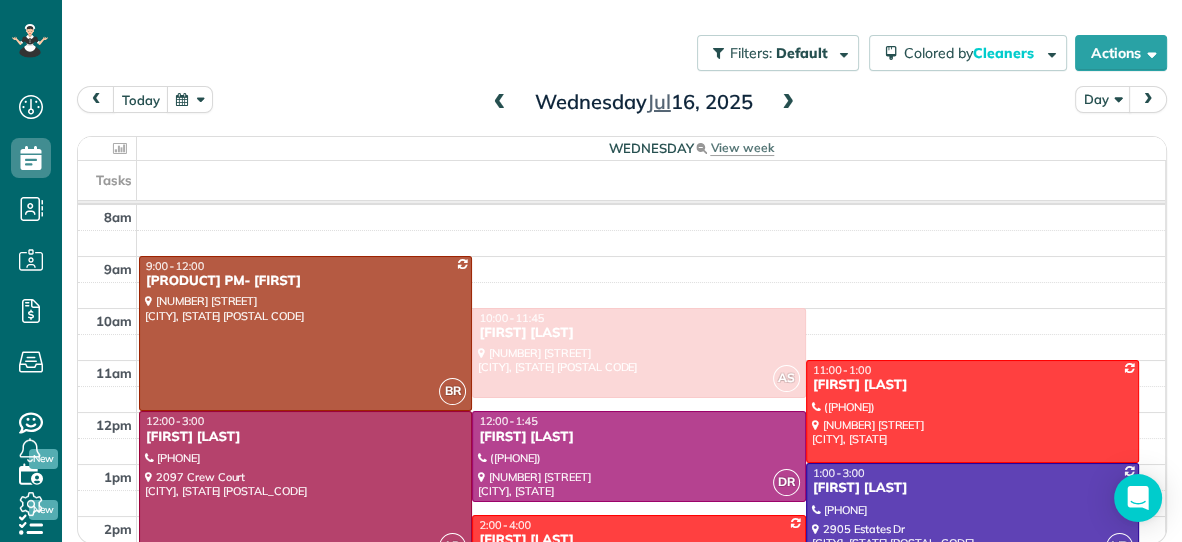 scroll, scrollTop: 128, scrollLeft: 0, axis: vertical 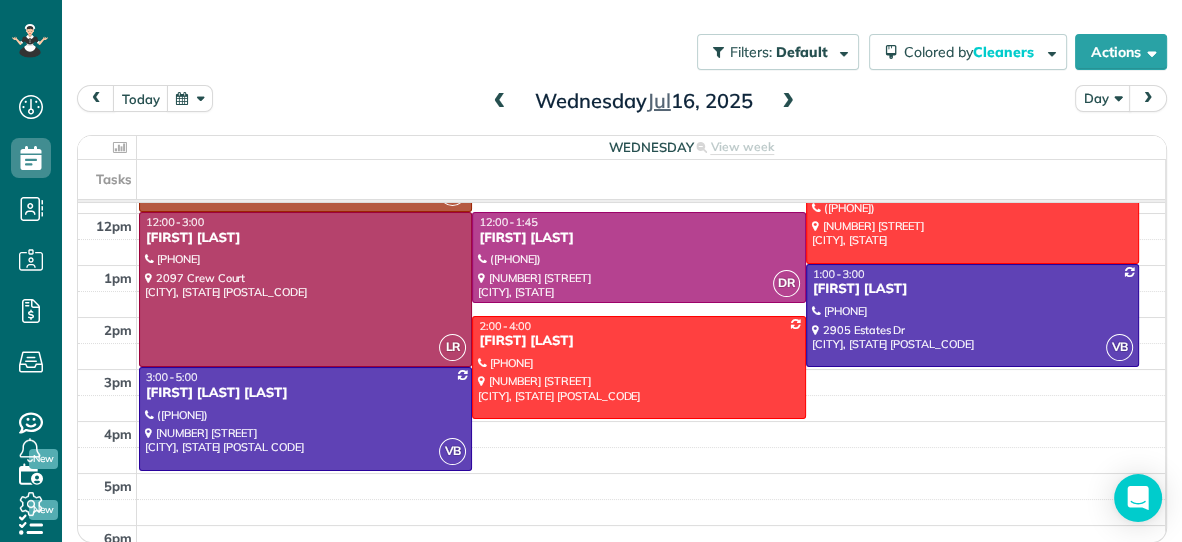click at bounding box center (788, 102) 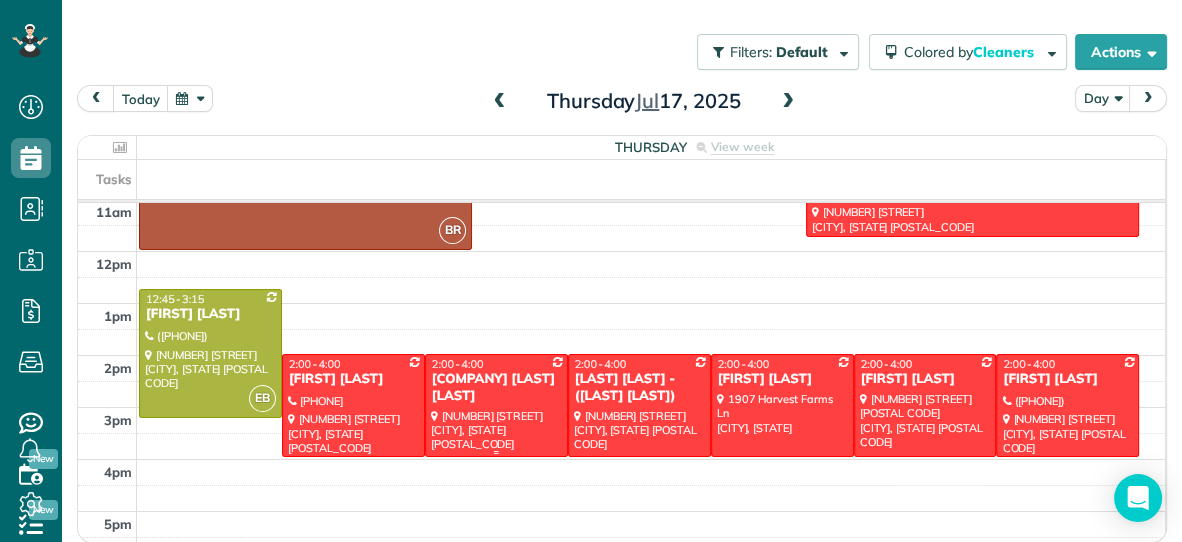 scroll, scrollTop: 210, scrollLeft: 0, axis: vertical 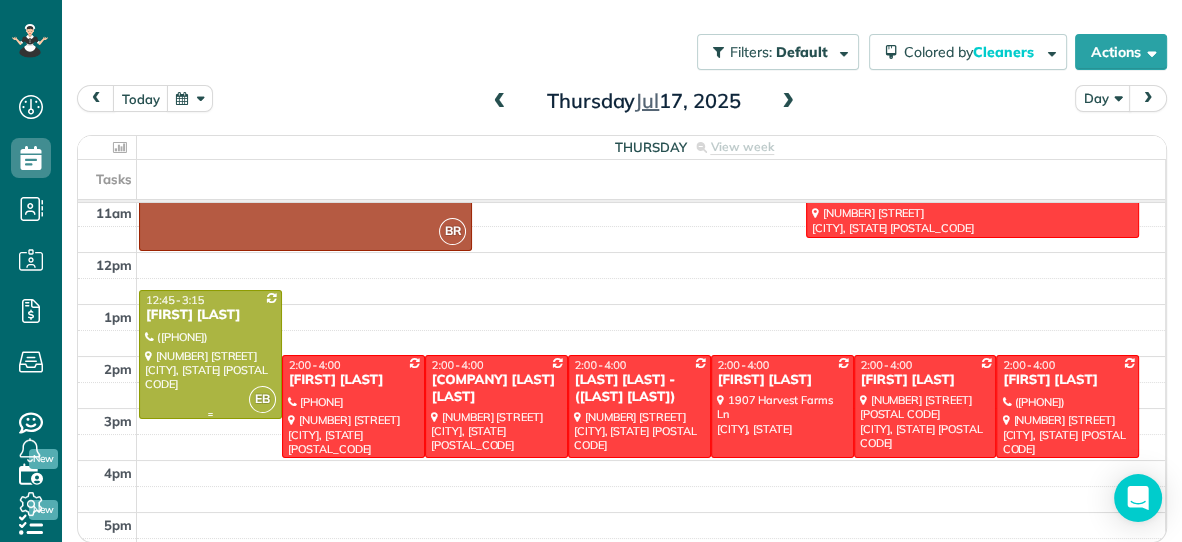 click on "[FIRST] [LAST]" at bounding box center [210, 315] 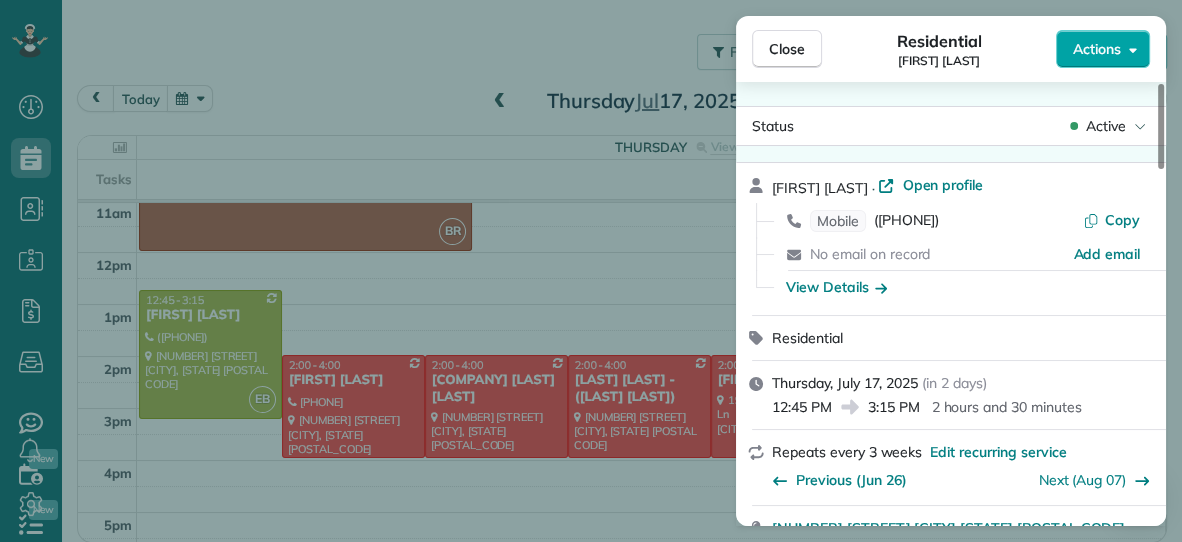 click on "Actions" at bounding box center [1097, 49] 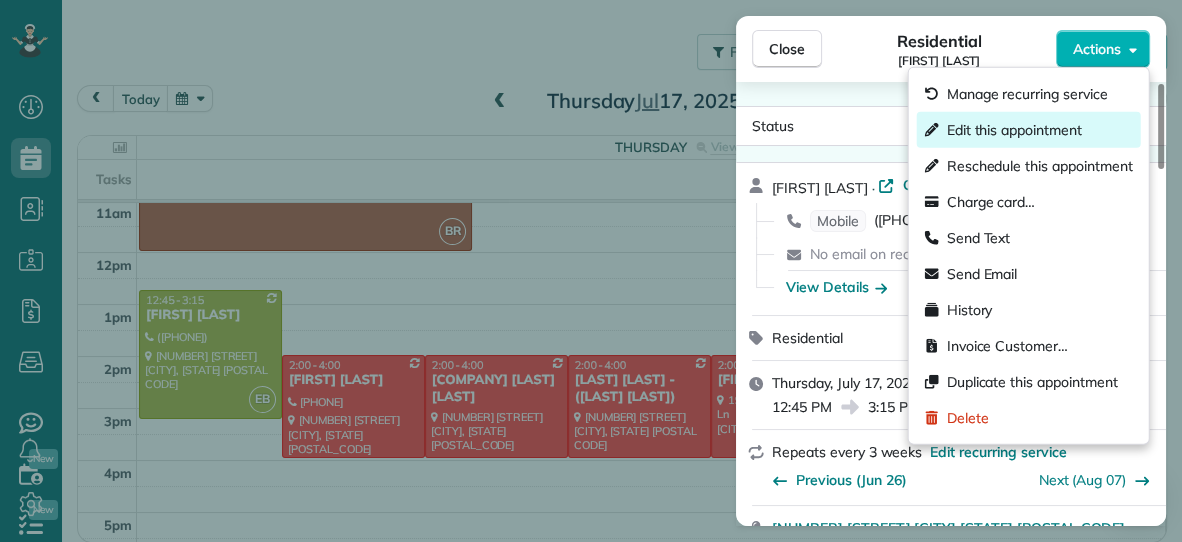 click on "Edit this appointment" at bounding box center (1014, 130) 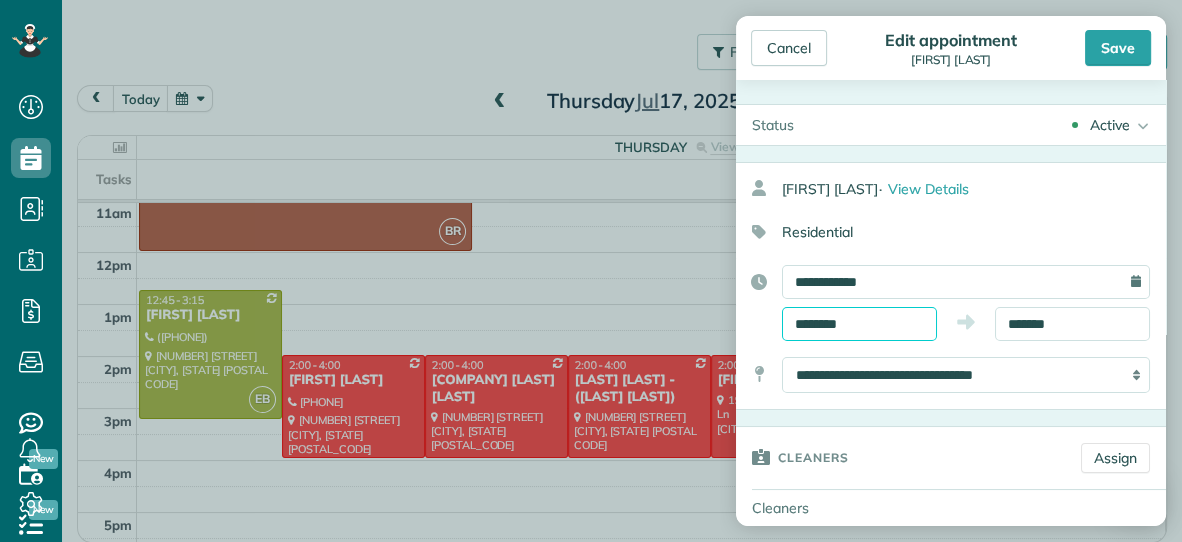 click on "********" at bounding box center (859, 324) 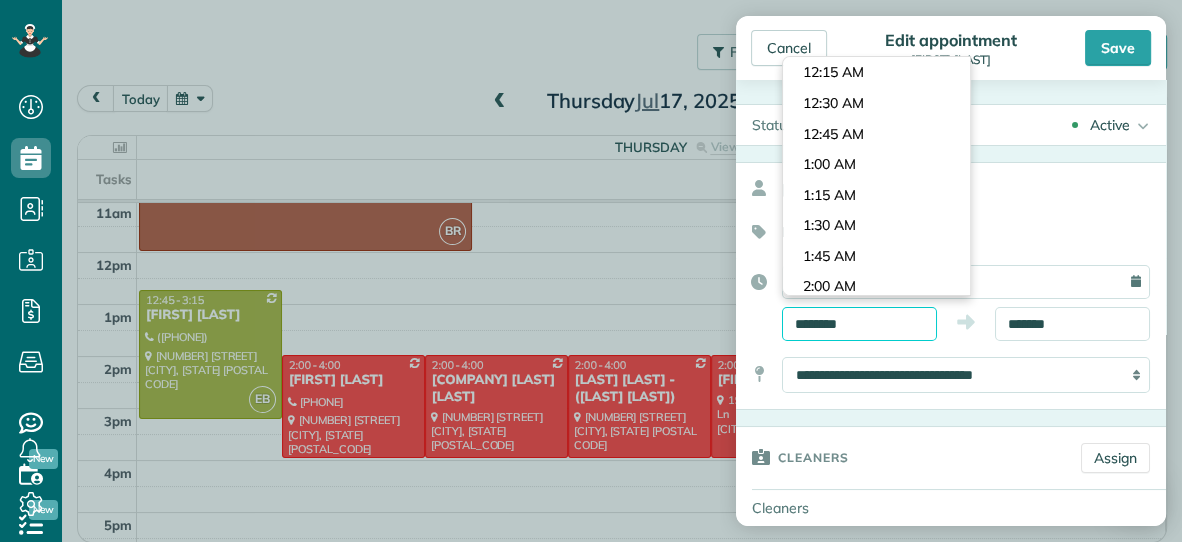 scroll, scrollTop: 1495, scrollLeft: 0, axis: vertical 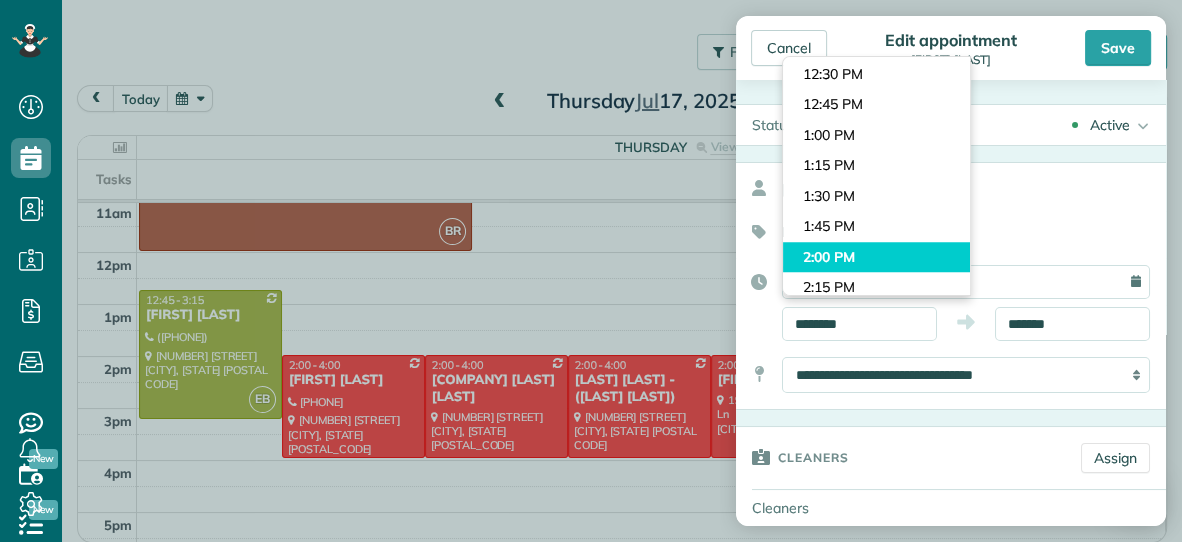click on "Dashboard
Scheduling
Calendar View
List View
Dispatch View - Weekly scheduling (Beta)" at bounding box center [591, 271] 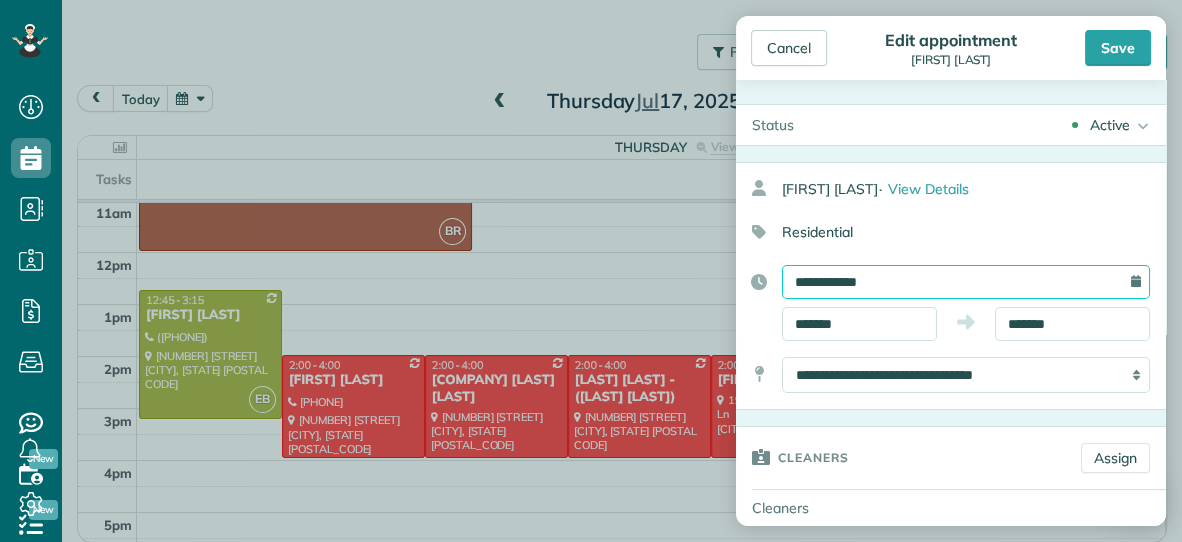 click on "**********" at bounding box center [966, 282] 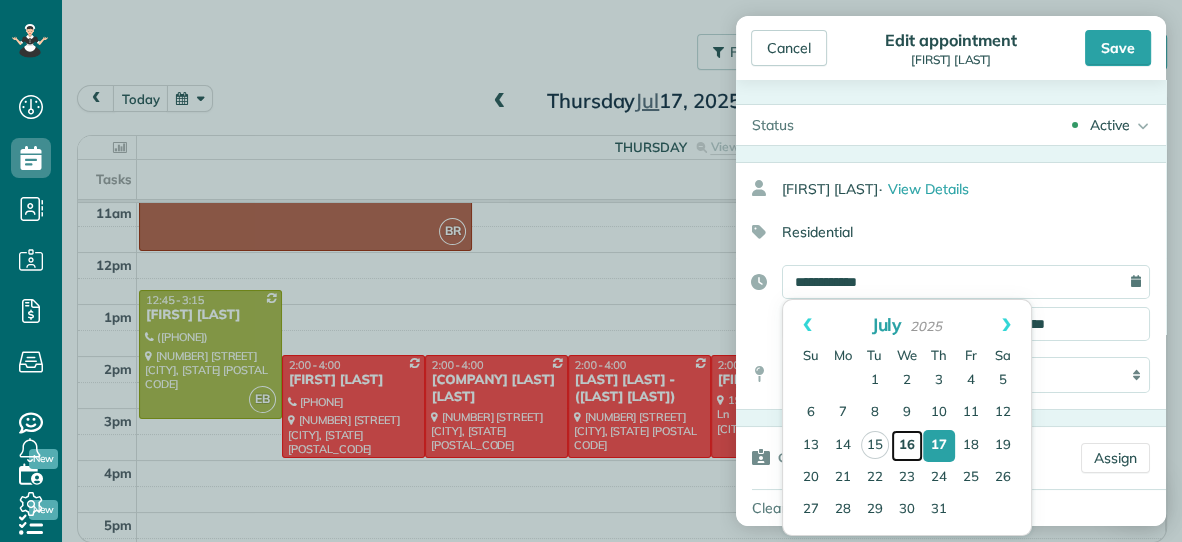 click on "16" at bounding box center [907, 446] 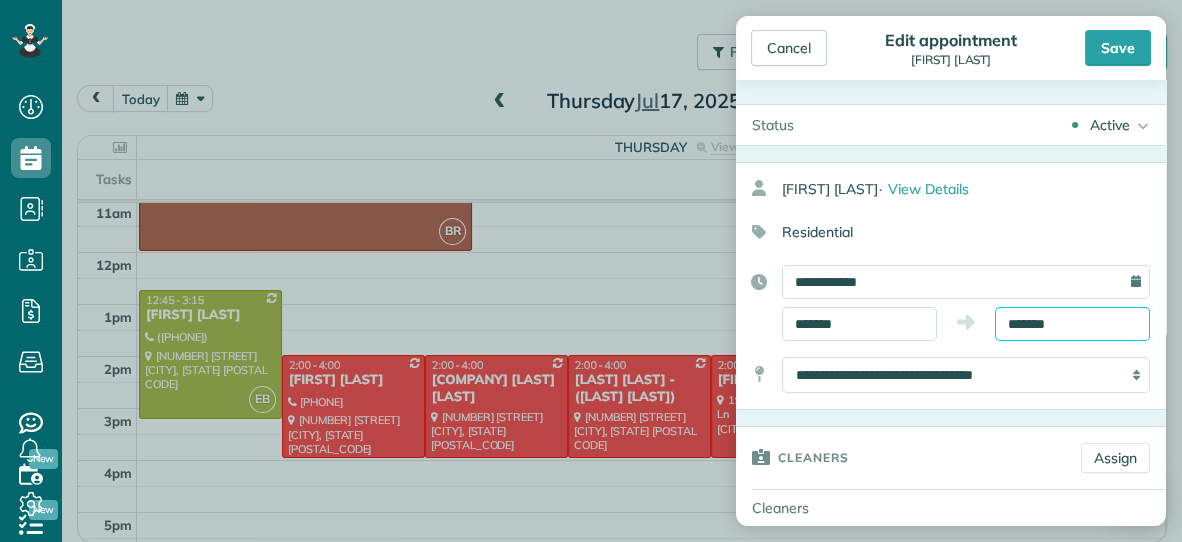 click on "*******" at bounding box center [1072, 324] 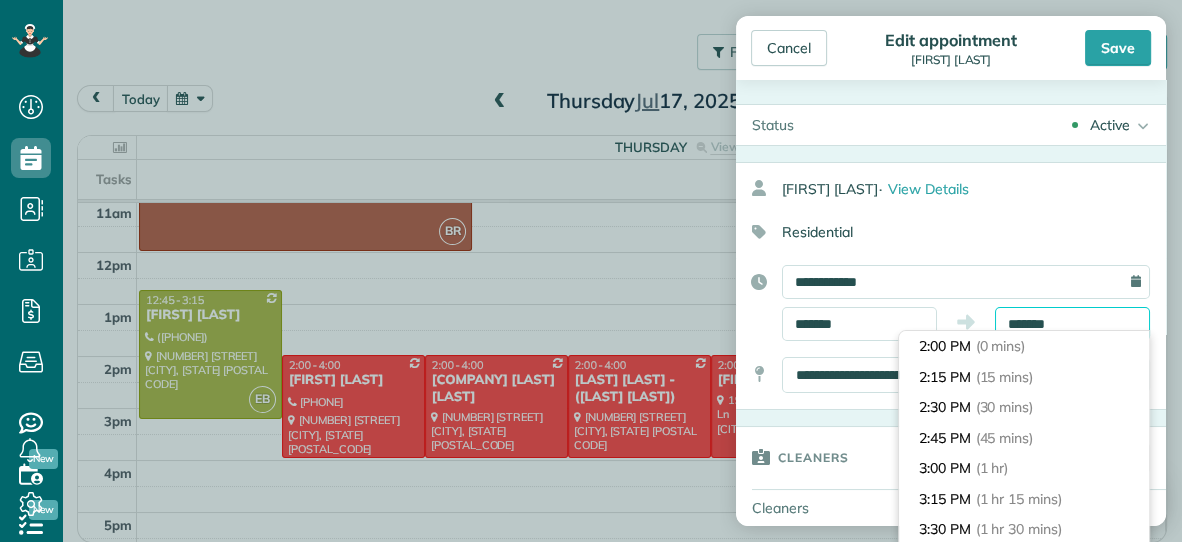 scroll, scrollTop: 121, scrollLeft: 0, axis: vertical 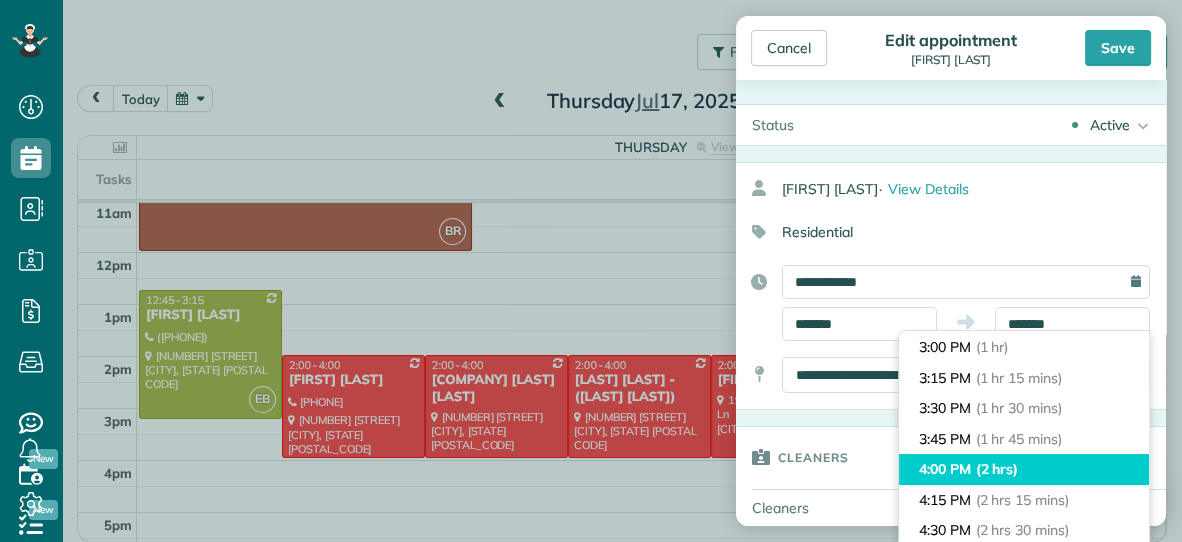click on "(2 hrs)" at bounding box center [997, 469] 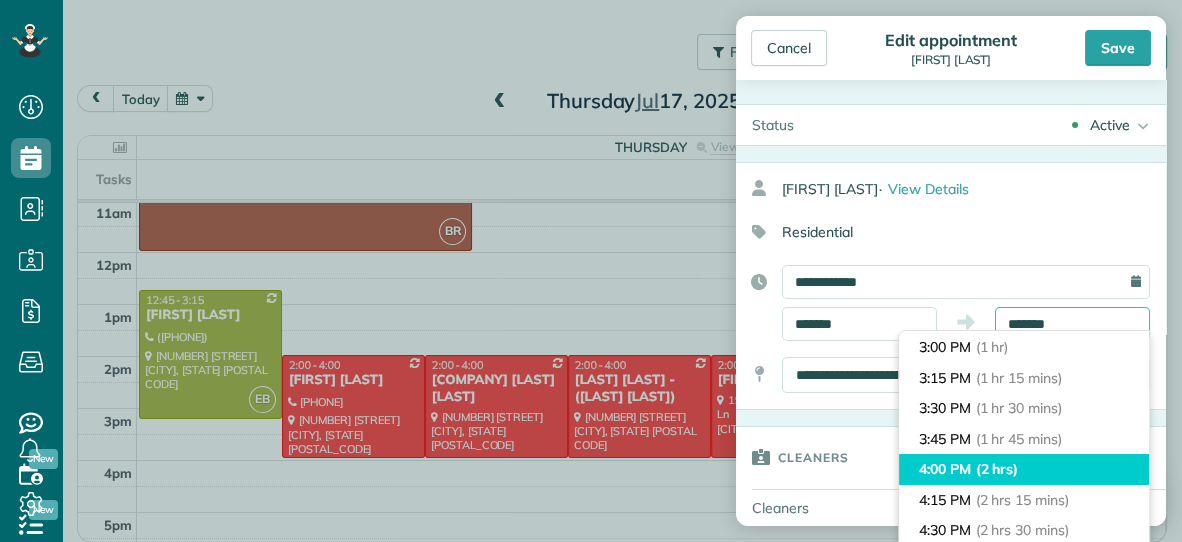 type on "*******" 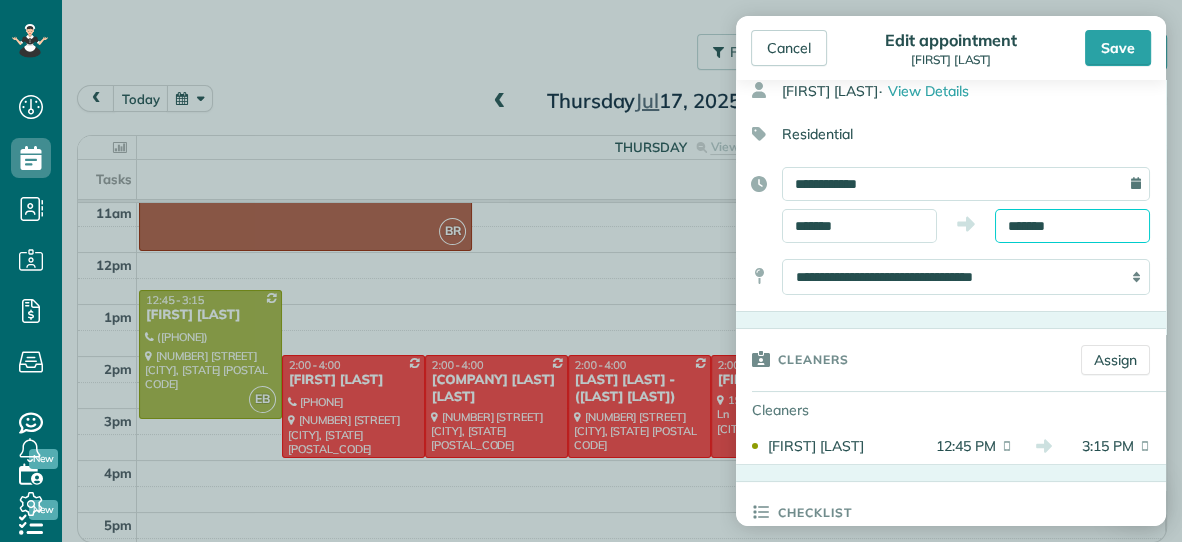 scroll, scrollTop: 102, scrollLeft: 0, axis: vertical 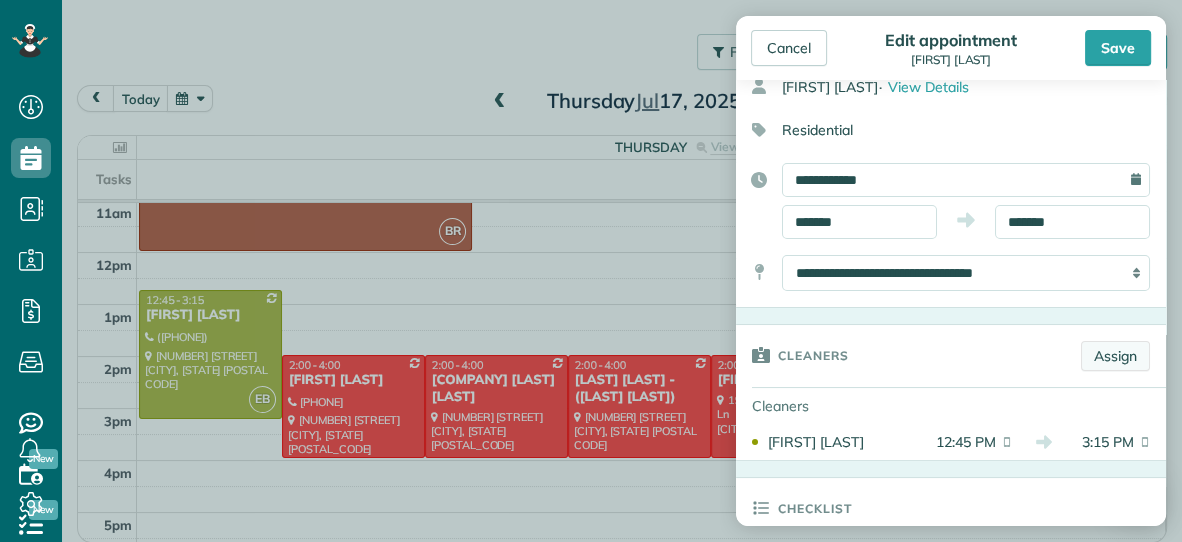 click on "Assign" at bounding box center [1115, 356] 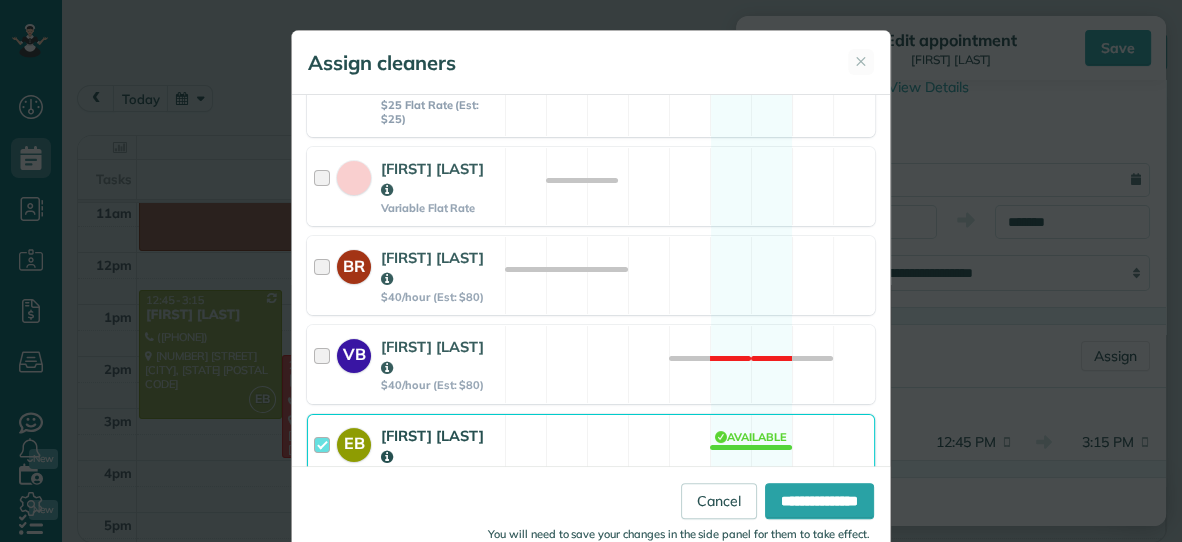 scroll, scrollTop: 414, scrollLeft: 0, axis: vertical 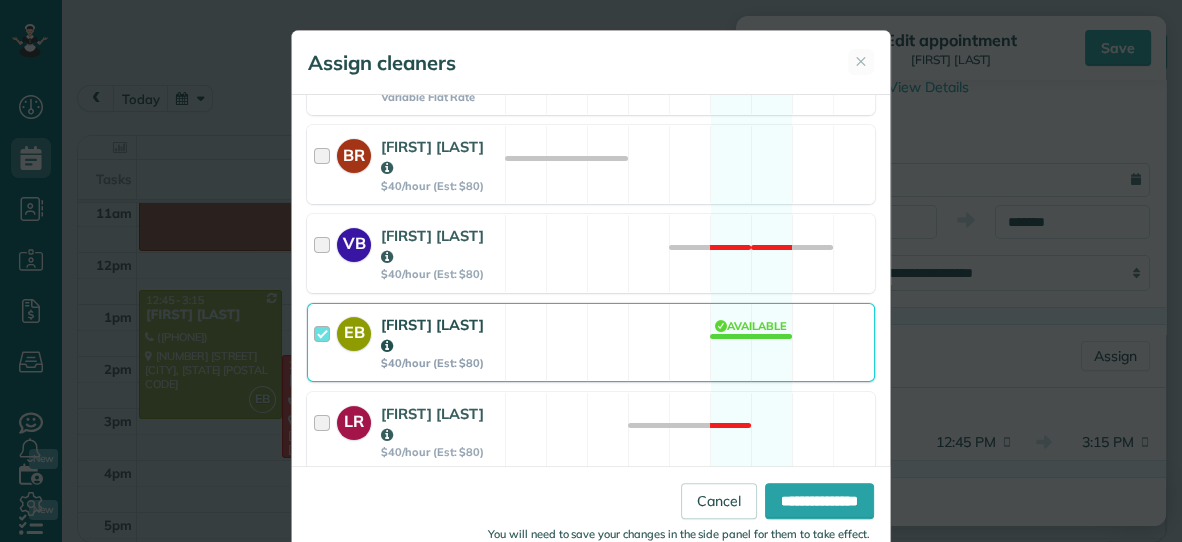 click on "EB
[FIRST] [LAST]
$40/hour (Est: $80)
Available" at bounding box center [591, 342] 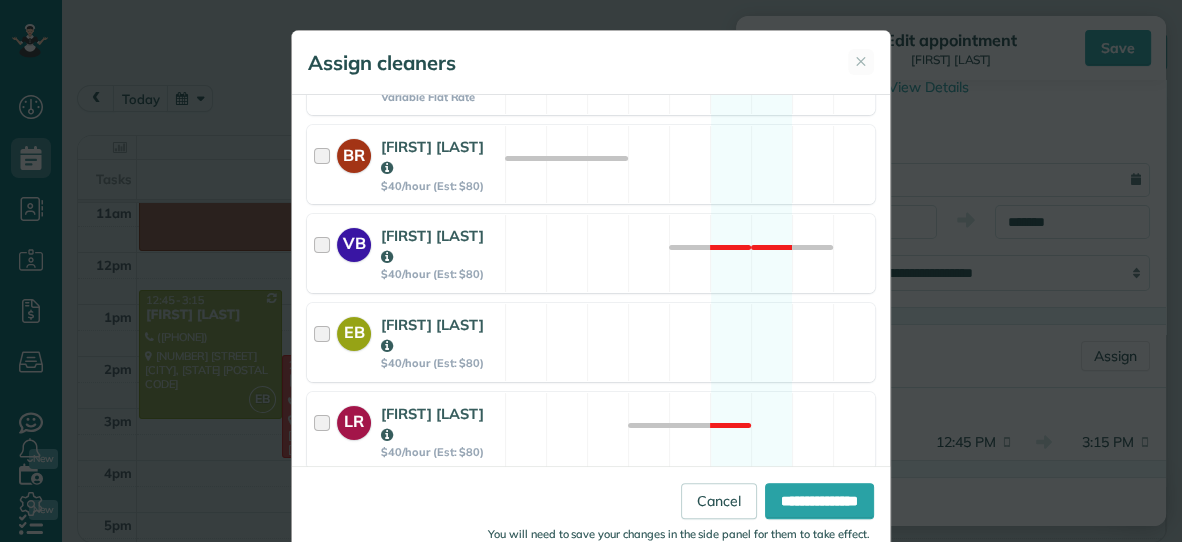 click on "**********" at bounding box center (591, 511) 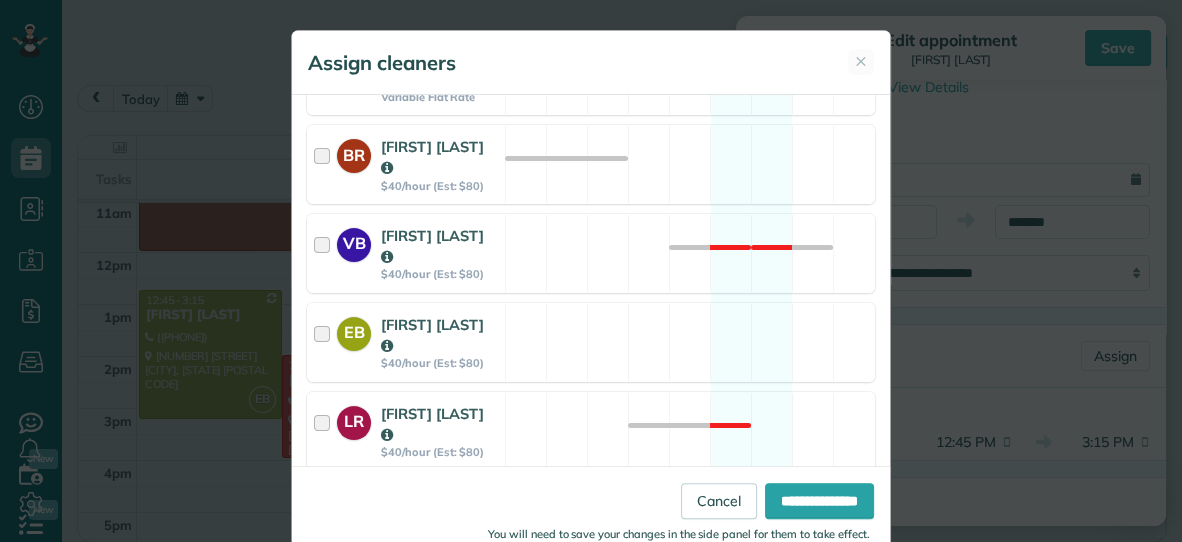 click on "DR
[FIRST] [LAST]
$40/hour (Est: $80)
Available" at bounding box center (591, 519) 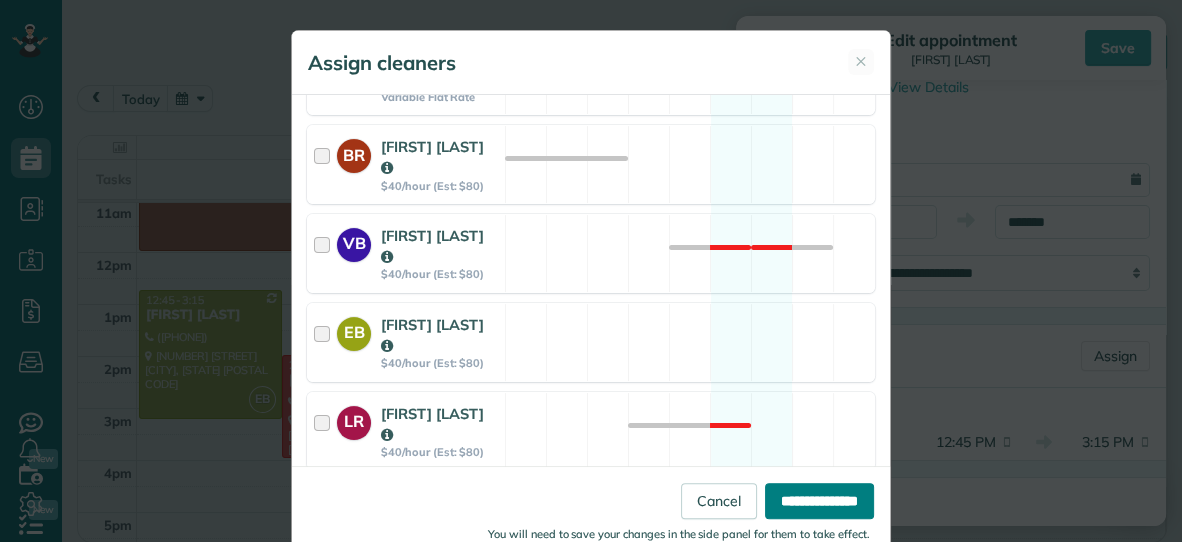 click on "**********" at bounding box center [819, 501] 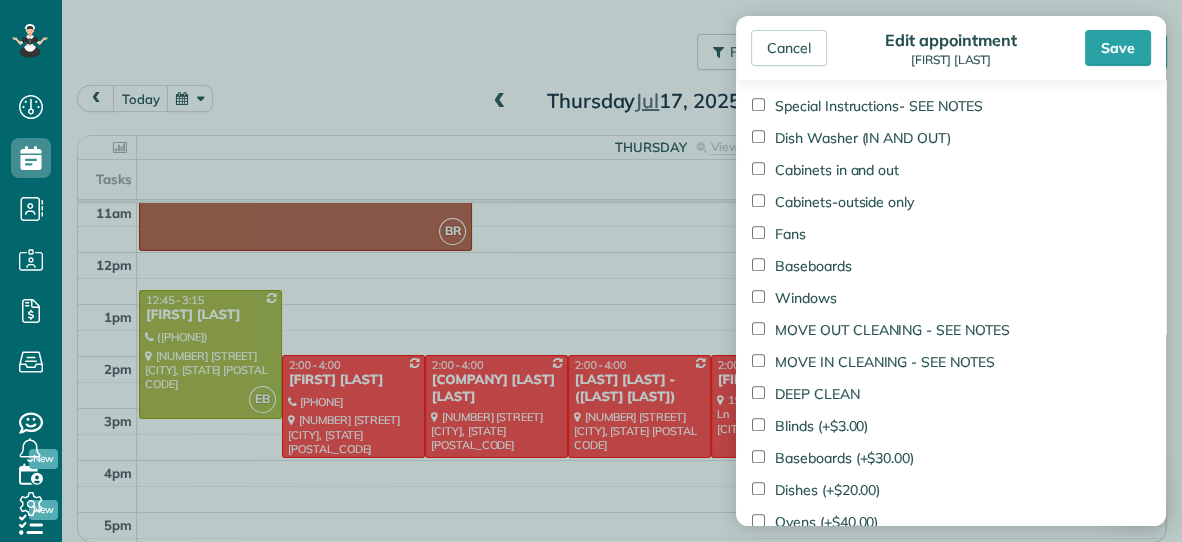 scroll, scrollTop: 1110, scrollLeft: 0, axis: vertical 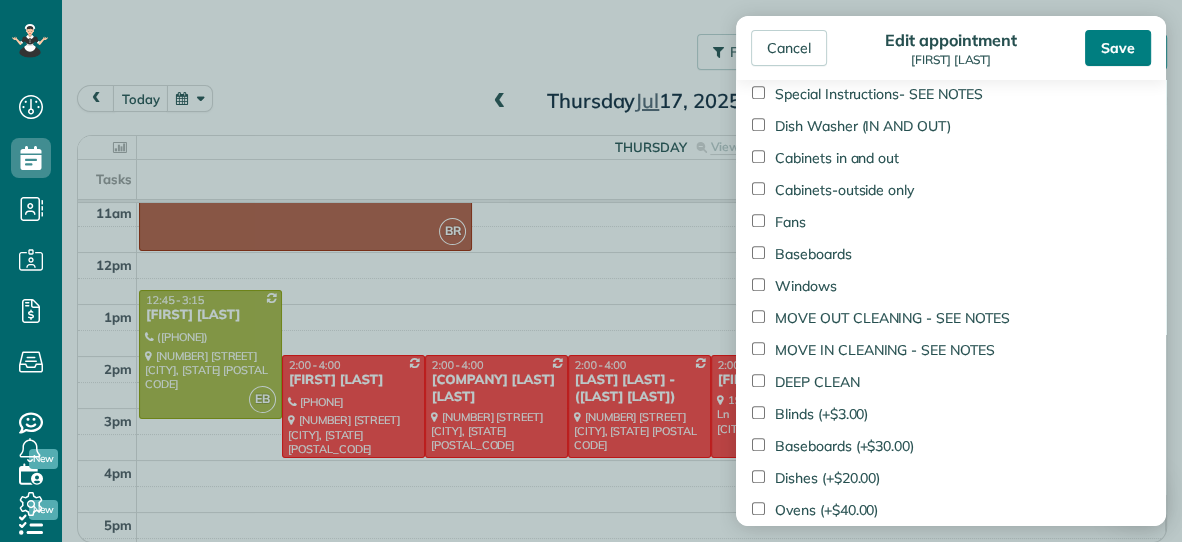 click on "Save" at bounding box center (1118, 48) 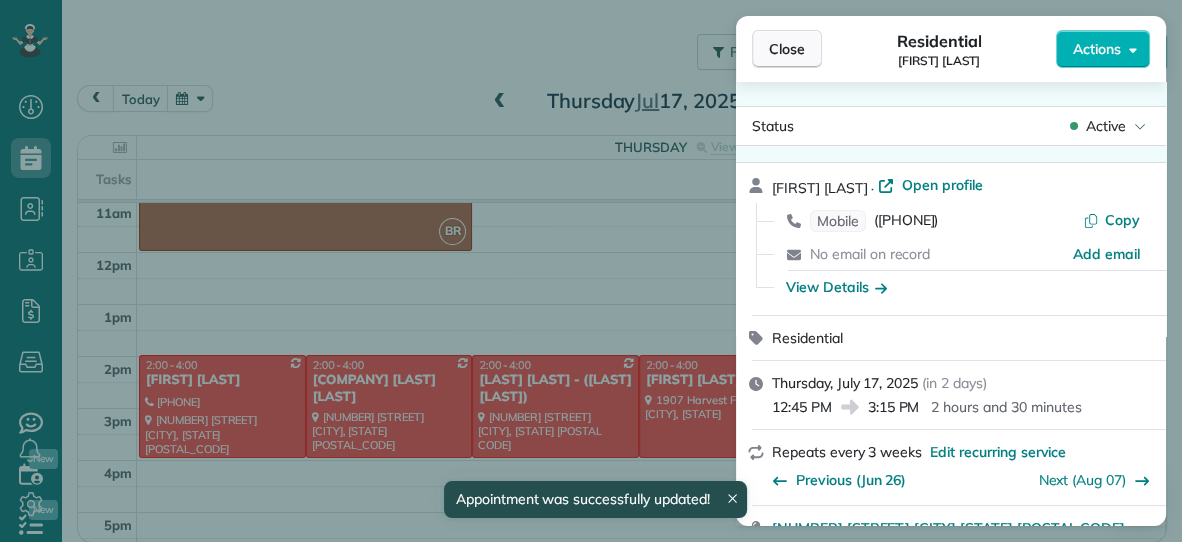 scroll, scrollTop: 127, scrollLeft: 0, axis: vertical 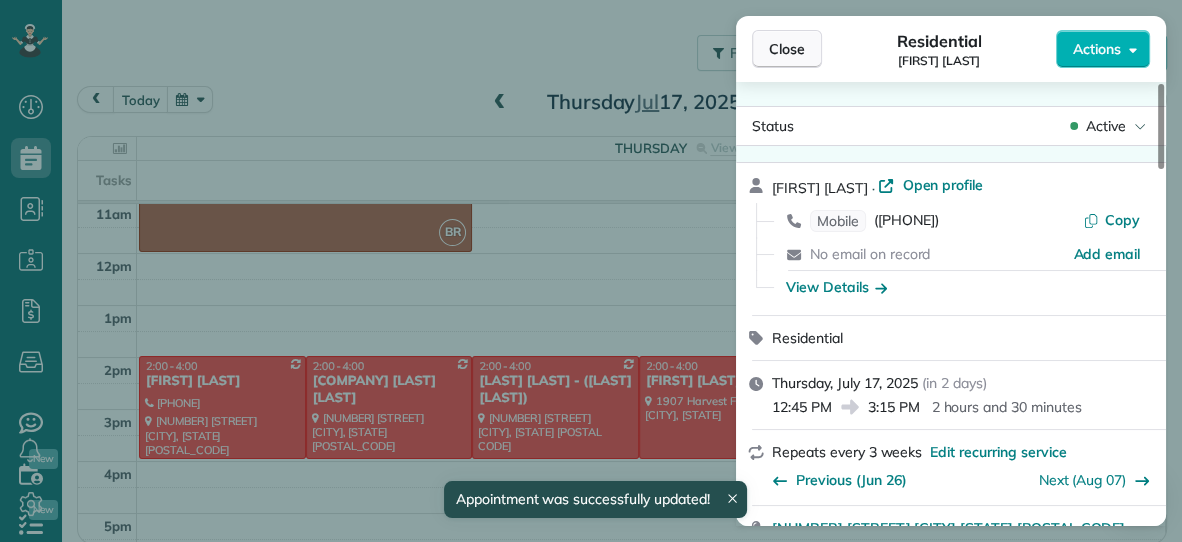 click on "Close" at bounding box center [787, 49] 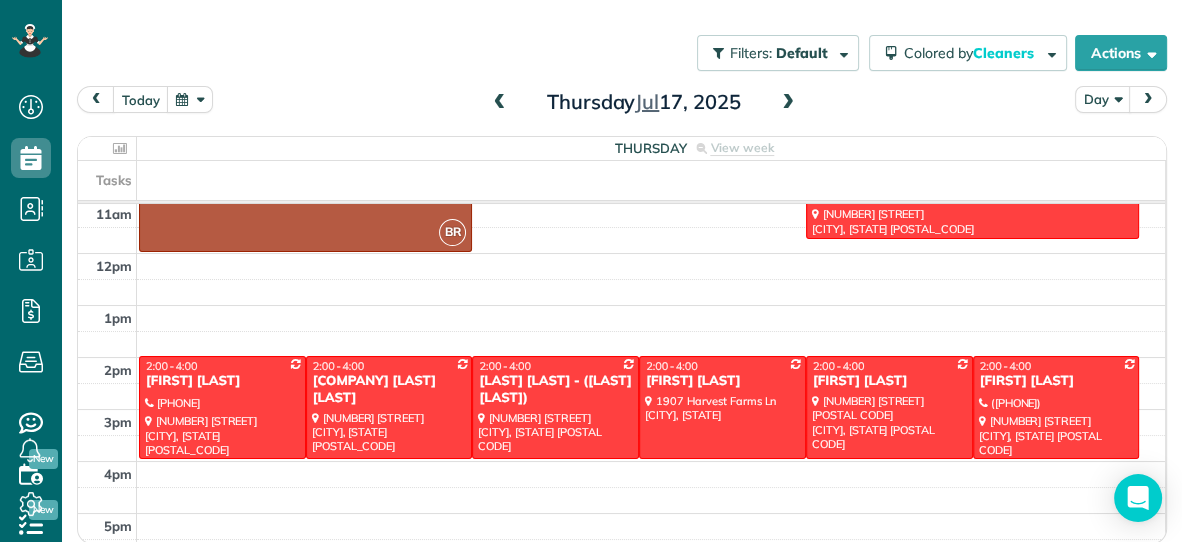 click at bounding box center (500, 103) 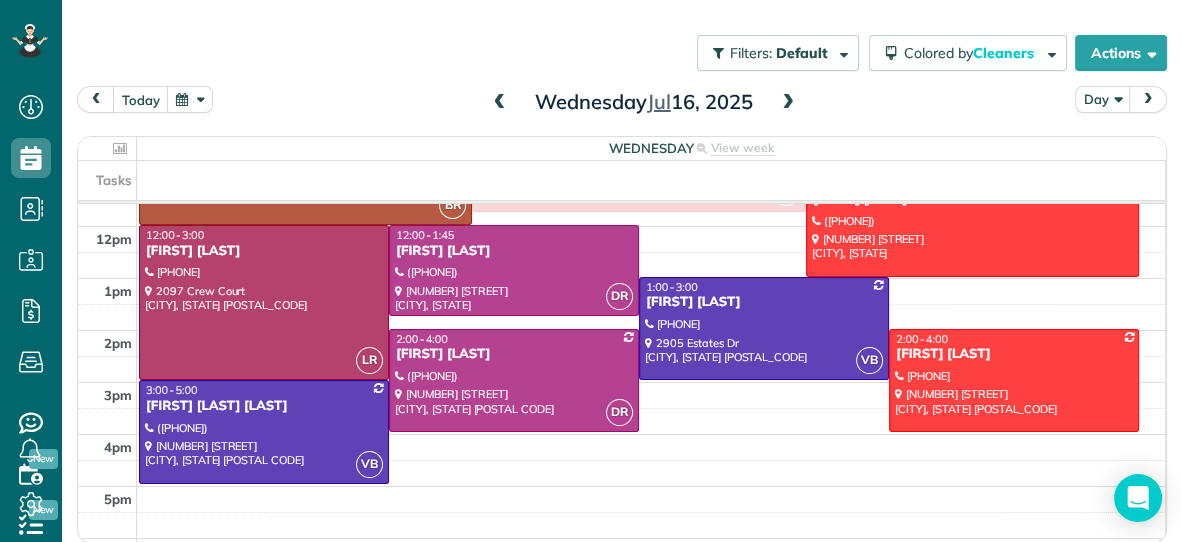 scroll, scrollTop: 244, scrollLeft: 0, axis: vertical 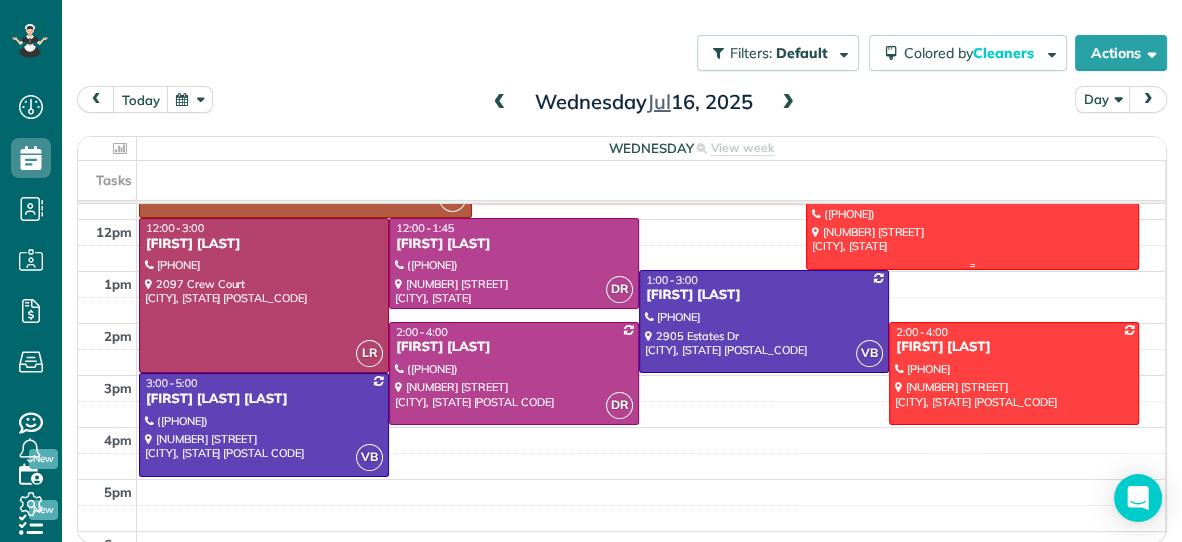 click at bounding box center [972, 218] 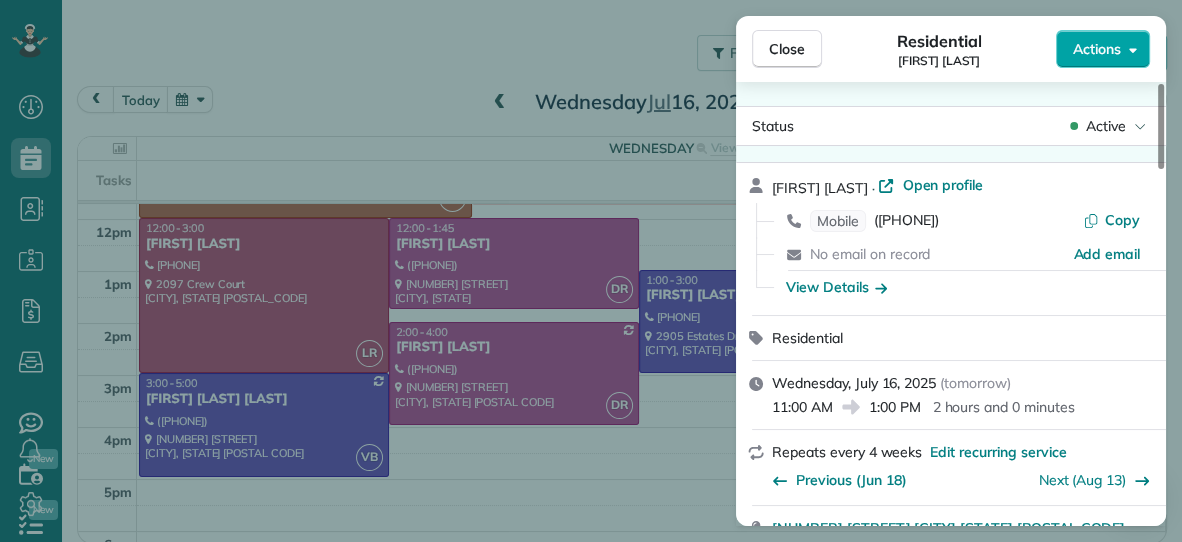 click on "Actions" at bounding box center [1103, 49] 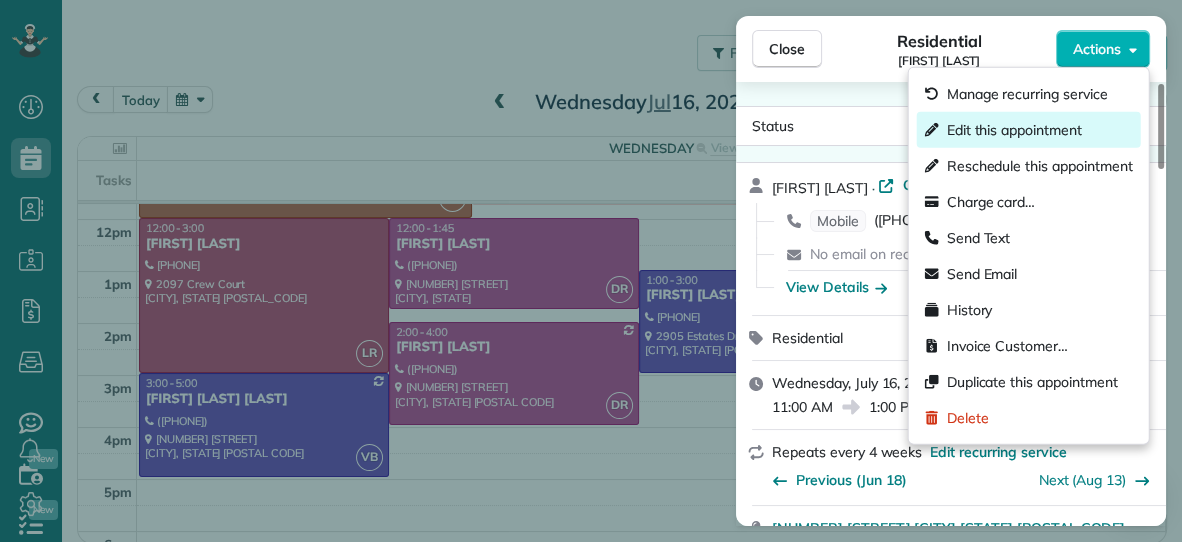 click on "Edit this appointment" at bounding box center (1014, 130) 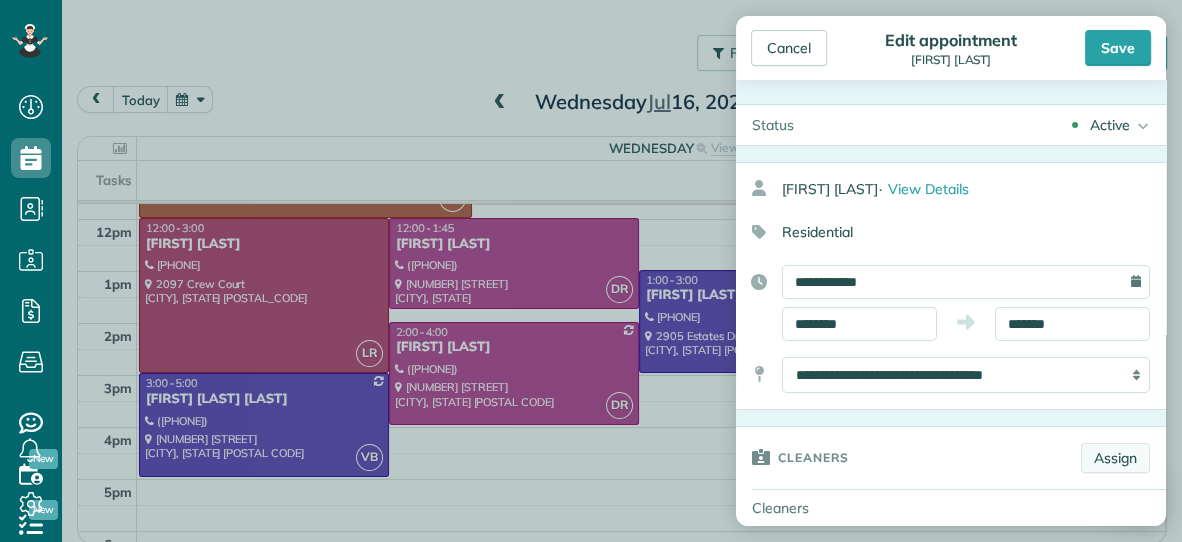 click on "Assign" at bounding box center (1115, 458) 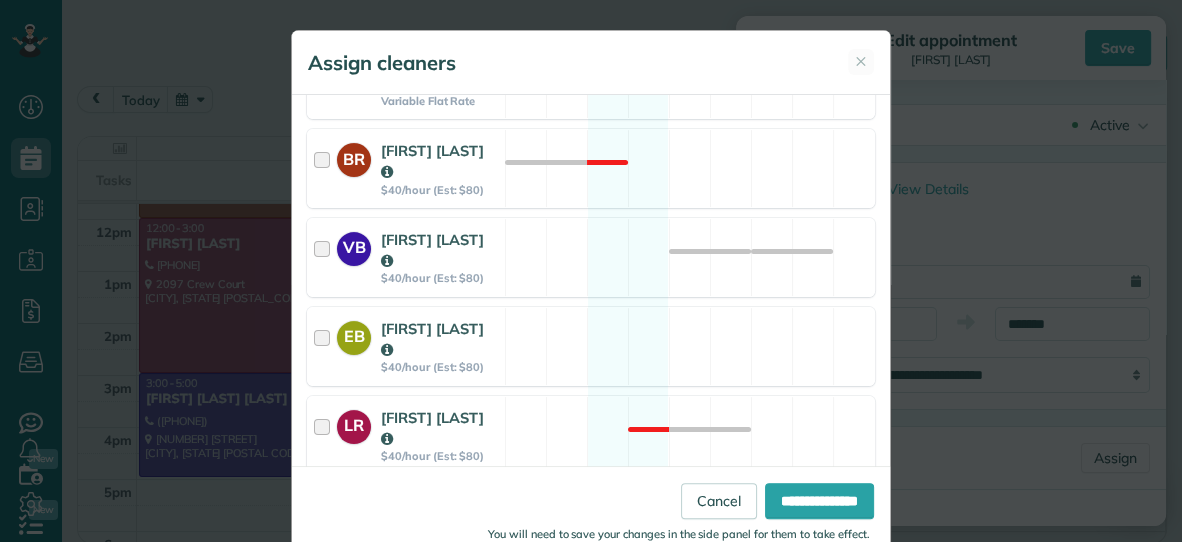 scroll, scrollTop: 414, scrollLeft: 0, axis: vertical 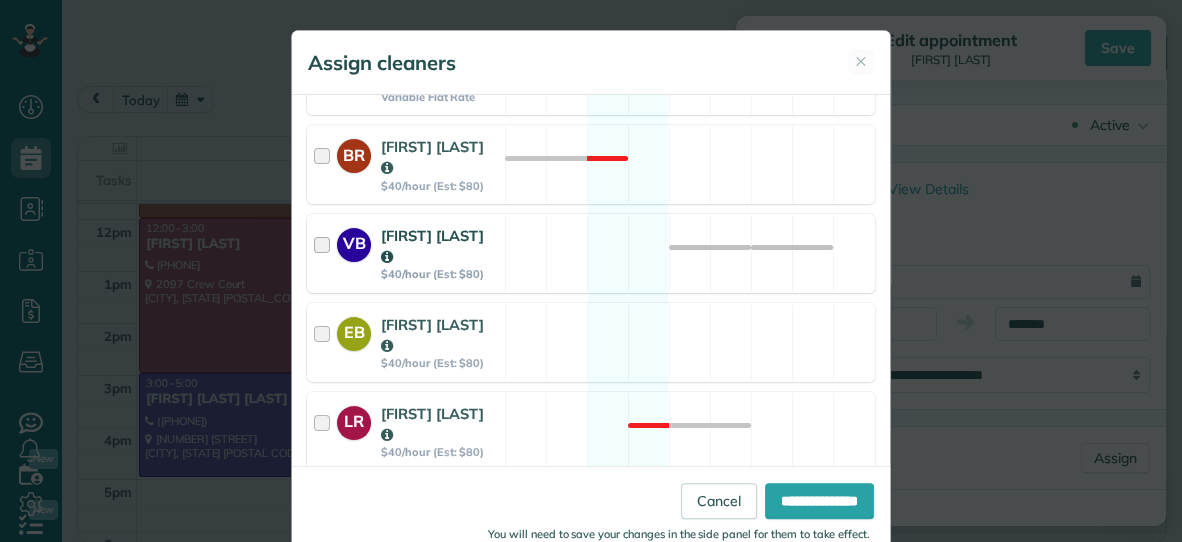 click on "VB
[FIRST] [LAST]
$40/hour (Est: $80)
Available" at bounding box center [591, 253] 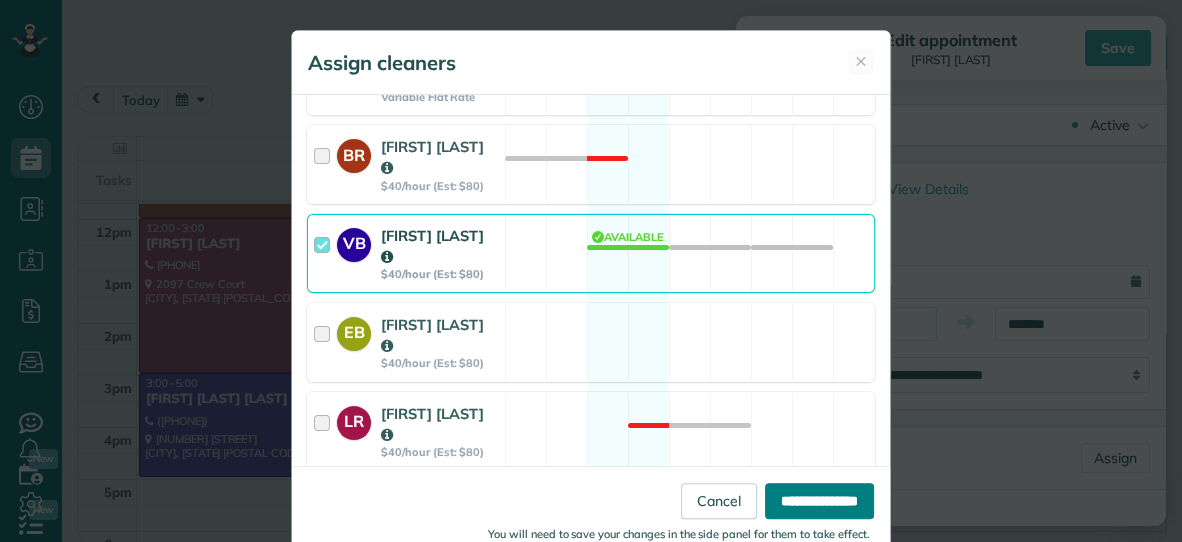 click on "**********" at bounding box center (819, 501) 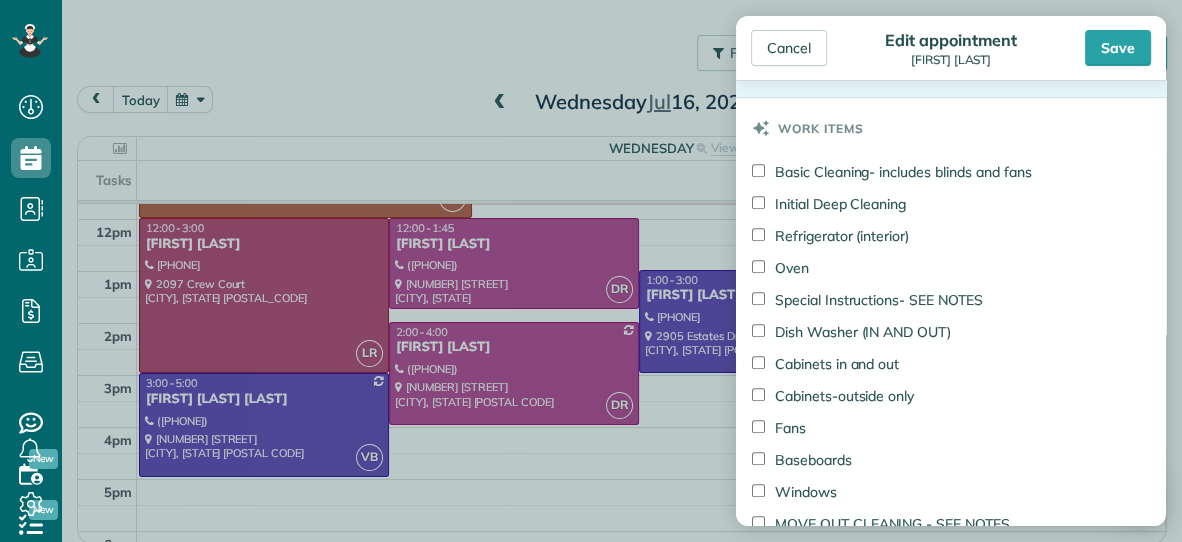 scroll, scrollTop: 916, scrollLeft: 0, axis: vertical 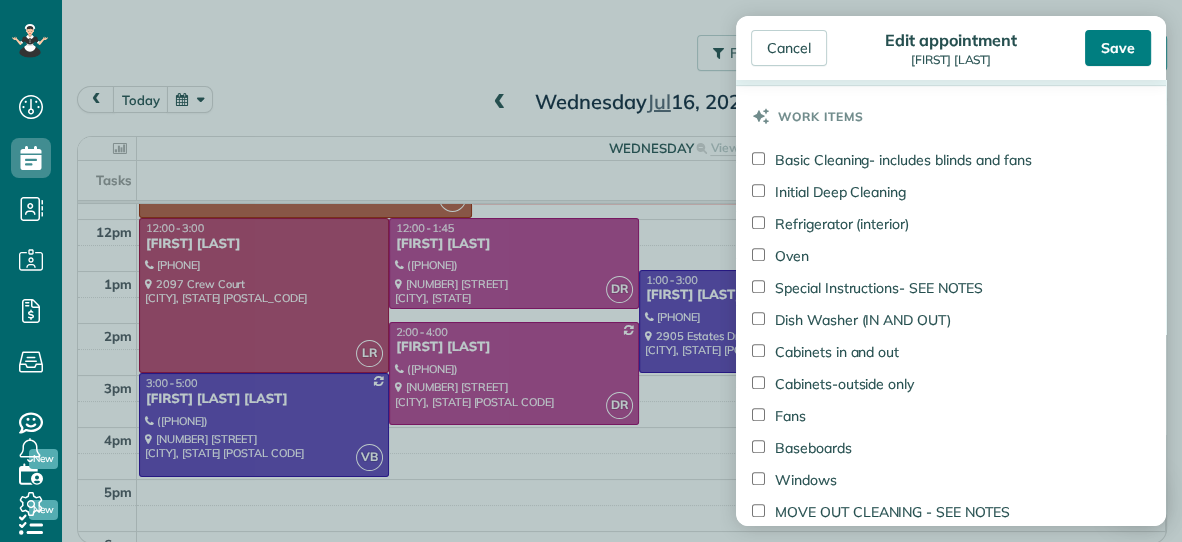 click on "Save" at bounding box center (1118, 48) 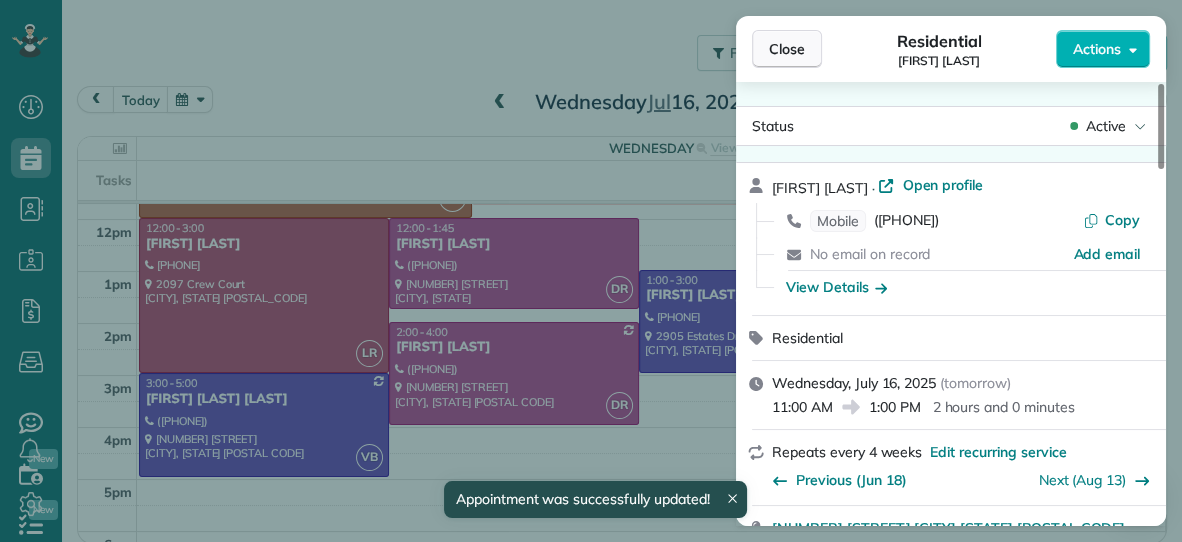 click on "Close" at bounding box center [787, 49] 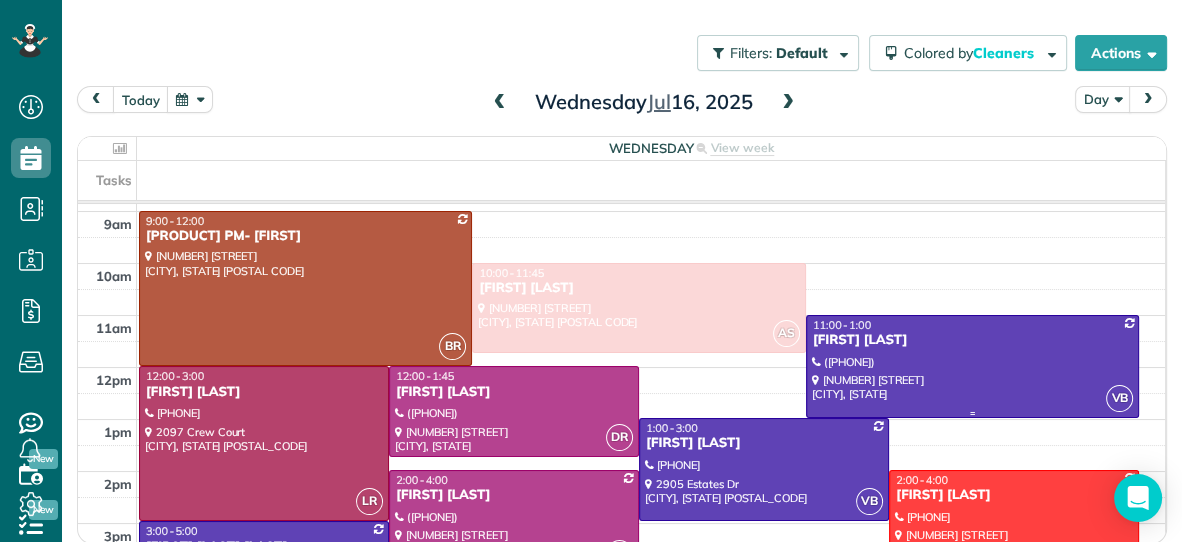 scroll, scrollTop: 94, scrollLeft: 0, axis: vertical 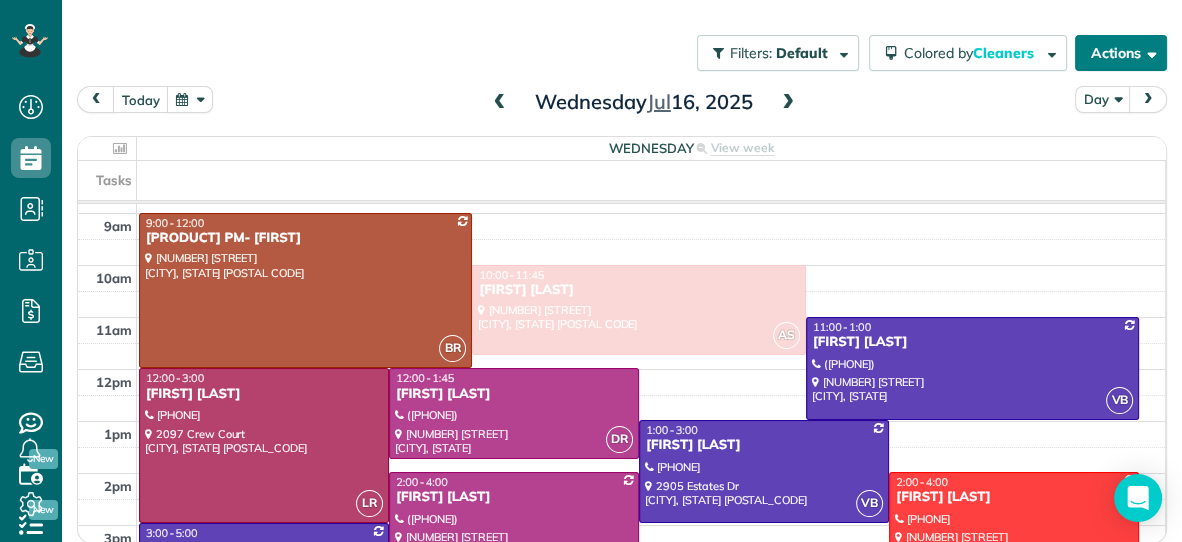 click on "Actions" at bounding box center (1121, 53) 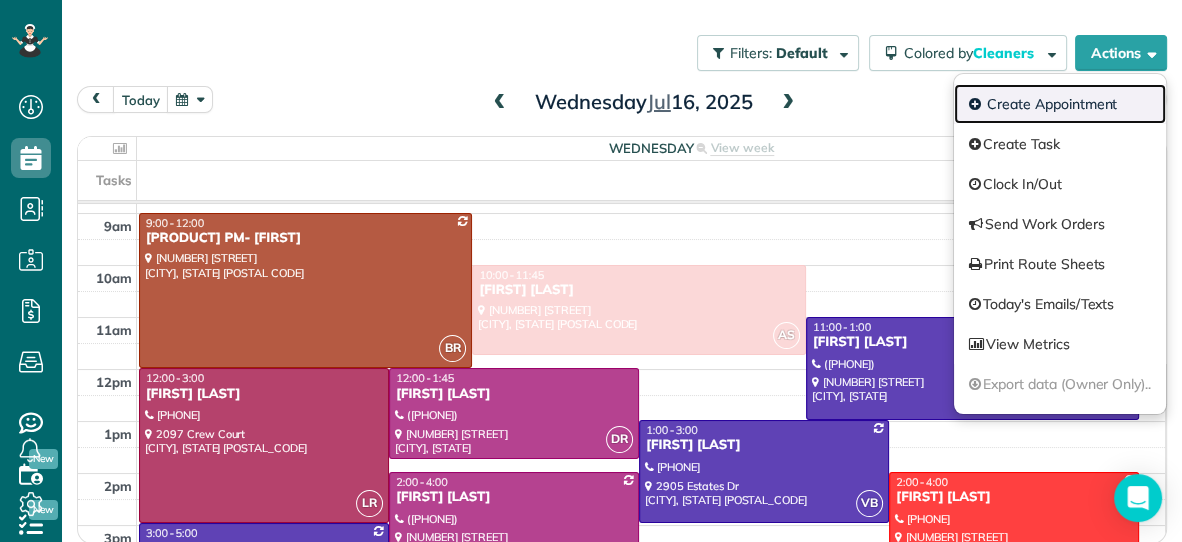 click on "Create Appointment" at bounding box center (1060, 104) 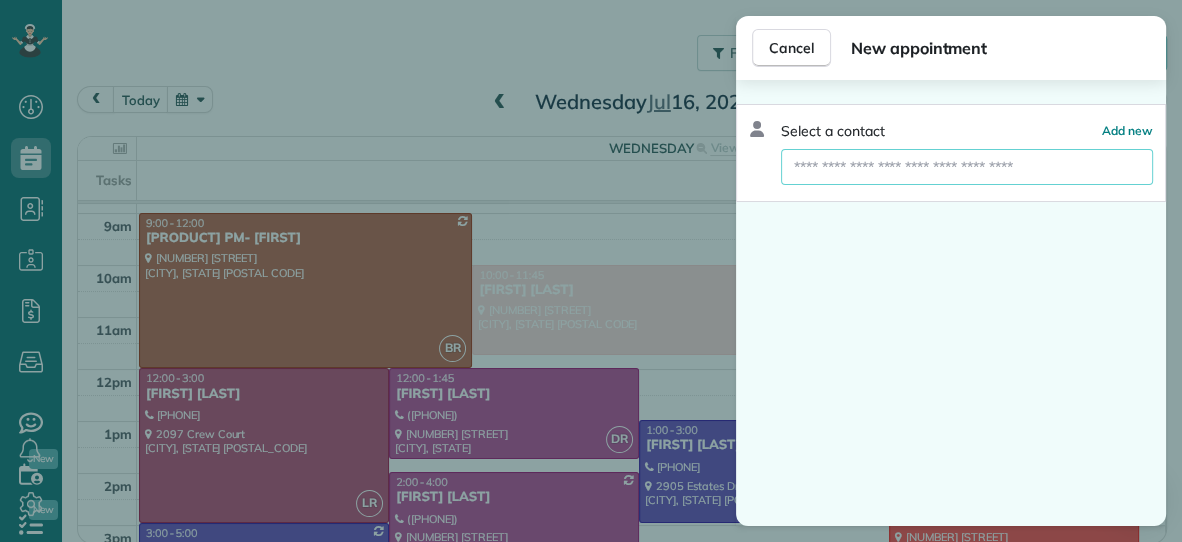 click at bounding box center (967, 167) 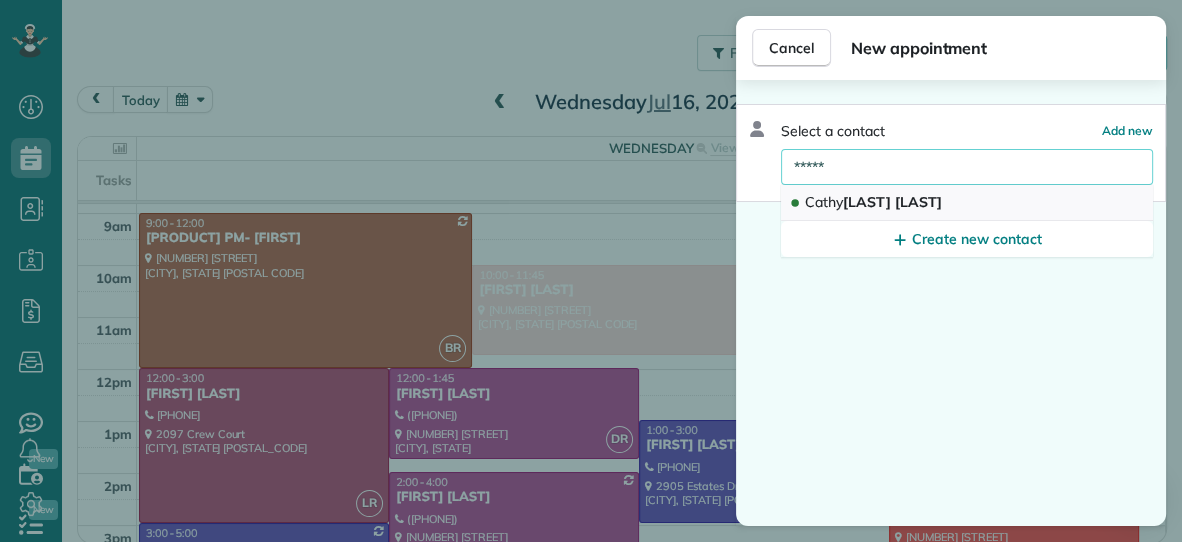 type on "*****" 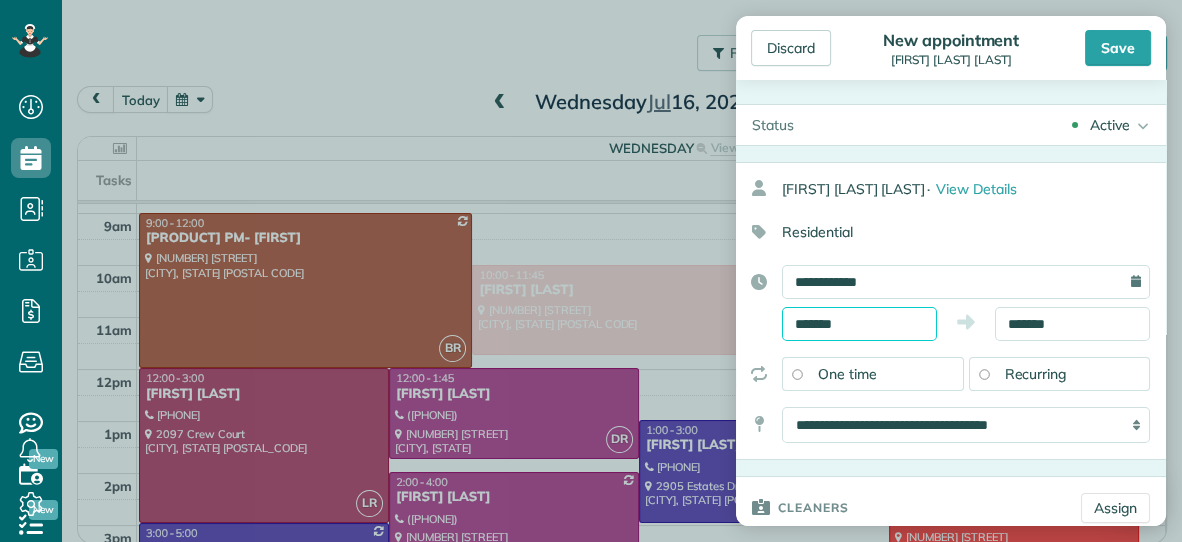 click on "*******" at bounding box center [859, 324] 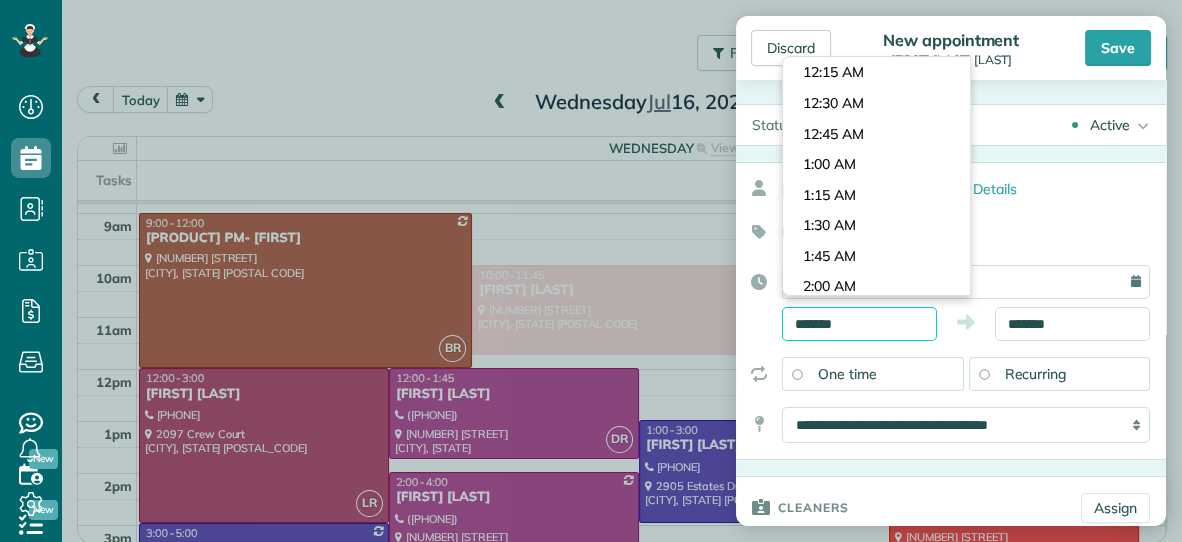 scroll, scrollTop: 1647, scrollLeft: 0, axis: vertical 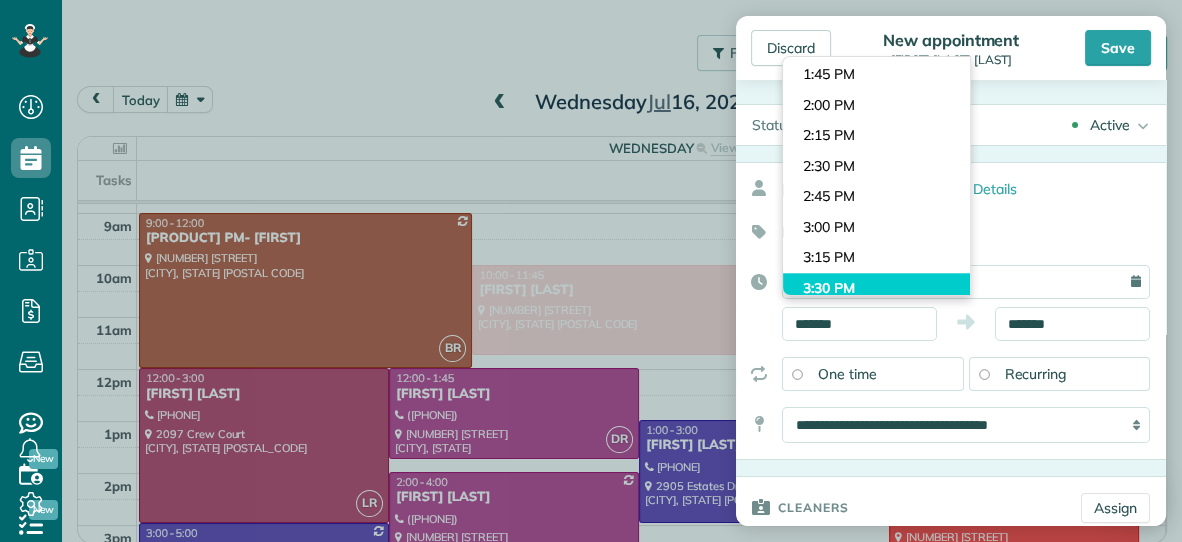 click on "Dashboard
Scheduling
Calendar View
List View
Dispatch View - Weekly scheduling (Beta)" at bounding box center (591, 271) 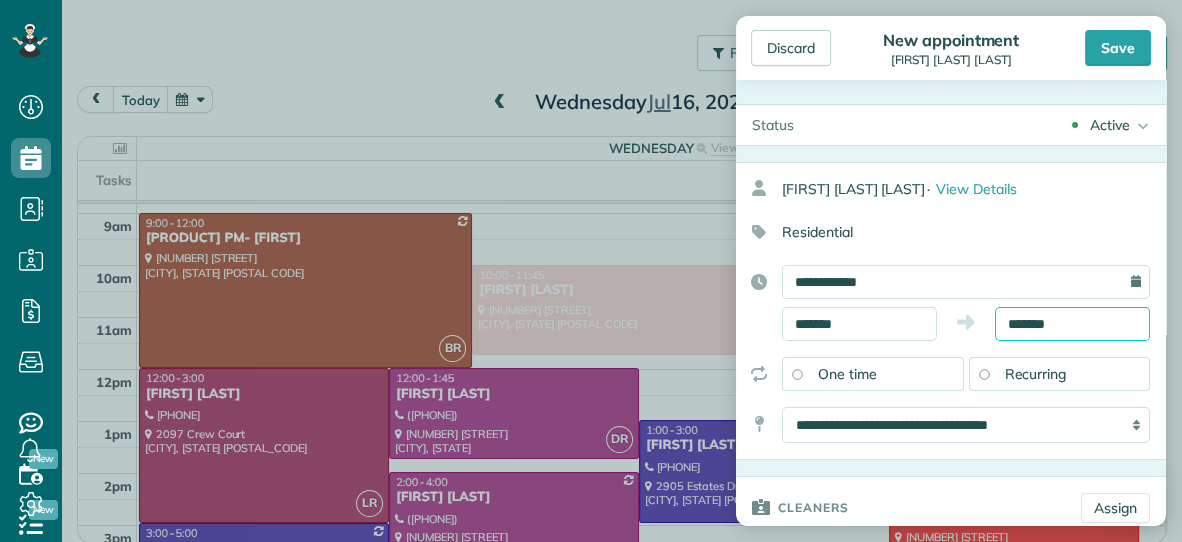 click on "*******" at bounding box center [1072, 324] 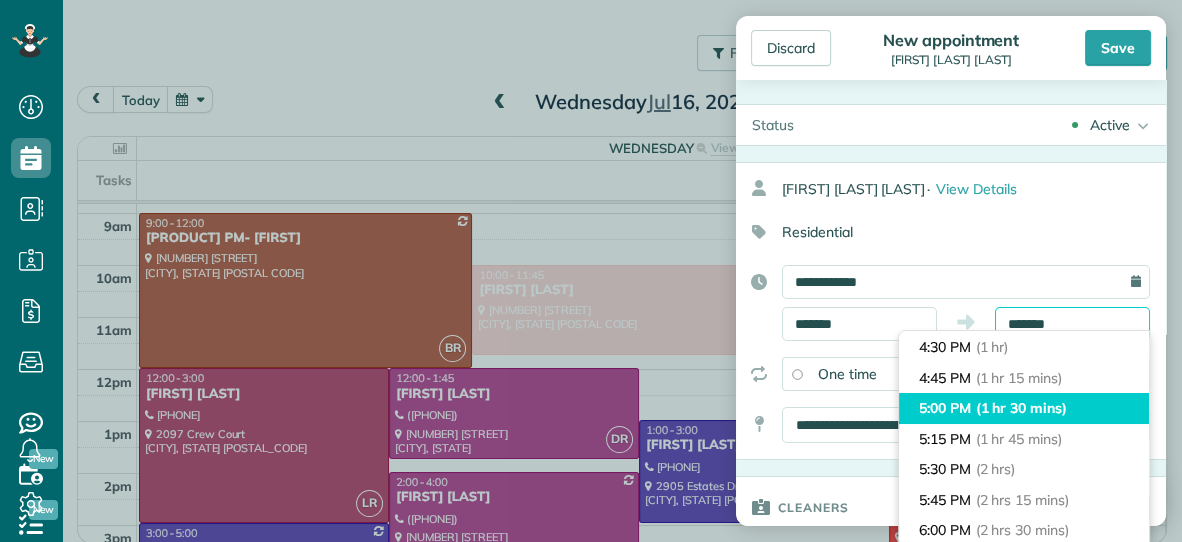 scroll, scrollTop: 123, scrollLeft: 0, axis: vertical 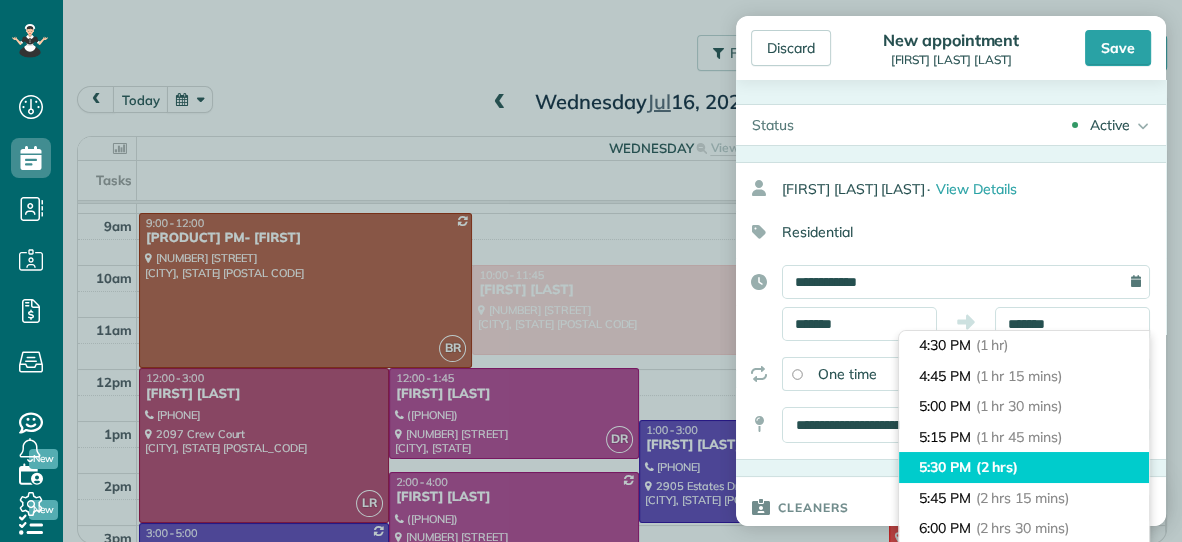 click on "(2 hrs)" at bounding box center (997, 467) 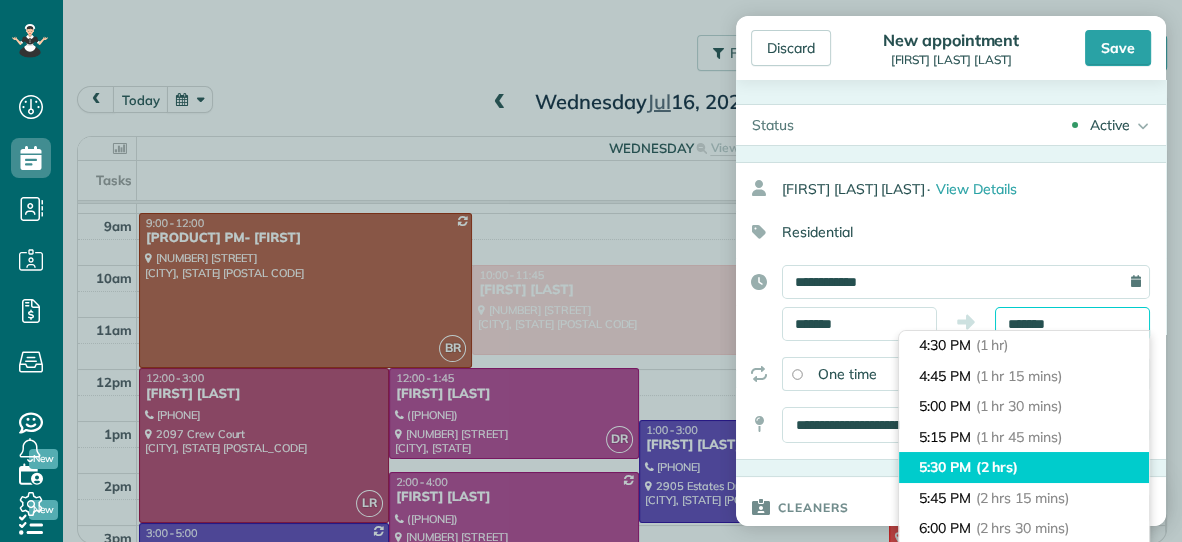 type on "*******" 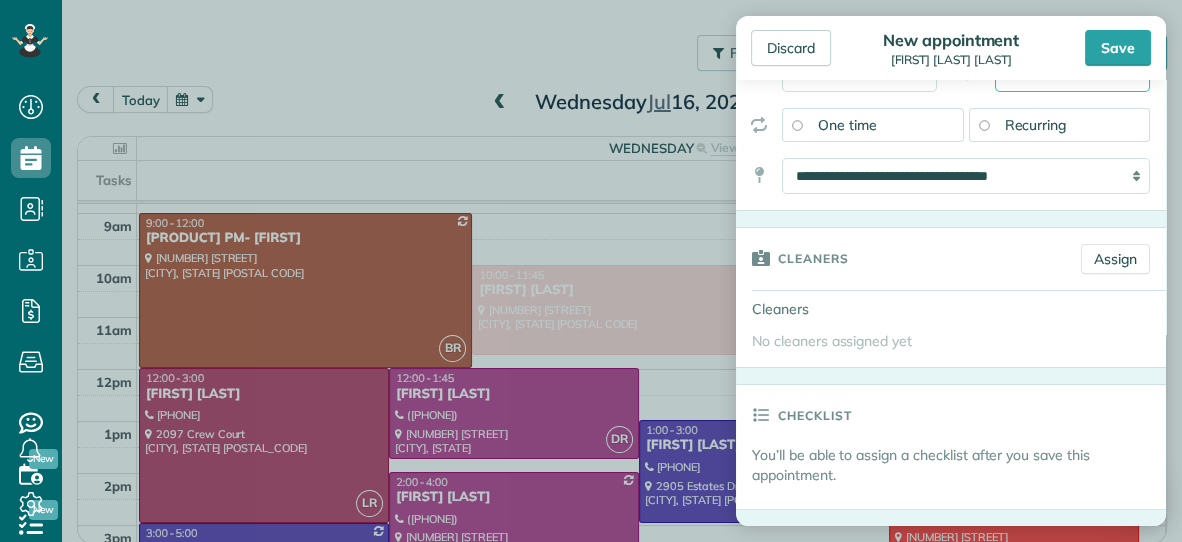 scroll, scrollTop: 253, scrollLeft: 0, axis: vertical 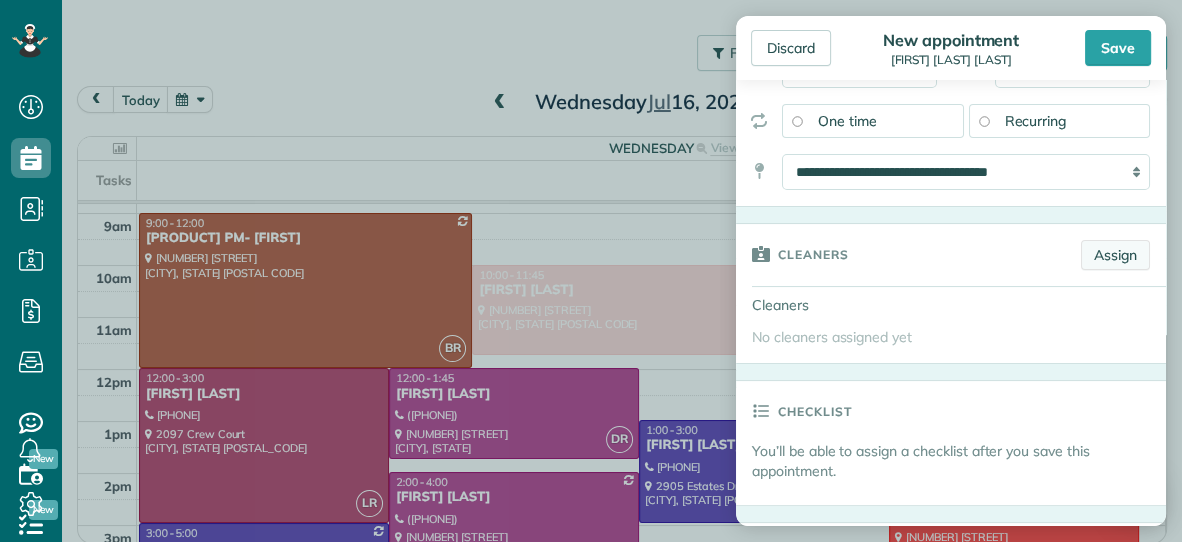 click on "Assign" at bounding box center (1115, 255) 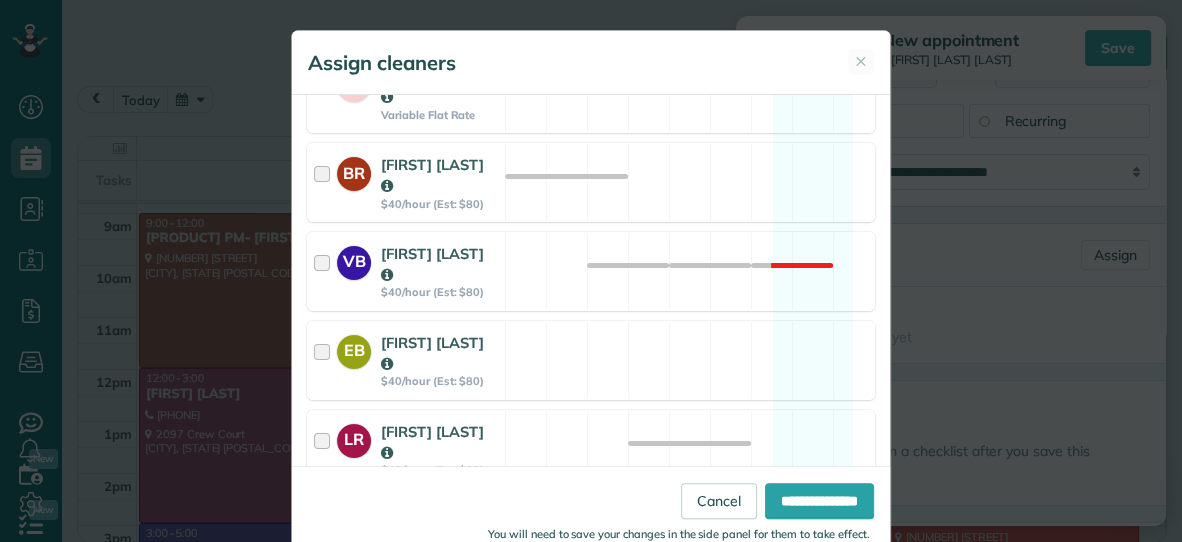 scroll, scrollTop: 414, scrollLeft: 0, axis: vertical 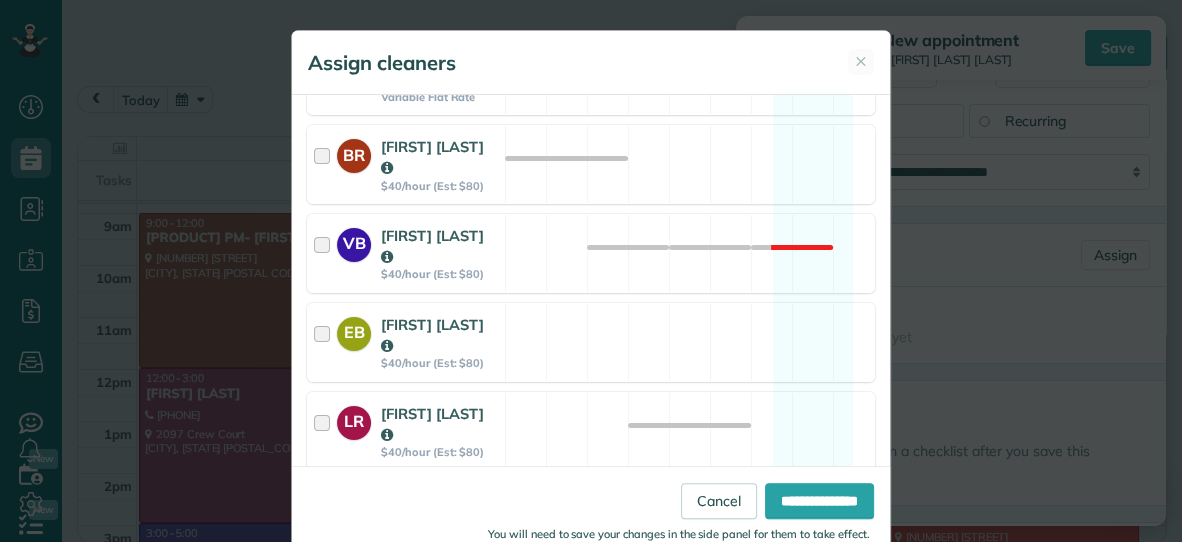 click on "VB
[FIRST] [LAST]
$40/hour (Est: $80)
Not available" at bounding box center [591, 253] 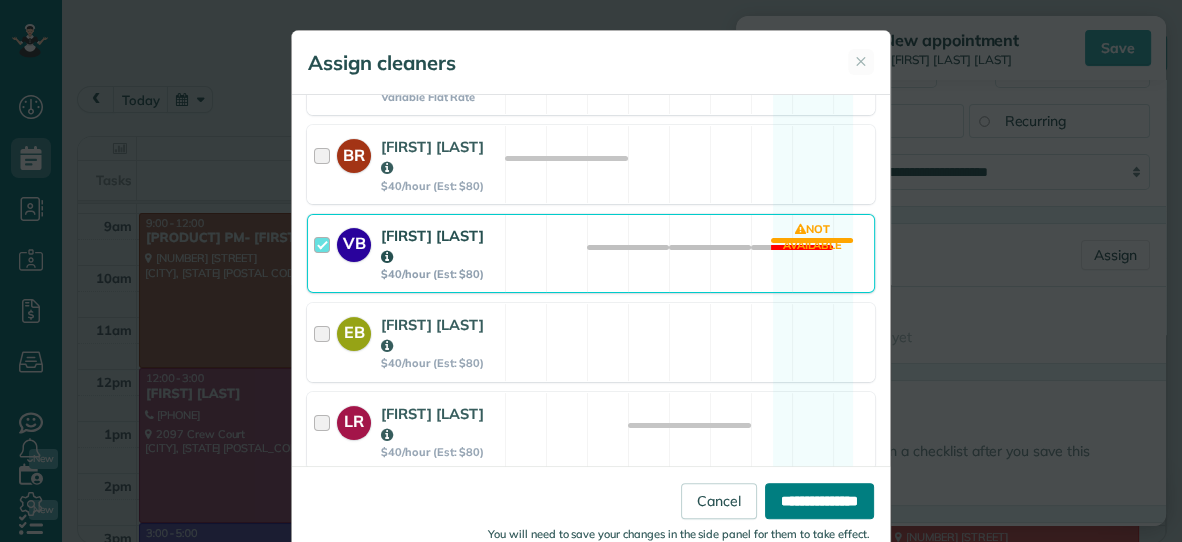 click on "**********" at bounding box center [819, 501] 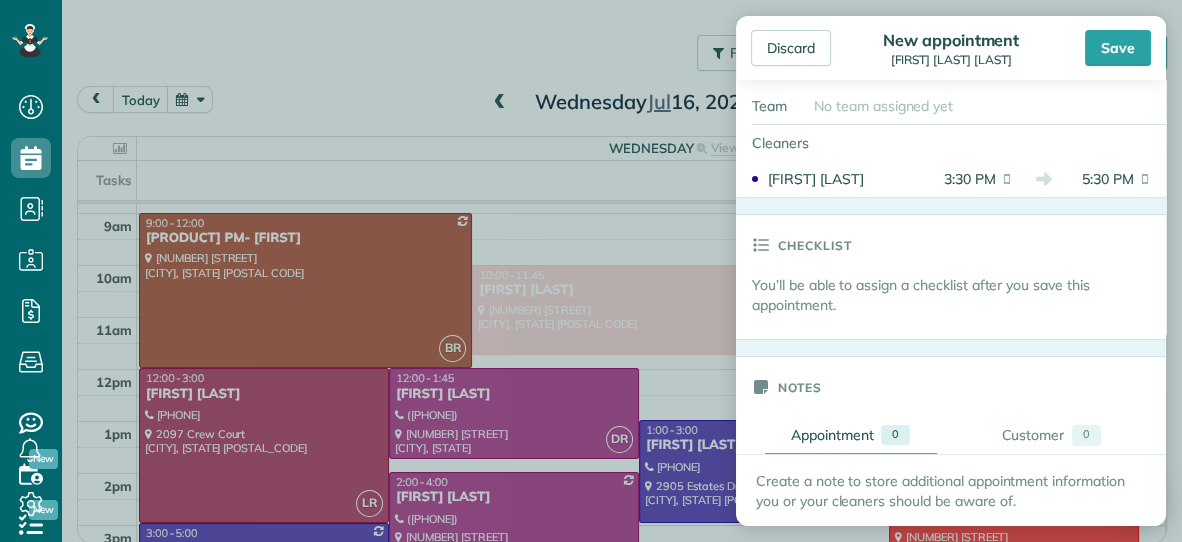 scroll, scrollTop: 465, scrollLeft: 0, axis: vertical 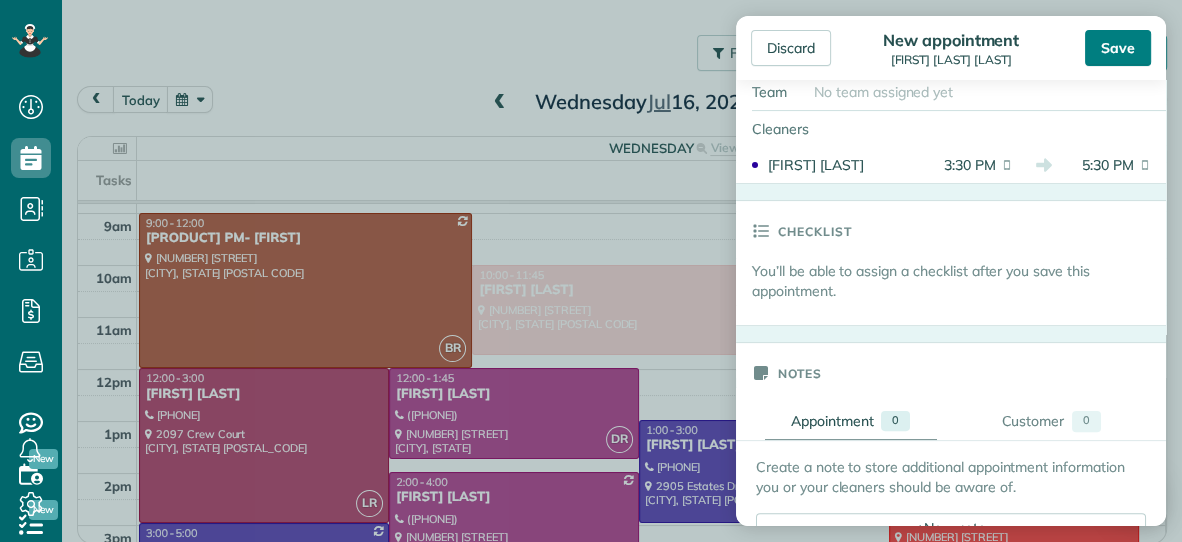 click on "Save" at bounding box center [1118, 48] 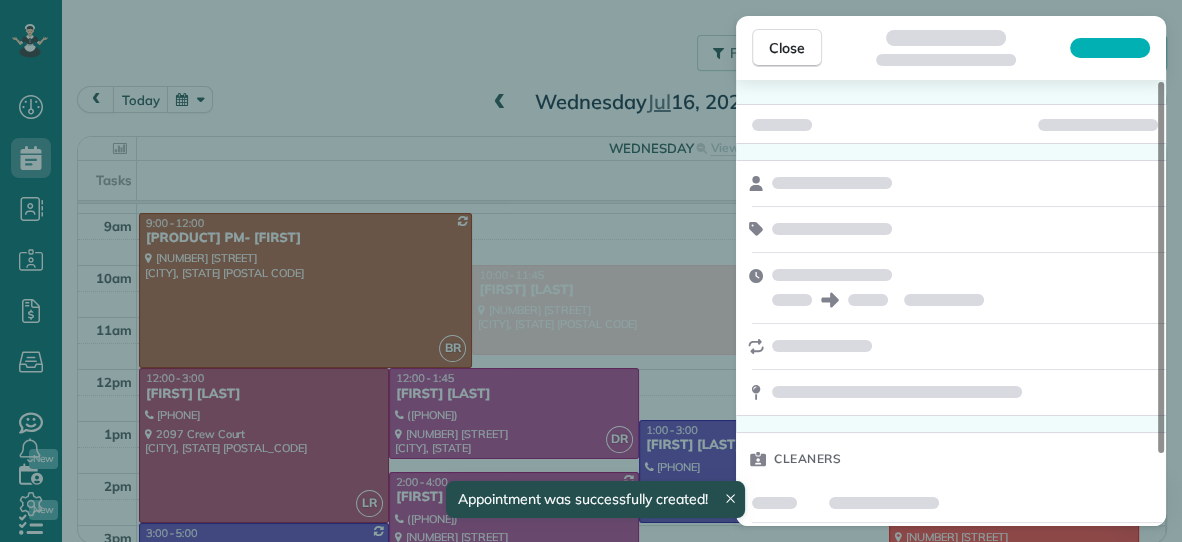 click on "Close" at bounding box center [787, 48] 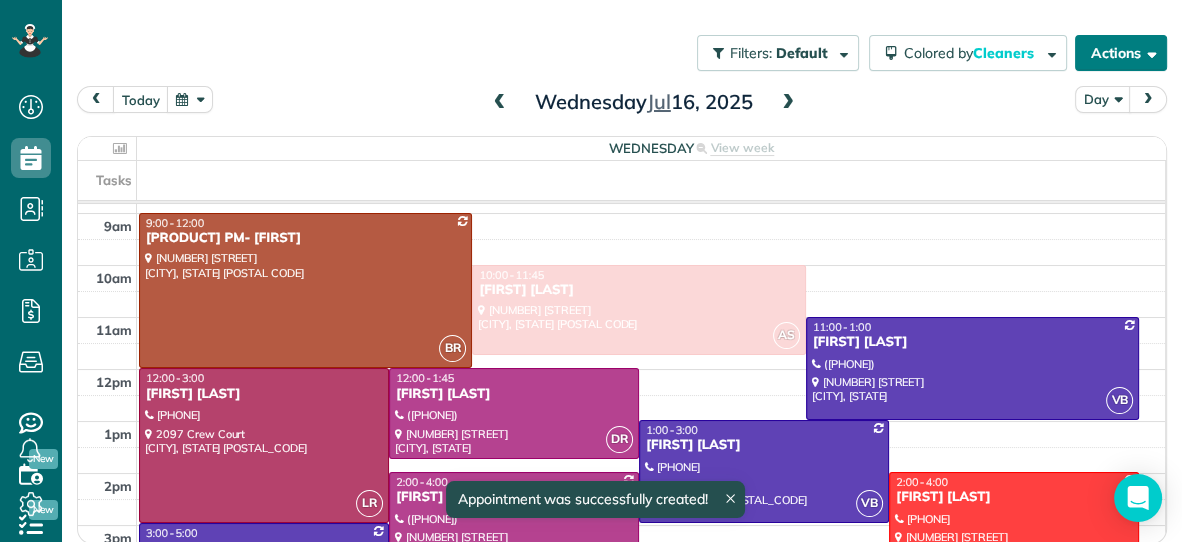 click on "Actions" at bounding box center (1121, 53) 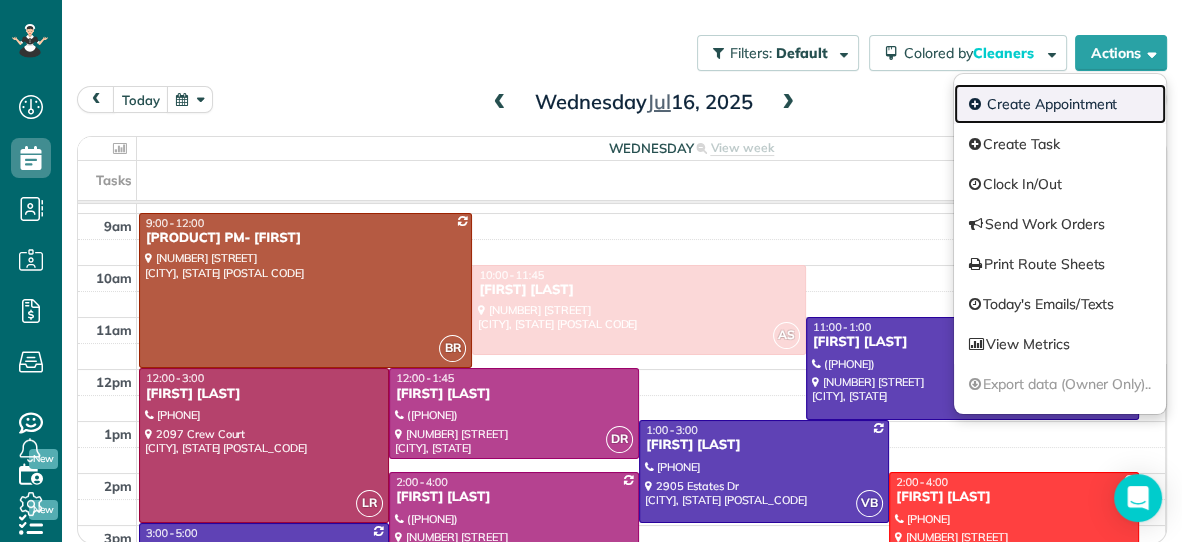 click on "Create Appointment" at bounding box center [1060, 104] 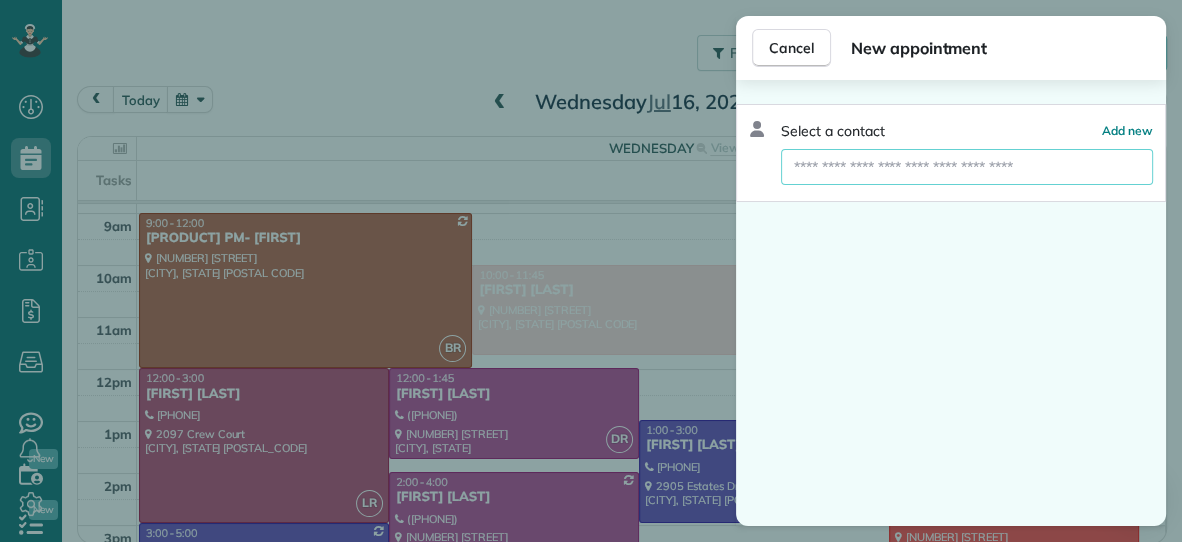 click at bounding box center (967, 167) 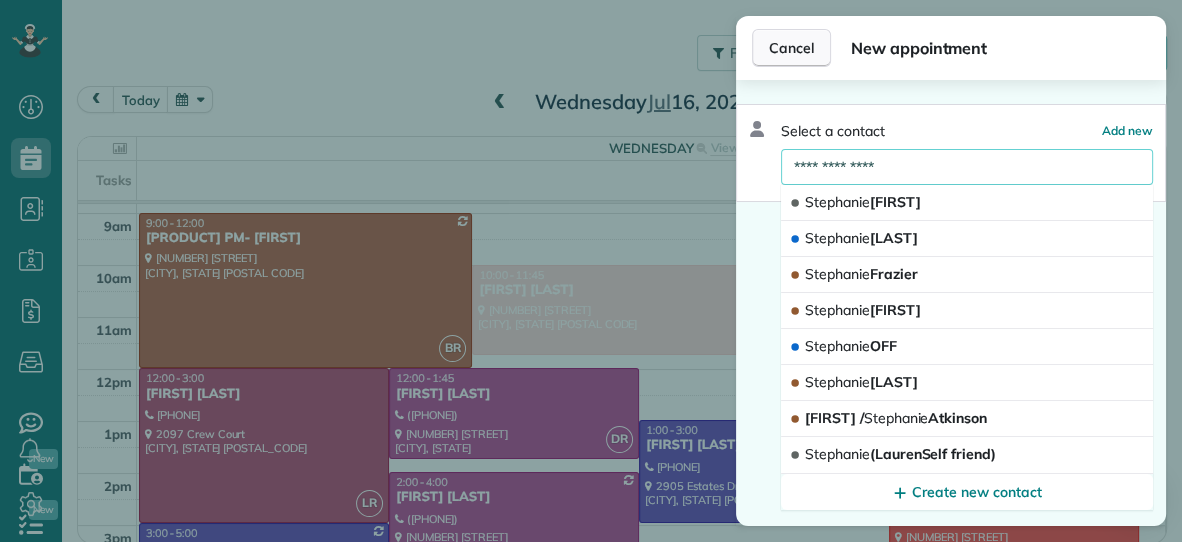 type on "**********" 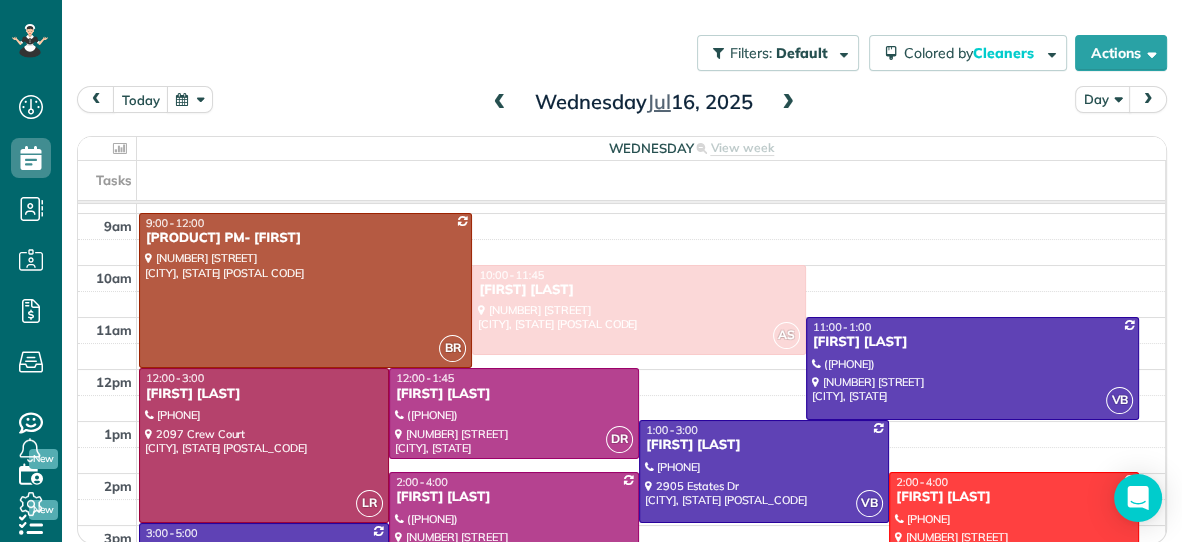 click on "[FIRST] [LAST]" at bounding box center [1014, 497] 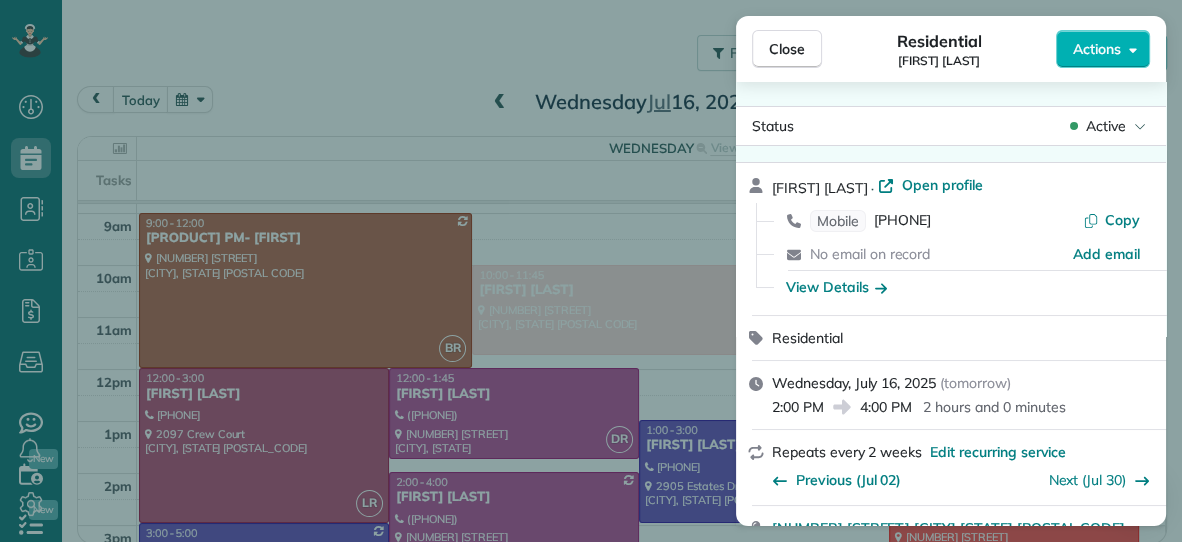 click on "Actions" at bounding box center (1097, 49) 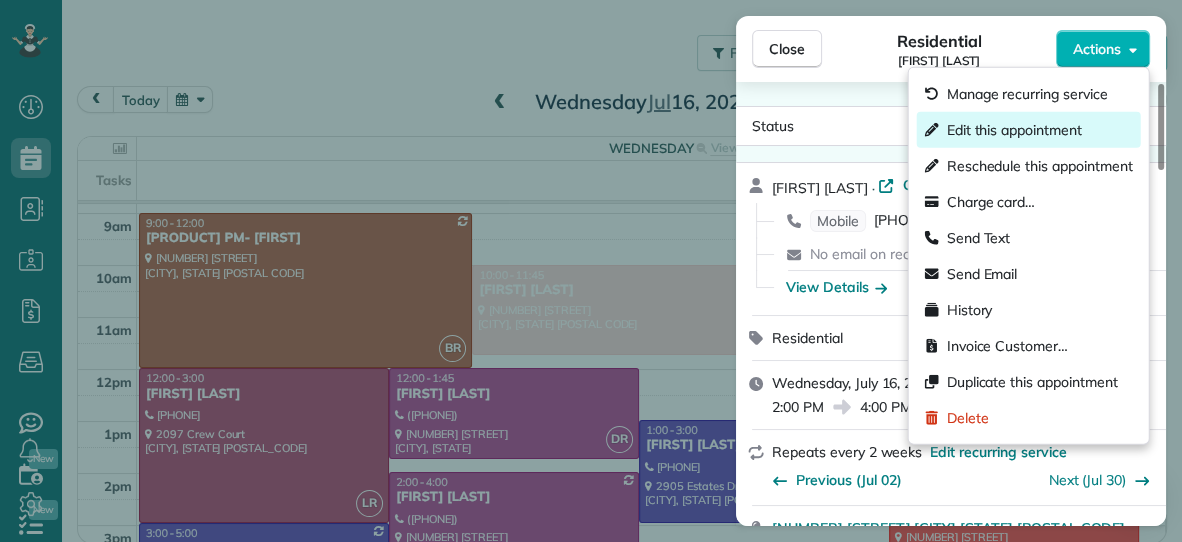 click on "Edit this appointment" at bounding box center (1014, 130) 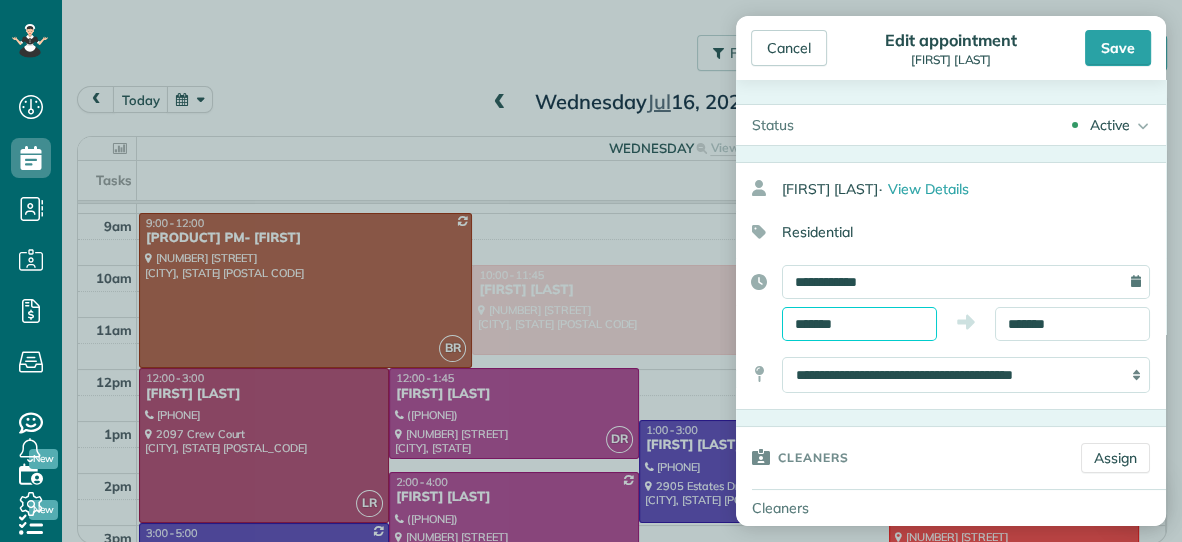 click on "*******" at bounding box center [859, 324] 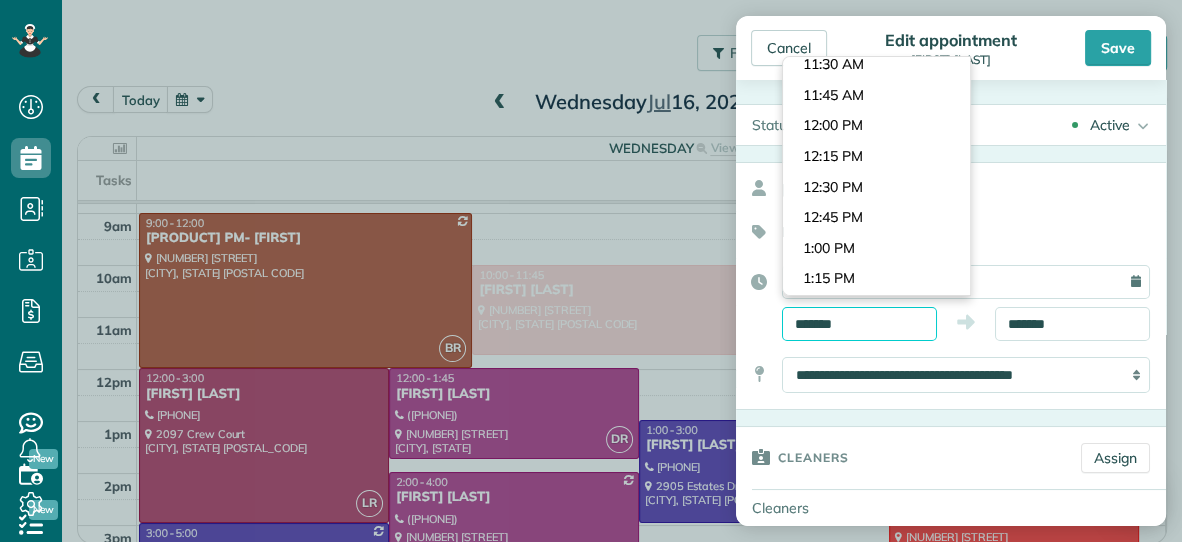 scroll, scrollTop: 1381, scrollLeft: 0, axis: vertical 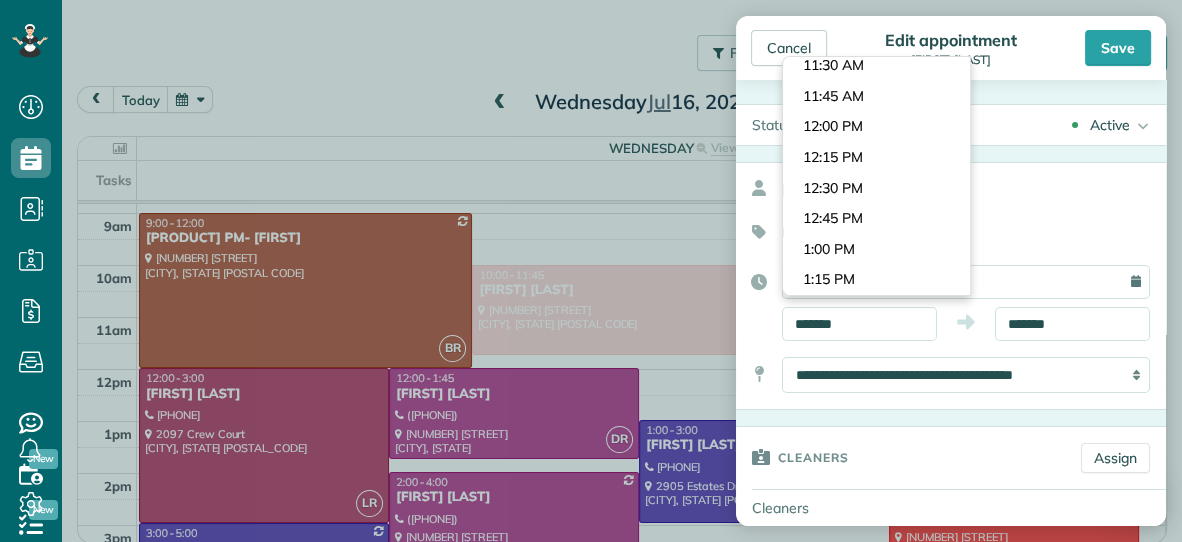 click on "Dashboard
Scheduling
Calendar View
List View
Dispatch View - Weekly scheduling (Beta)" at bounding box center [591, 271] 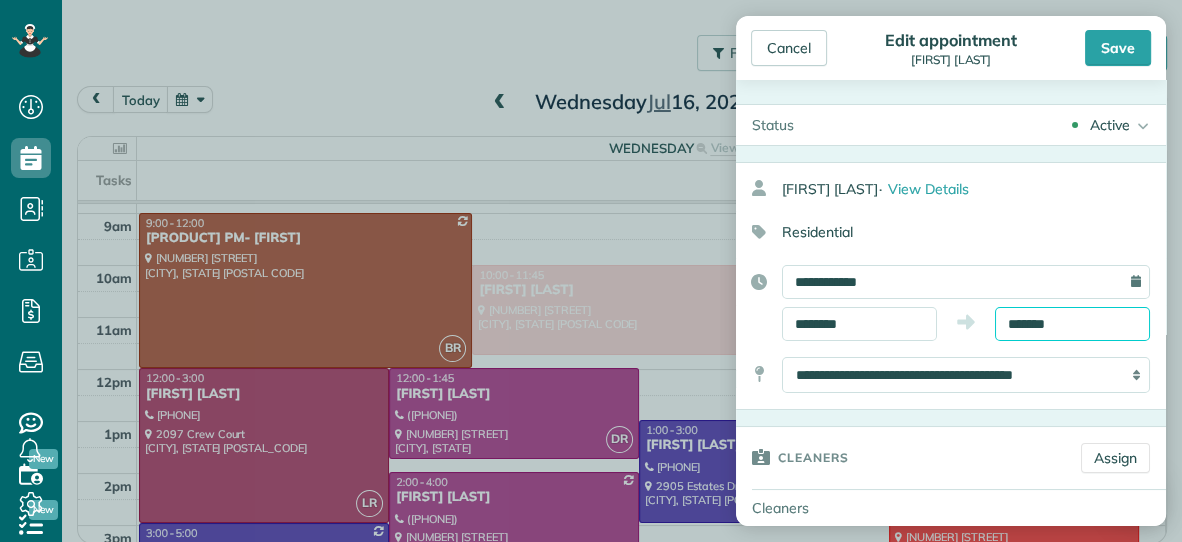 click on "*******" at bounding box center (1072, 324) 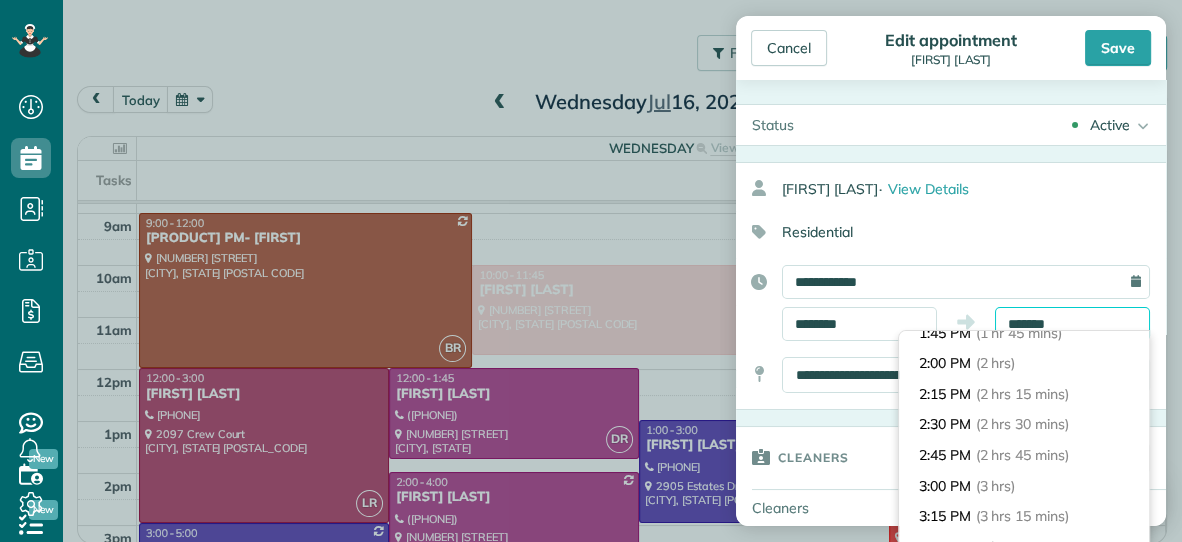 scroll, scrollTop: 226, scrollLeft: 0, axis: vertical 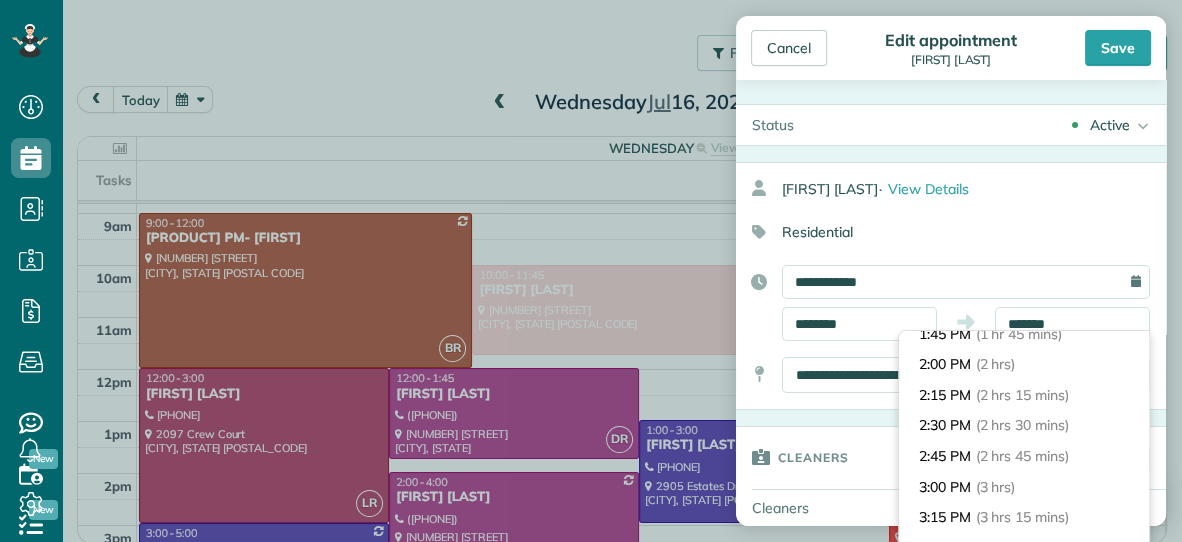 click on "(2 hrs)" at bounding box center (996, 364) 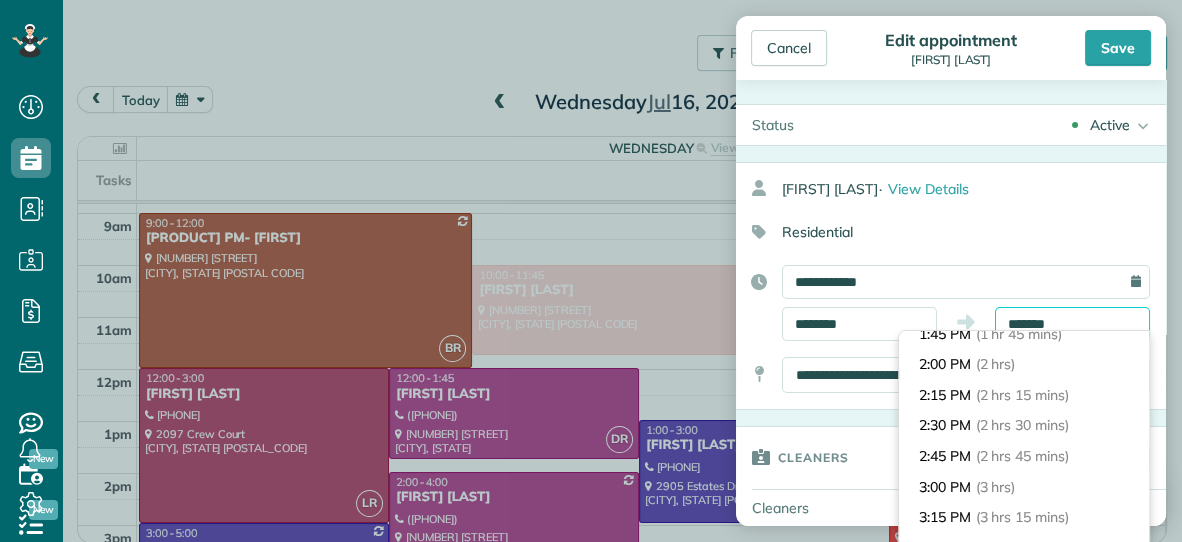 type on "*******" 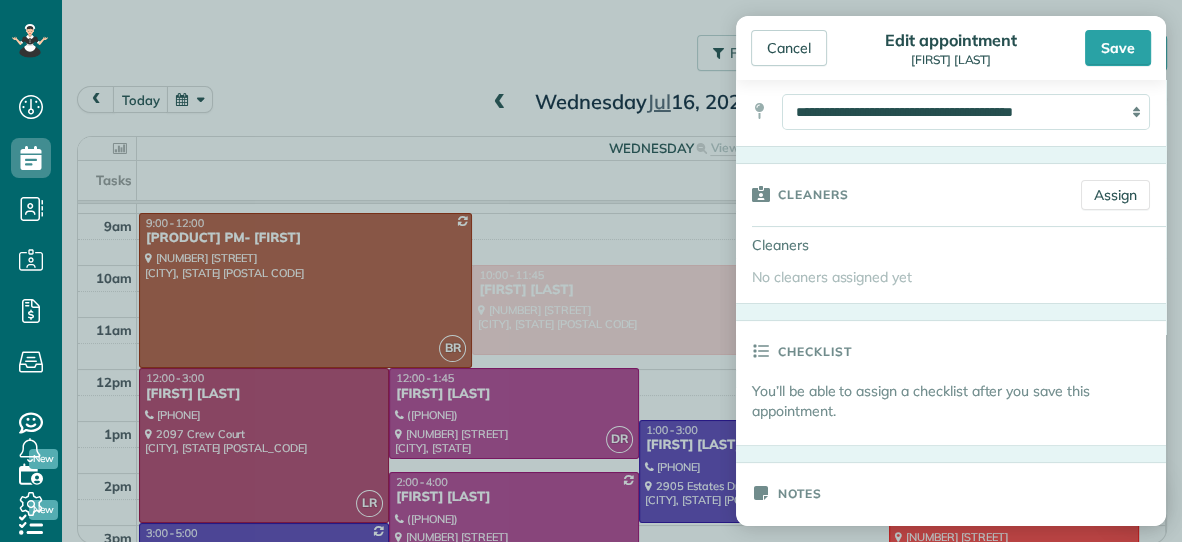 scroll, scrollTop: 264, scrollLeft: 0, axis: vertical 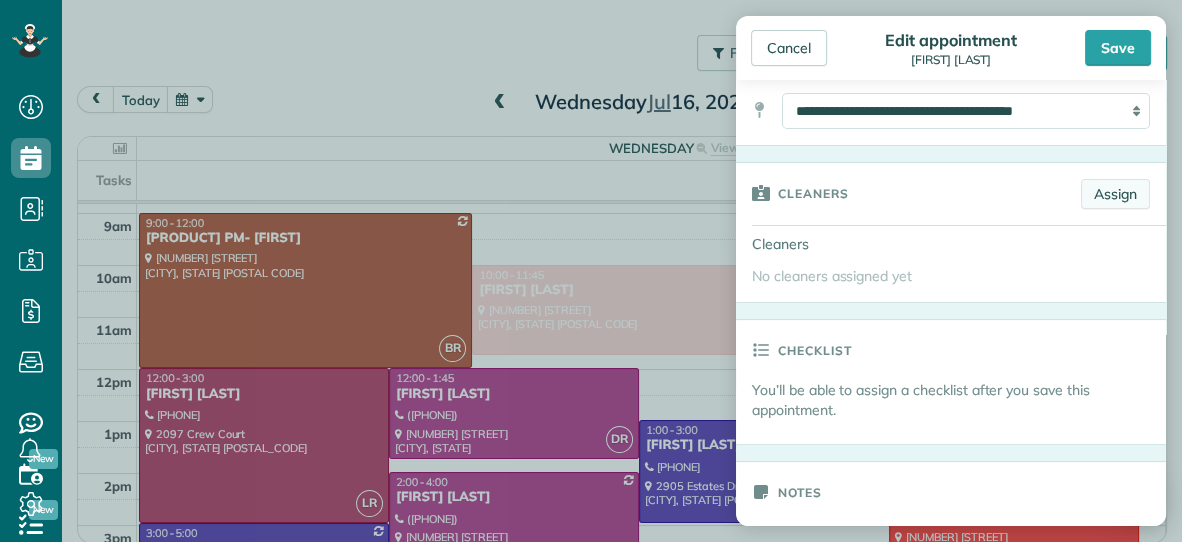 click on "Assign" at bounding box center (1115, 194) 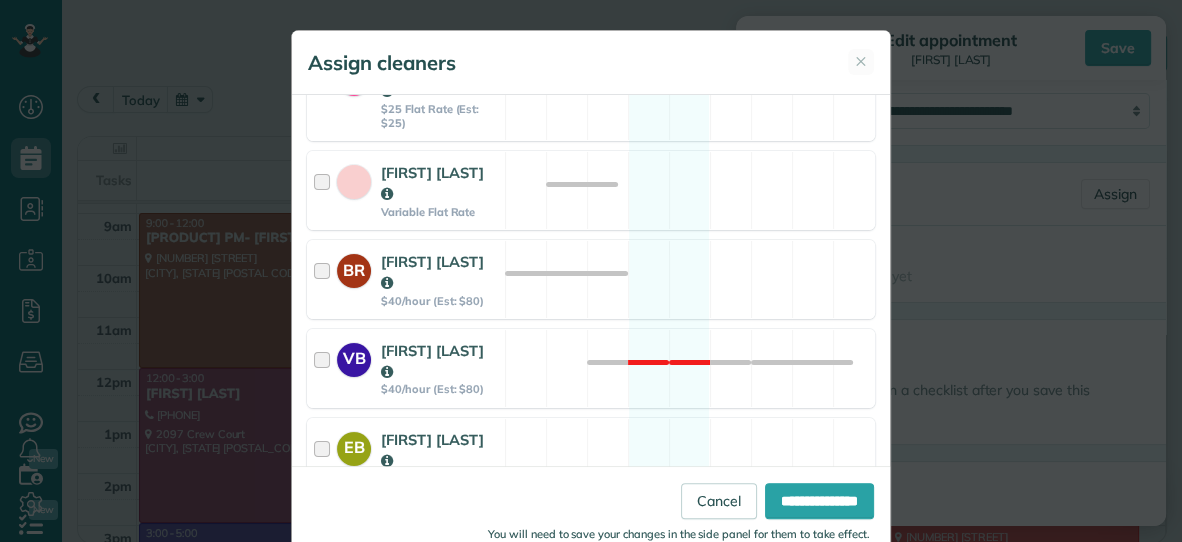 scroll, scrollTop: 303, scrollLeft: 0, axis: vertical 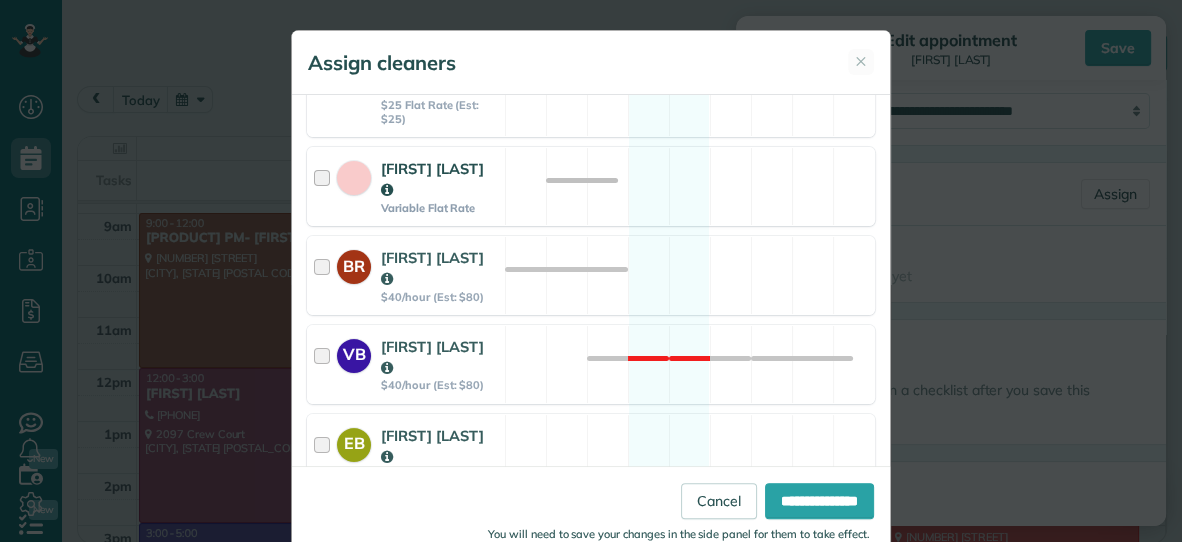 click on "[FIRST] [LAST]
Variable Flat Rate
Available" at bounding box center [591, 186] 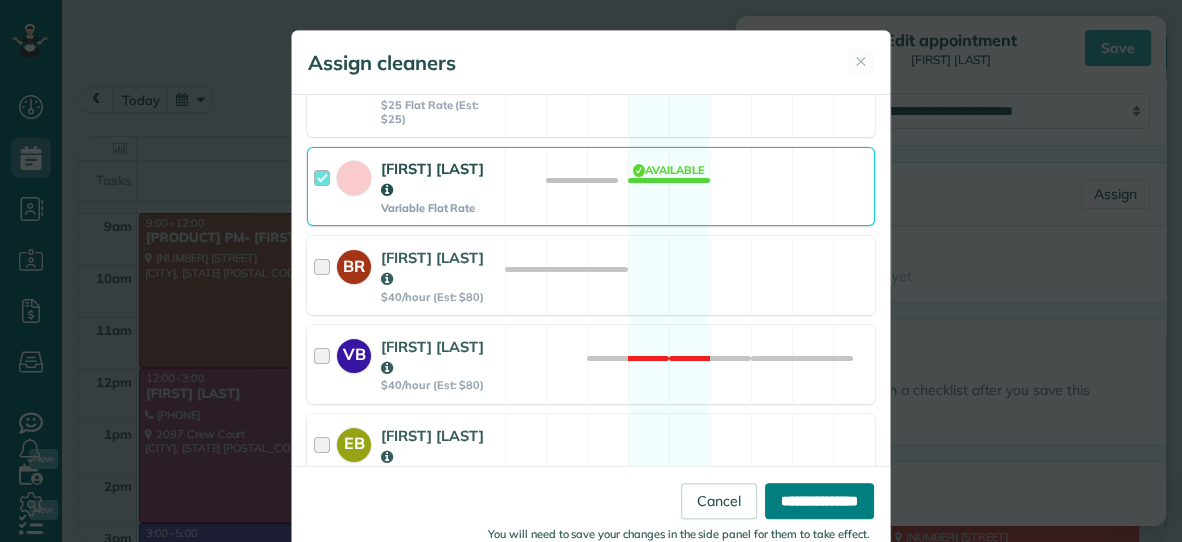 click on "**********" at bounding box center [819, 501] 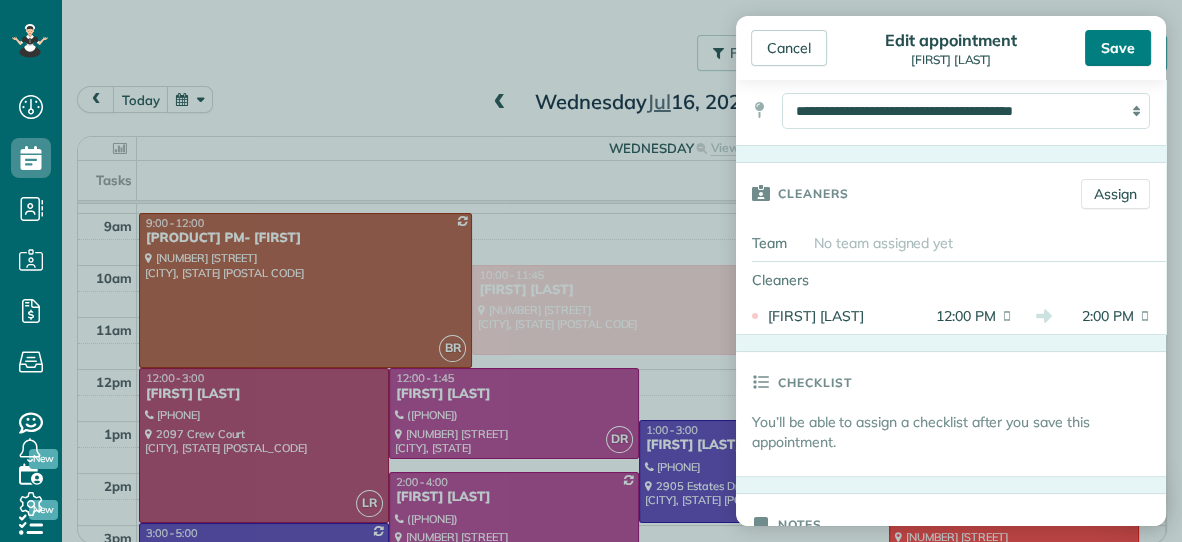 click on "Save" at bounding box center [1118, 48] 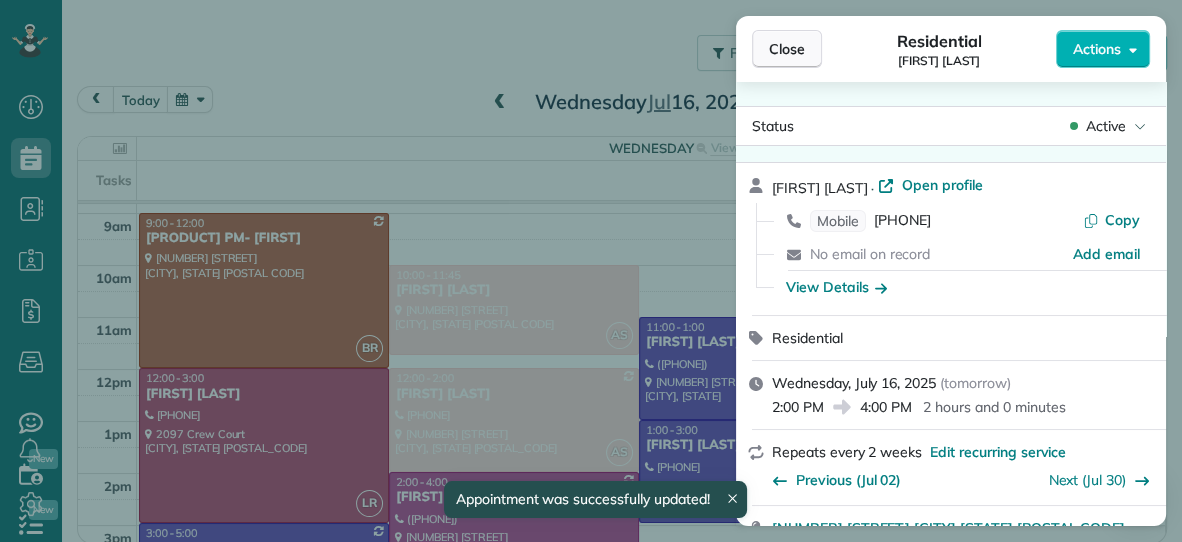 click on "Close" at bounding box center [787, 49] 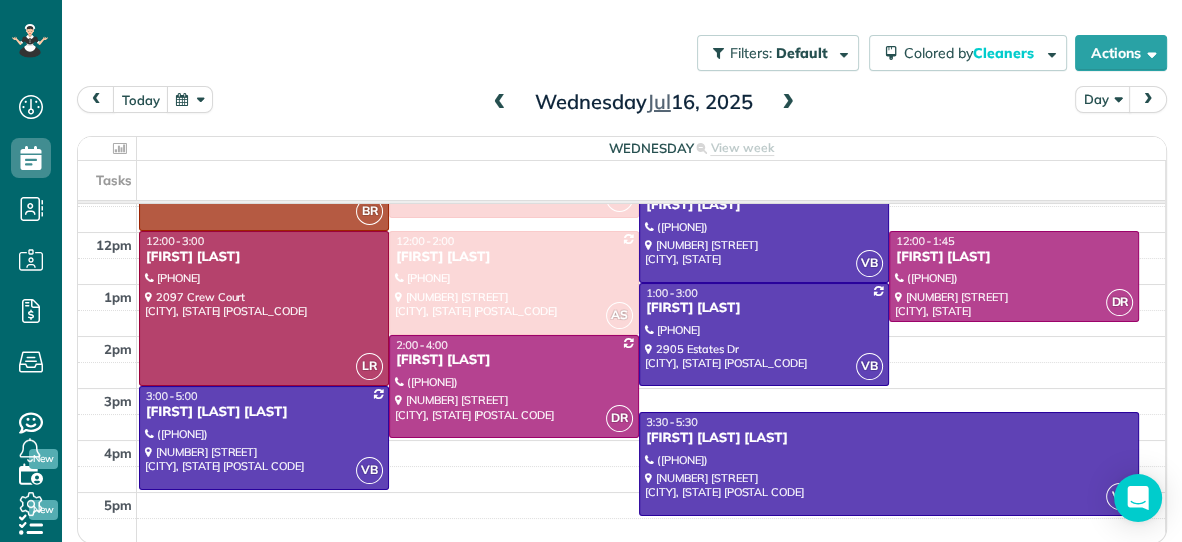 scroll, scrollTop: 160, scrollLeft: 0, axis: vertical 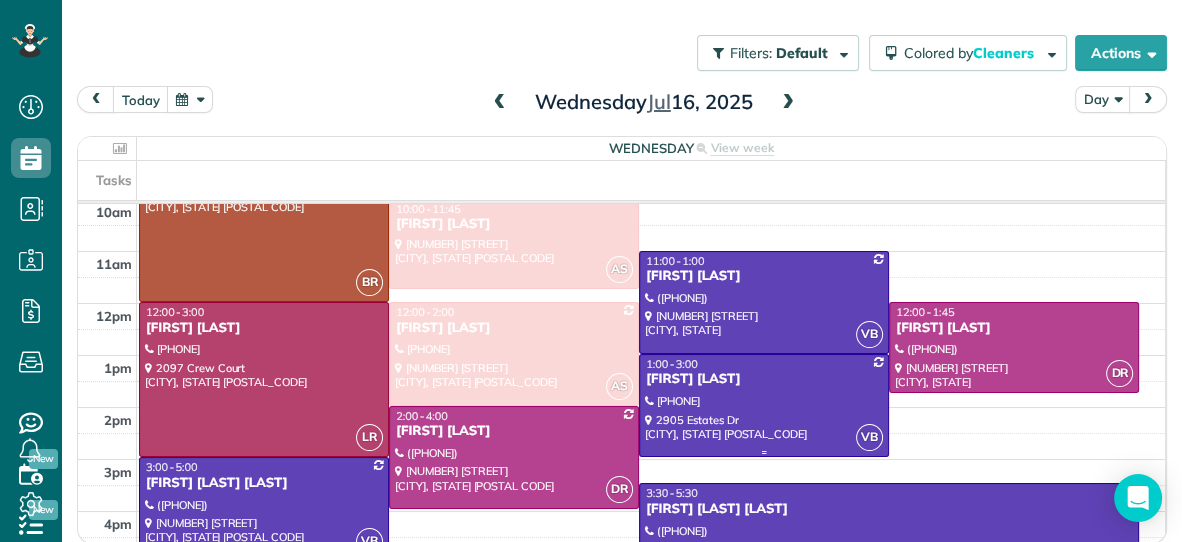 click on "[FIRST] [LAST]" at bounding box center [764, 379] 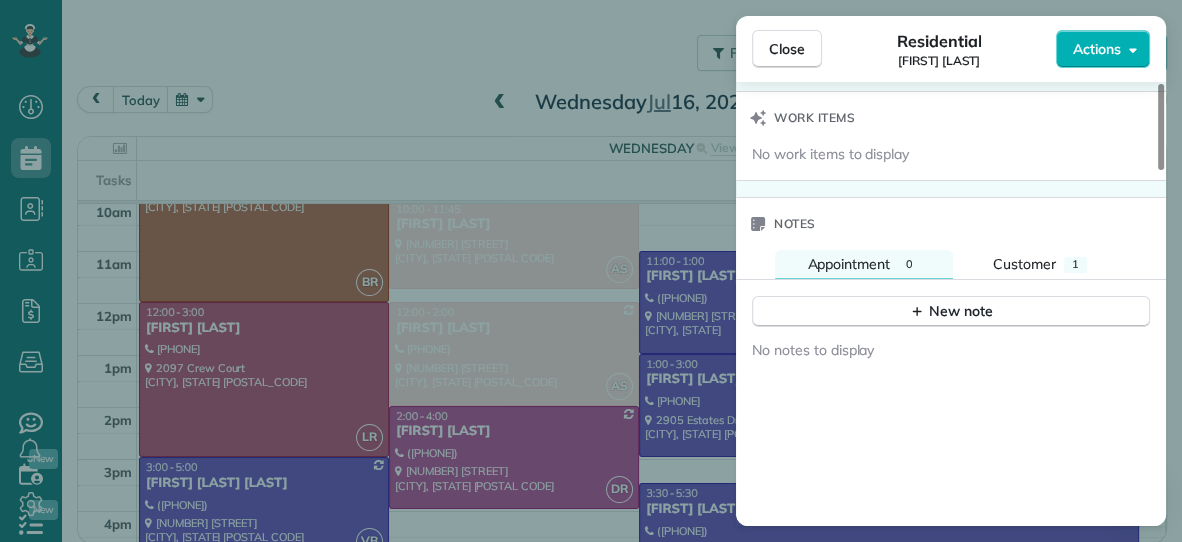 scroll, scrollTop: 1471, scrollLeft: 0, axis: vertical 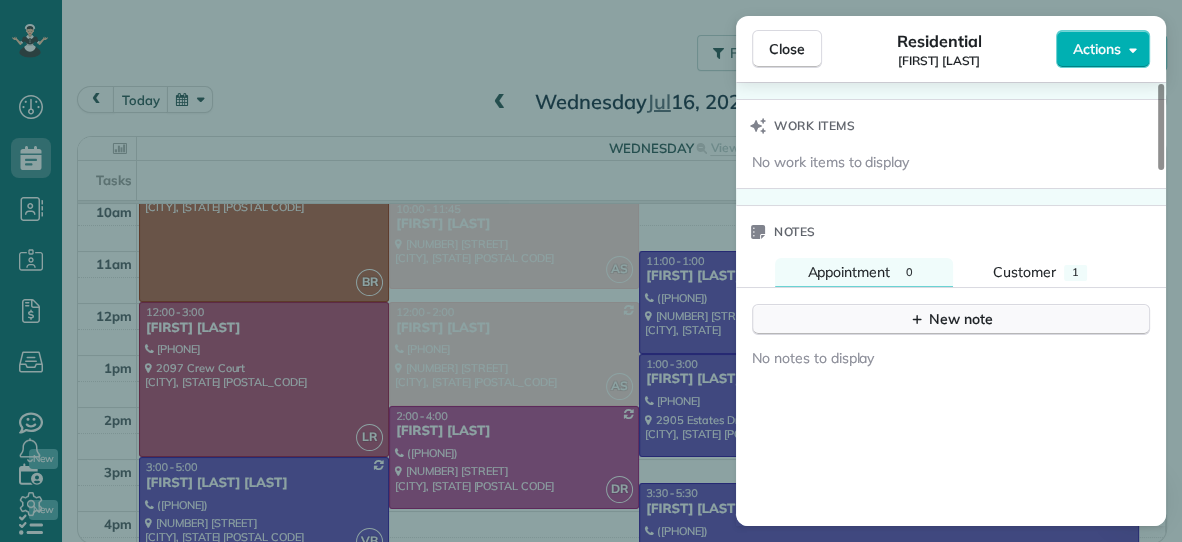 click on "New note" at bounding box center [951, 319] 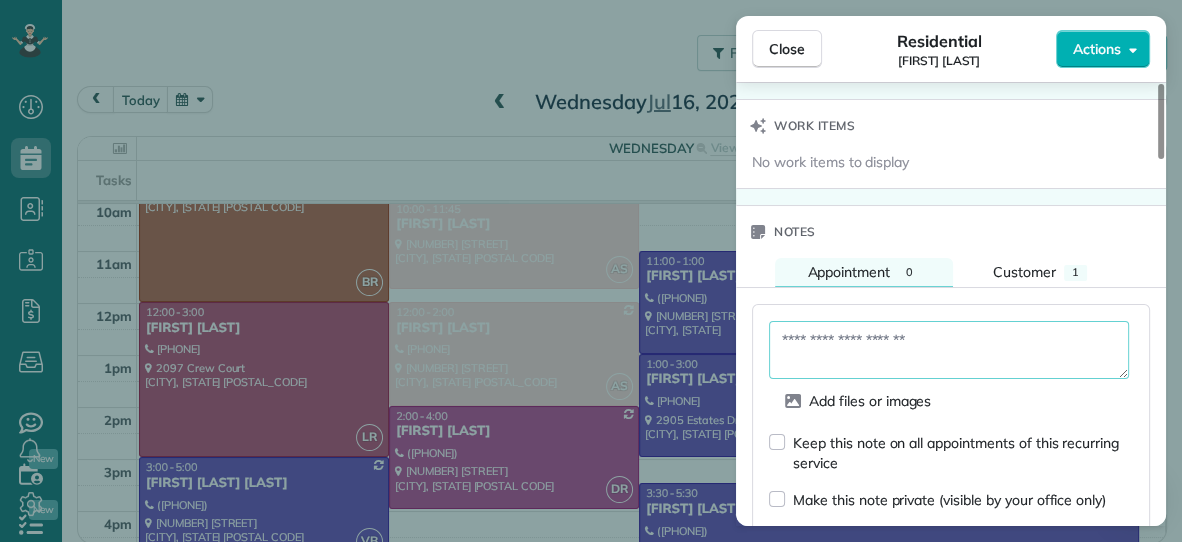 click at bounding box center (949, 350) 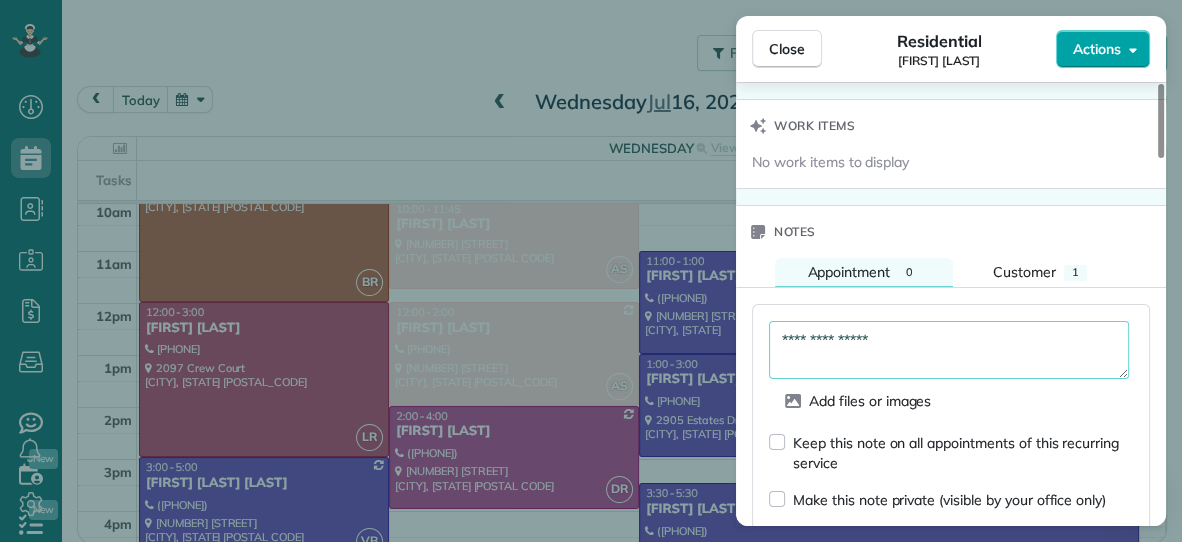 type on "**********" 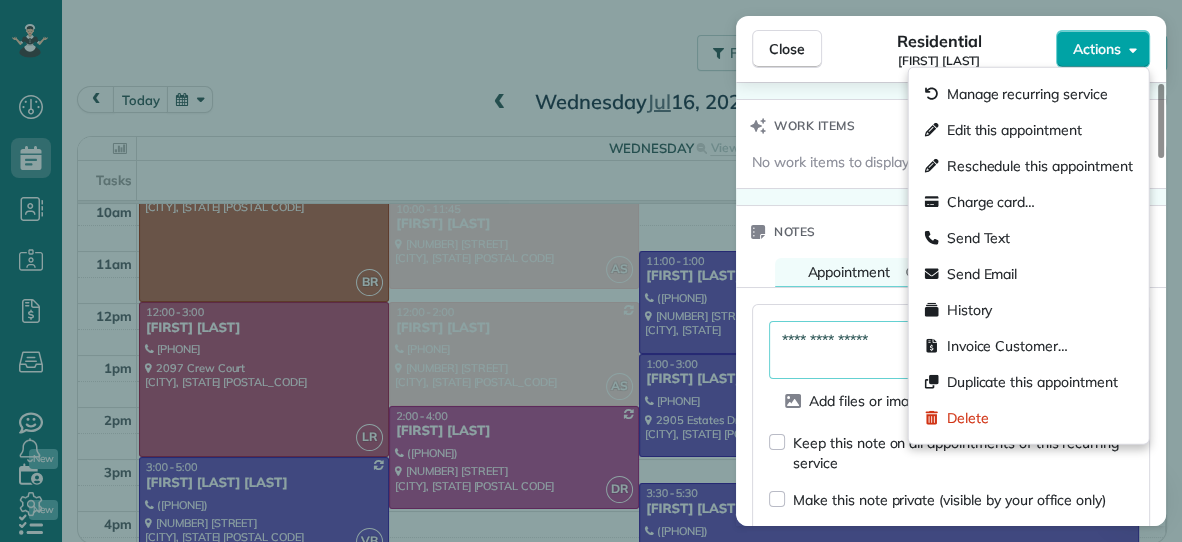 click on "Actions" at bounding box center [1097, 49] 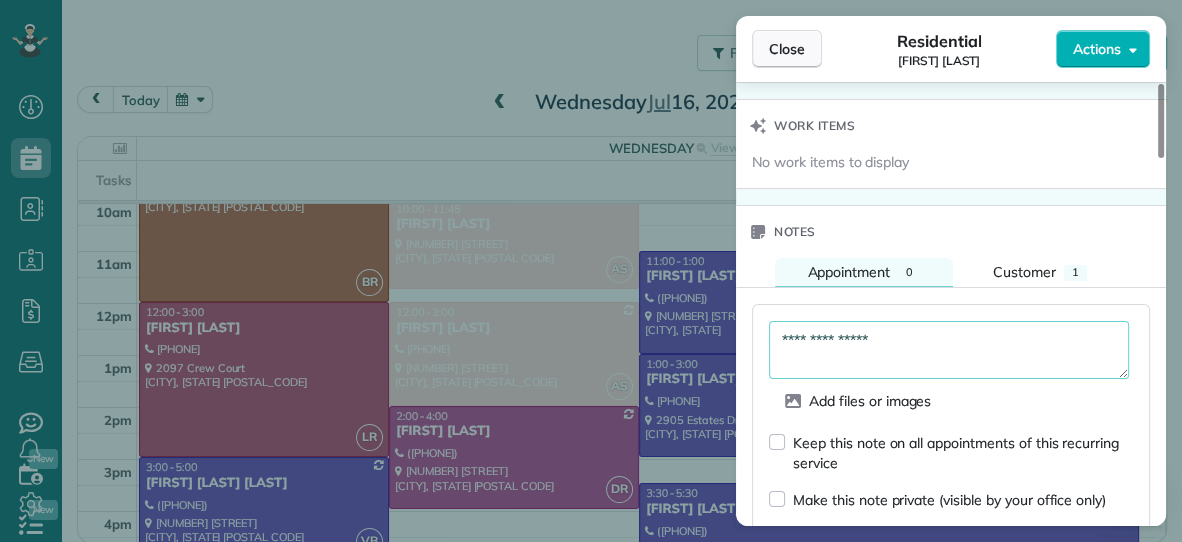 click on "Close" at bounding box center (787, 49) 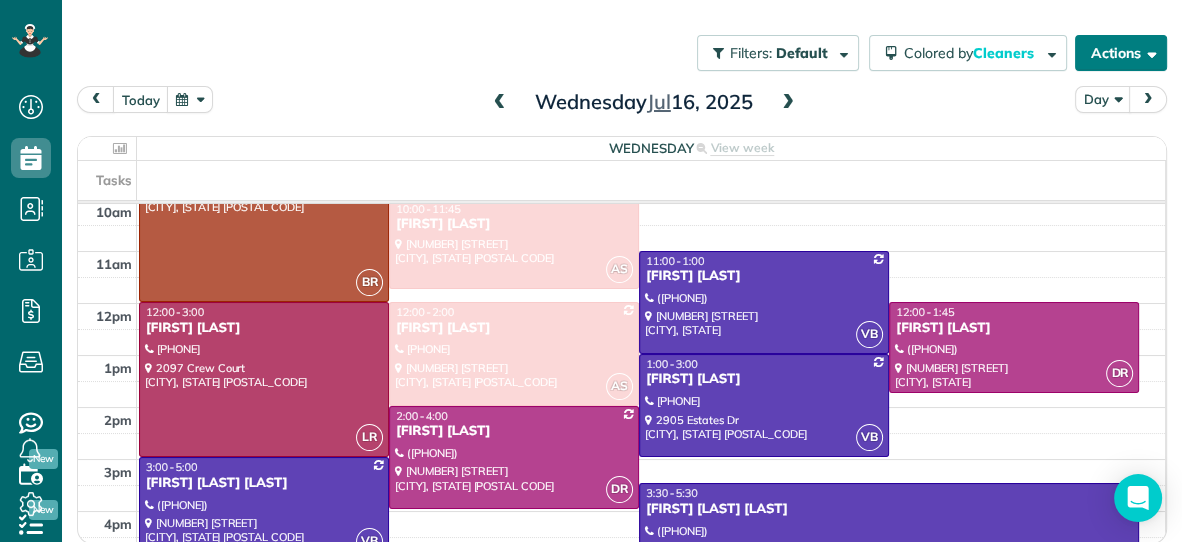 click on "Actions" at bounding box center (1121, 53) 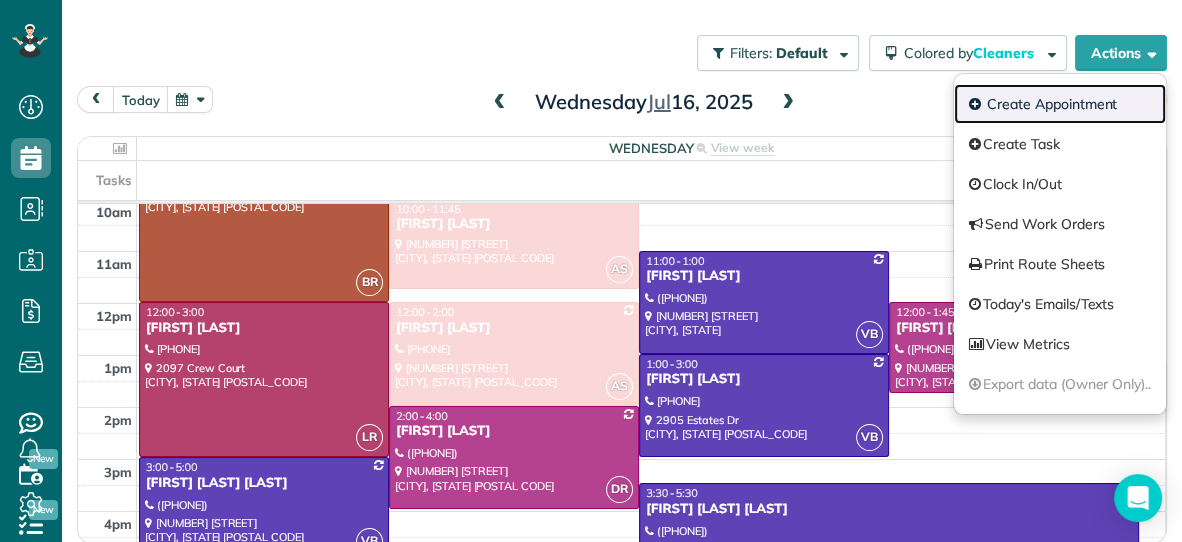 click on "Create Appointment" at bounding box center (1060, 104) 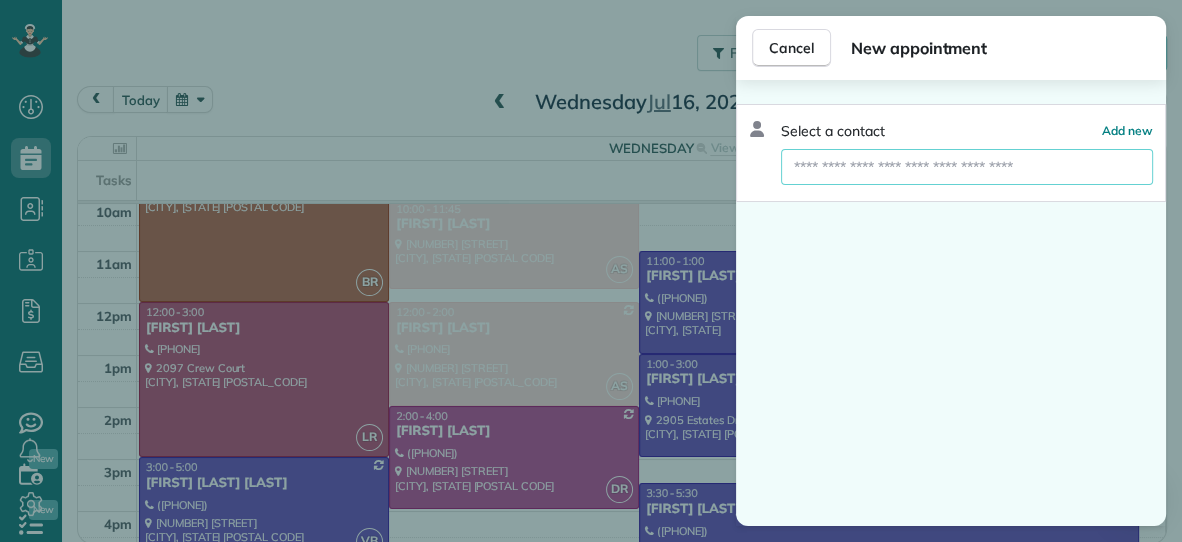 click at bounding box center [967, 167] 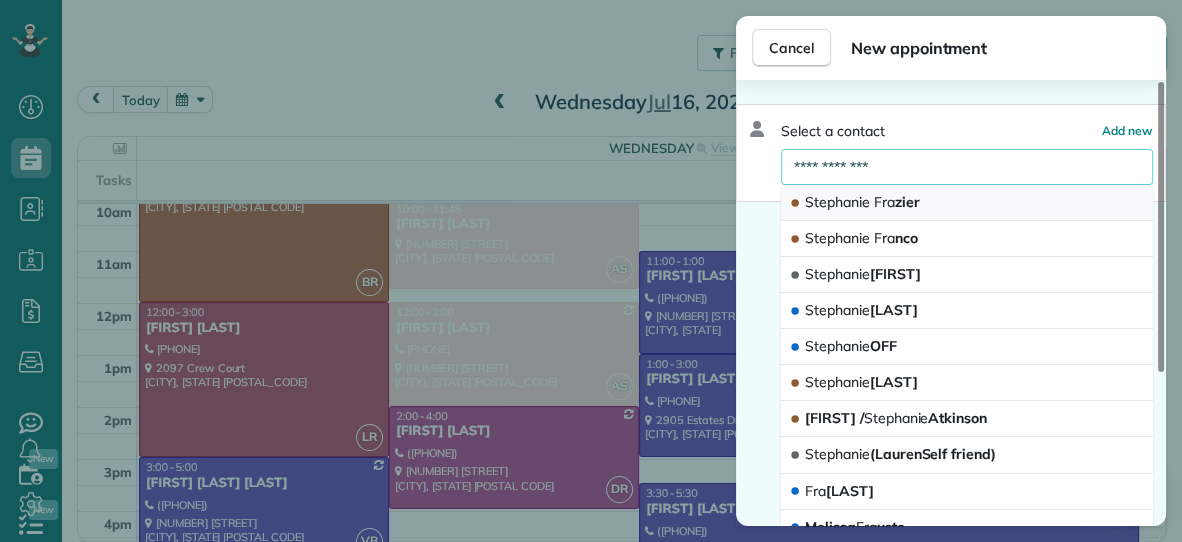 type on "**********" 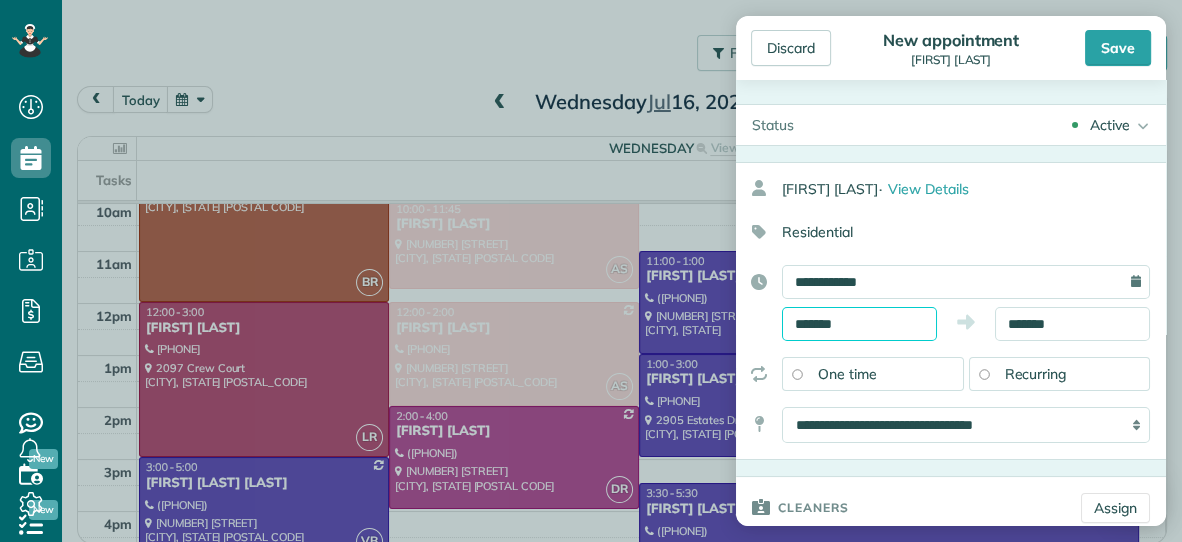 click on "*******" at bounding box center (859, 324) 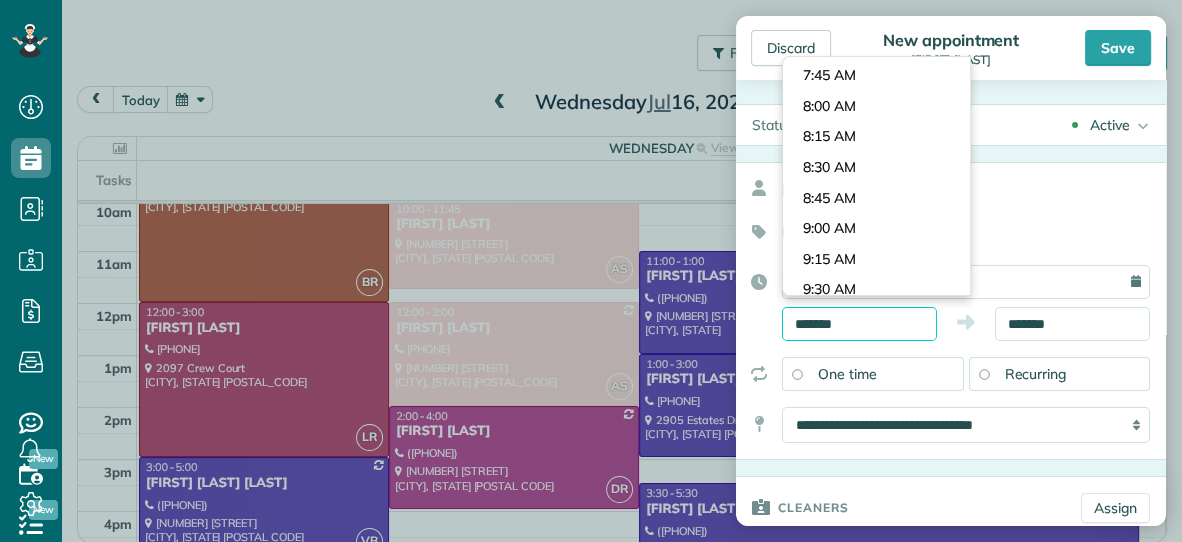 scroll, scrollTop: 911, scrollLeft: 0, axis: vertical 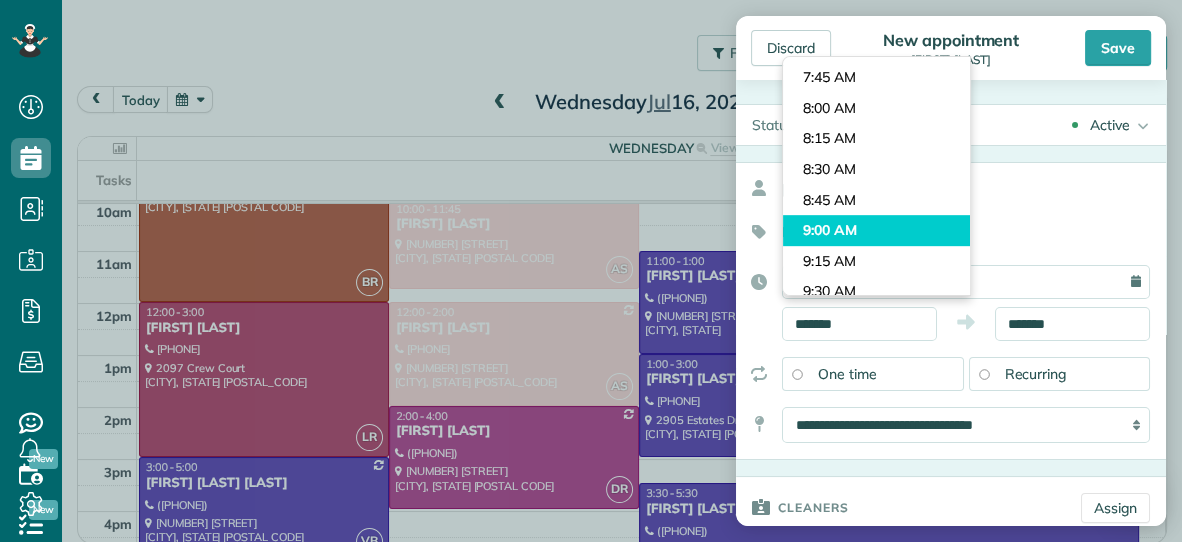 click on "Dashboard
Scheduling
Calendar View
List View
Dispatch View - Weekly scheduling (Beta)" at bounding box center [591, 271] 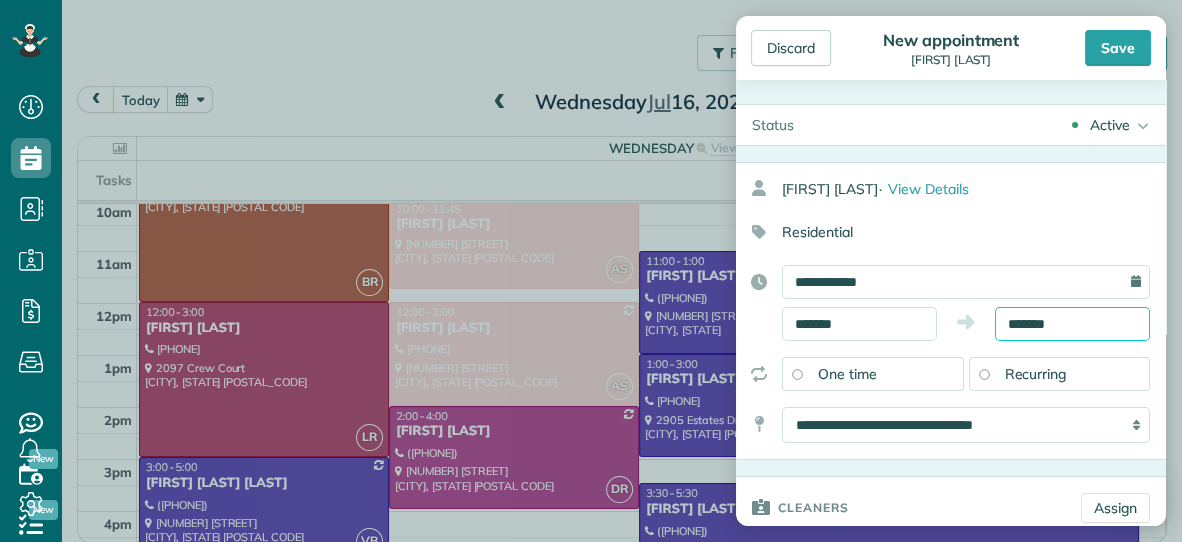click on "*******" at bounding box center [1072, 324] 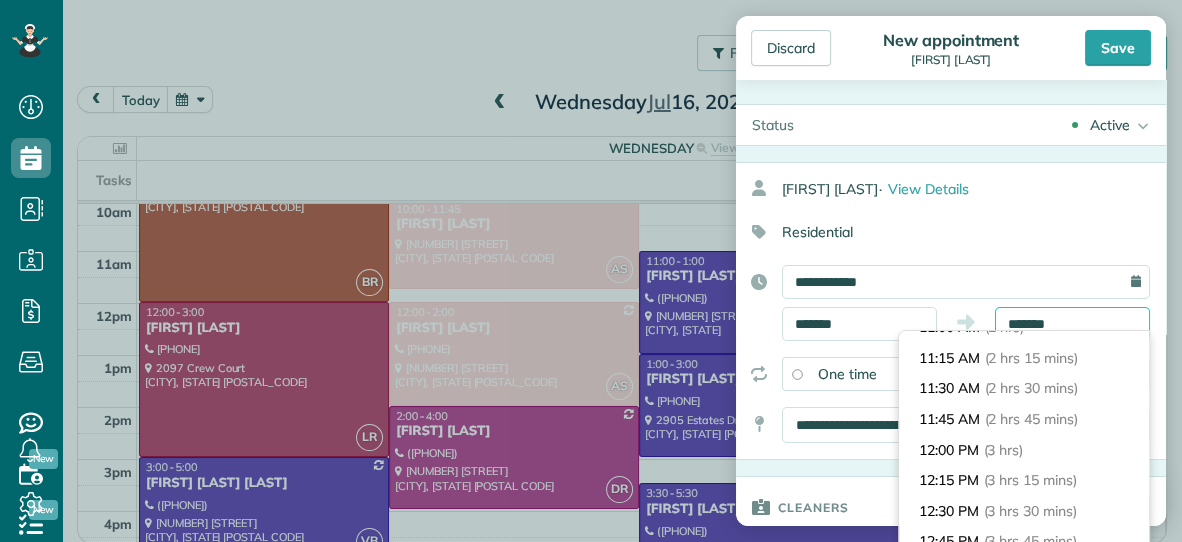 scroll, scrollTop: 261, scrollLeft: 0, axis: vertical 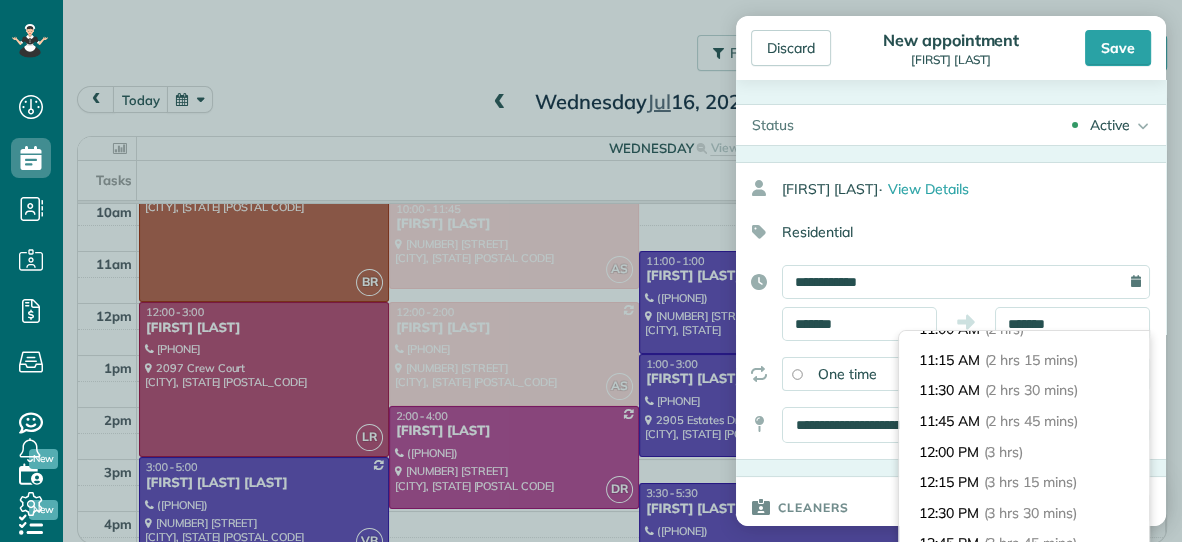 click on "(2 hrs 30 mins)" at bounding box center (1031, 390) 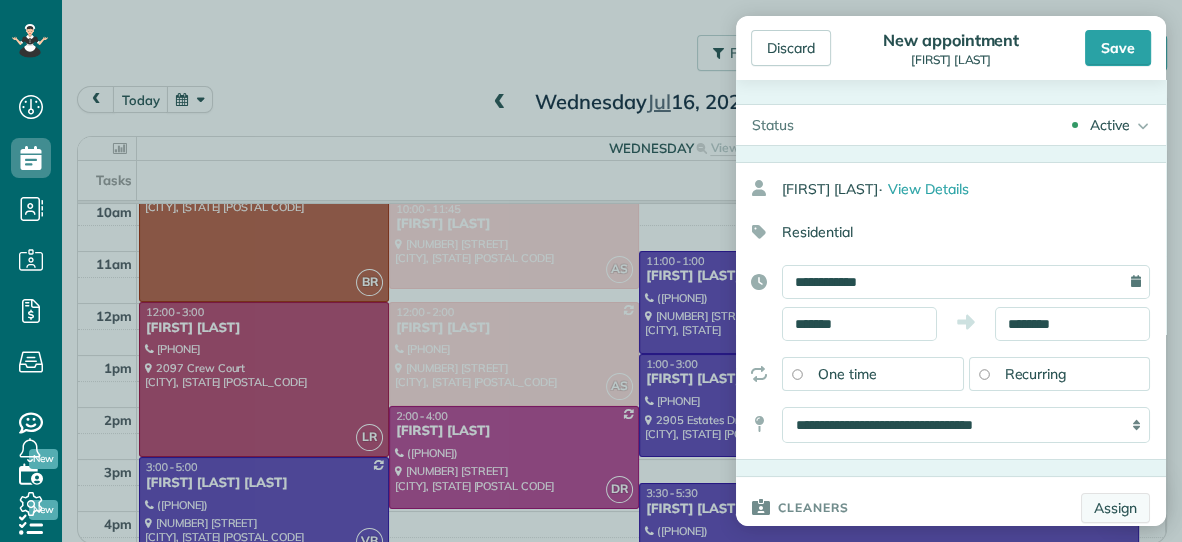 click on "Assign" at bounding box center (1115, 508) 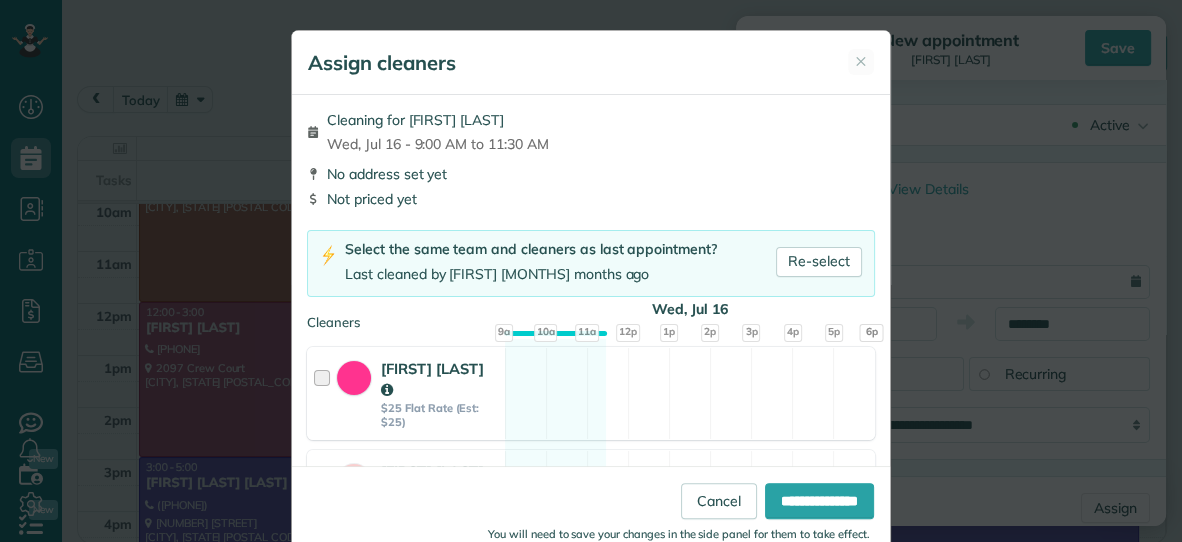 scroll, scrollTop: 414, scrollLeft: 0, axis: vertical 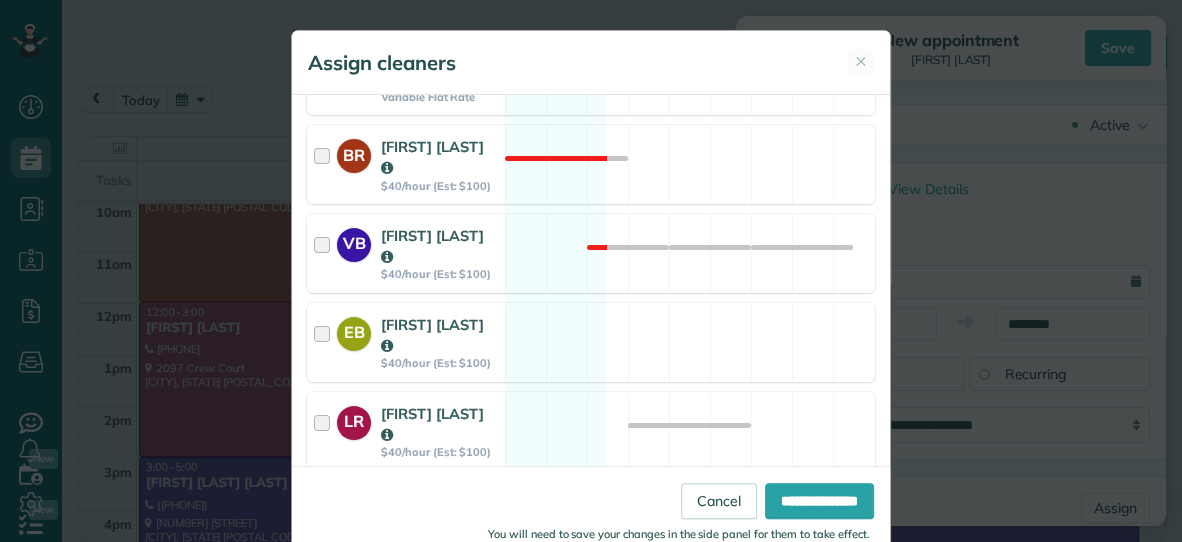 click on "DR
[FIRST] [LAST]
$40/hour (Est: $100)
Available" at bounding box center (591, 519) 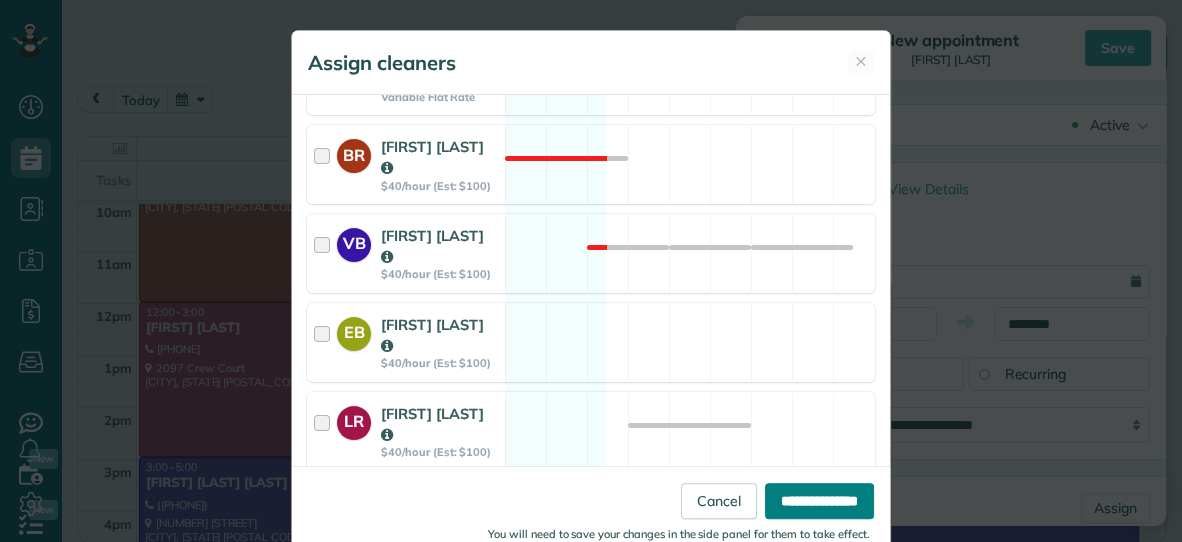 click on "**********" at bounding box center (819, 501) 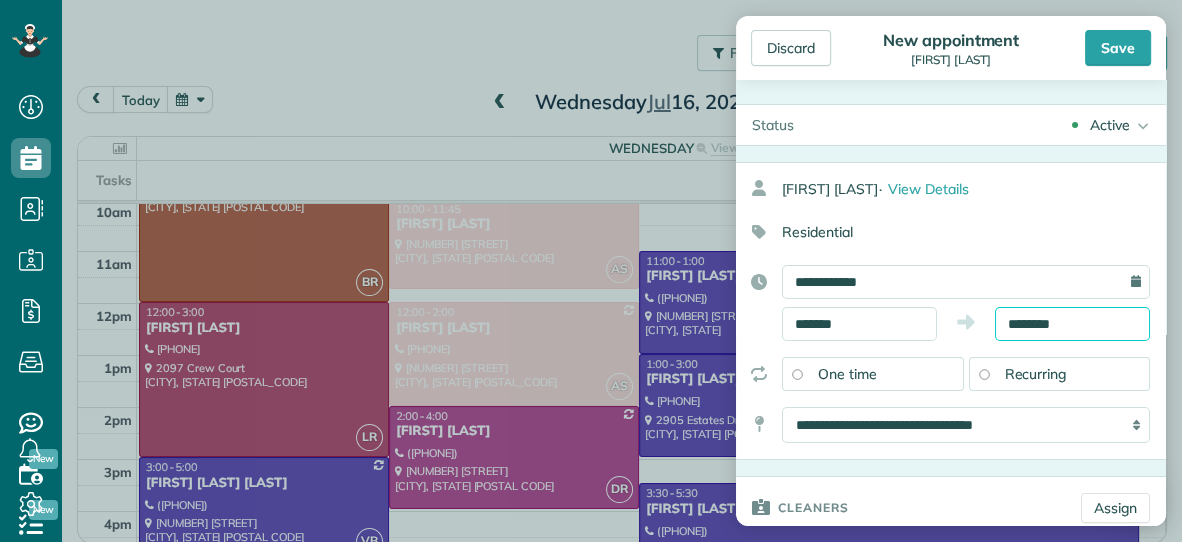 click on "********" at bounding box center (1072, 324) 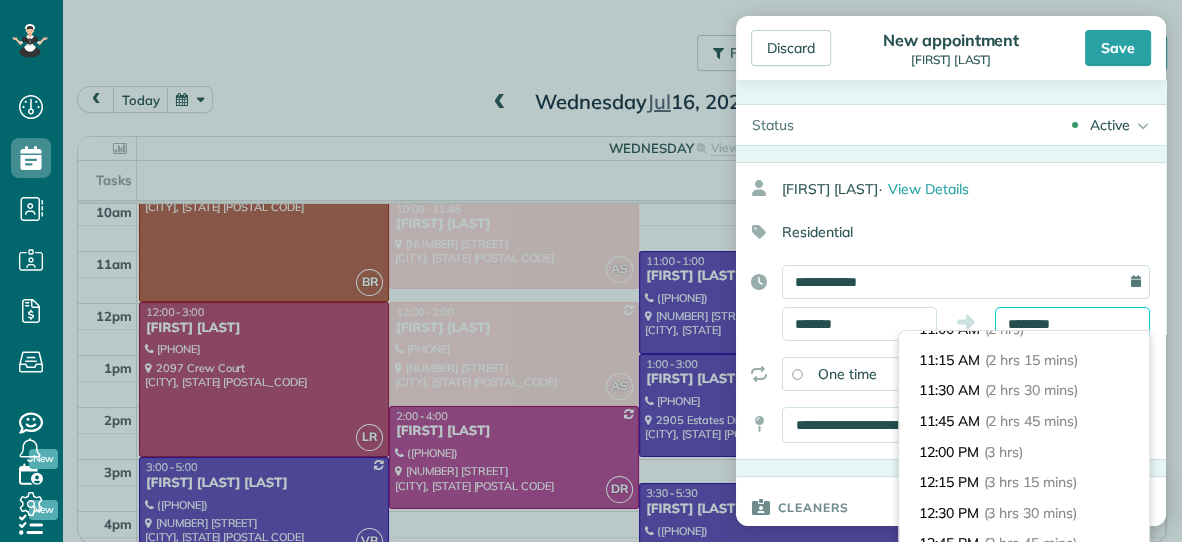scroll, scrollTop: 274, scrollLeft: 0, axis: vertical 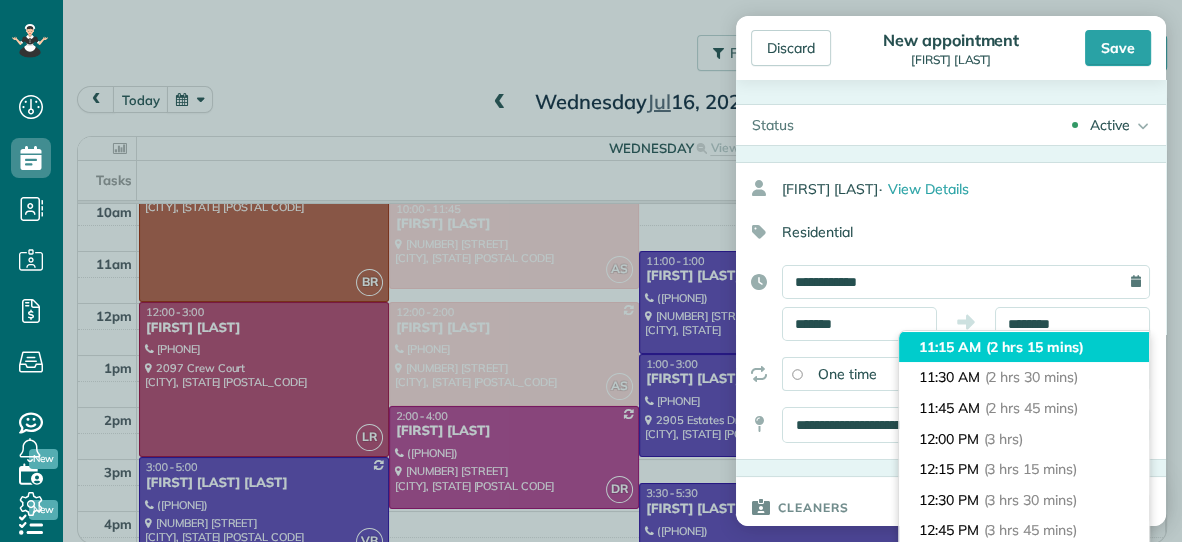click on "(2 hrs 15 mins)" at bounding box center (1035, 347) 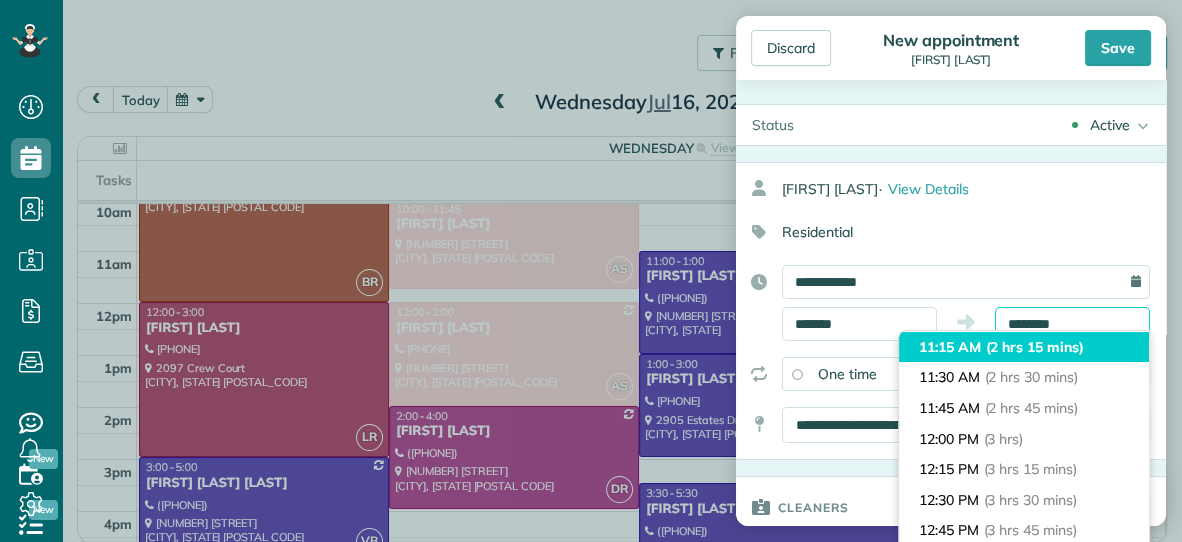 type on "********" 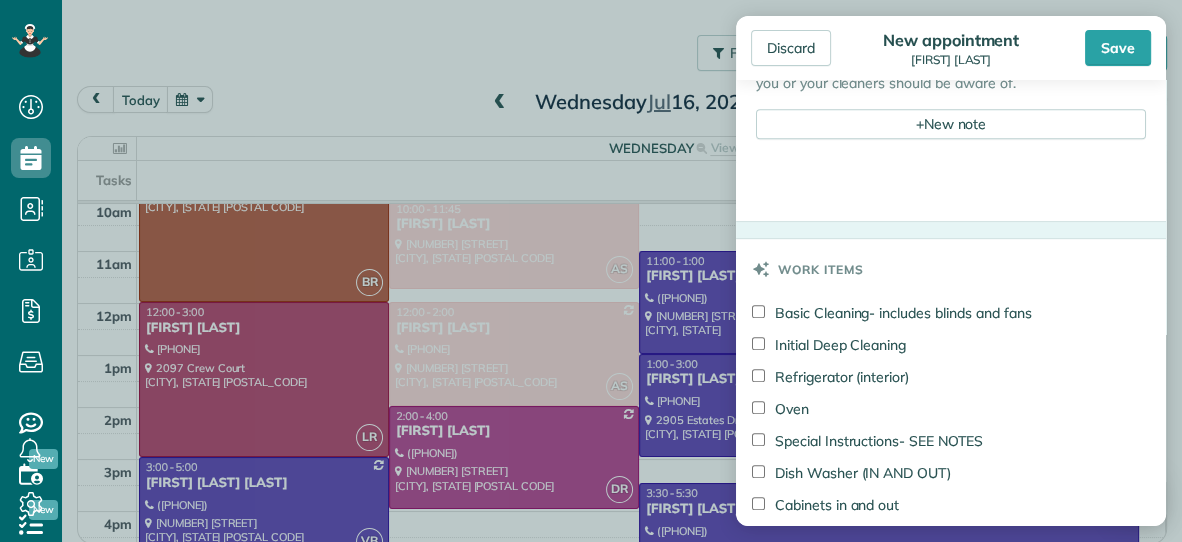 scroll, scrollTop: 878, scrollLeft: 0, axis: vertical 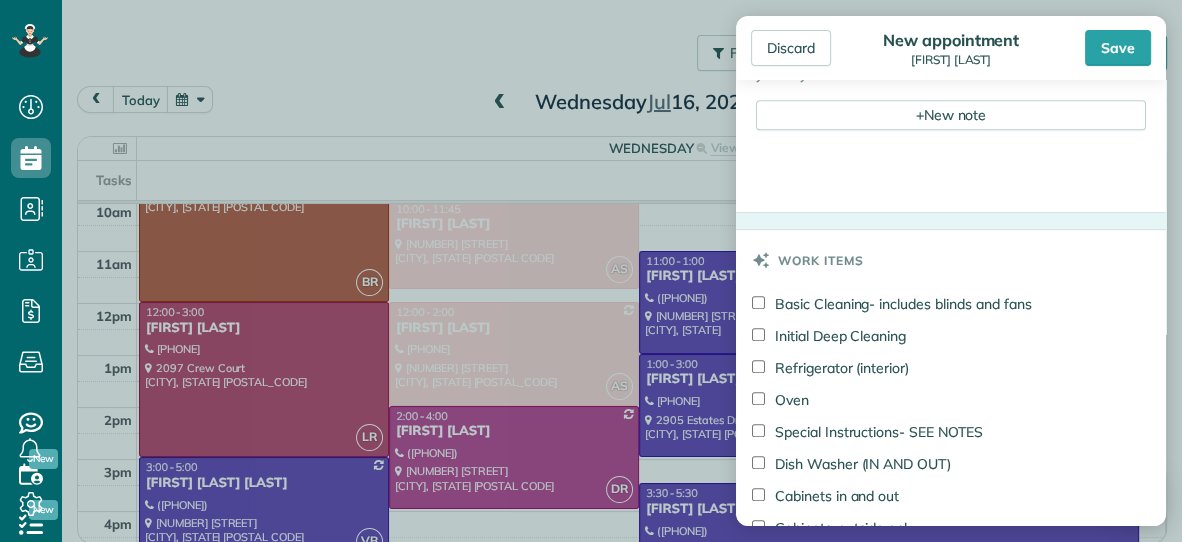 click on "Work items" at bounding box center (821, 260) 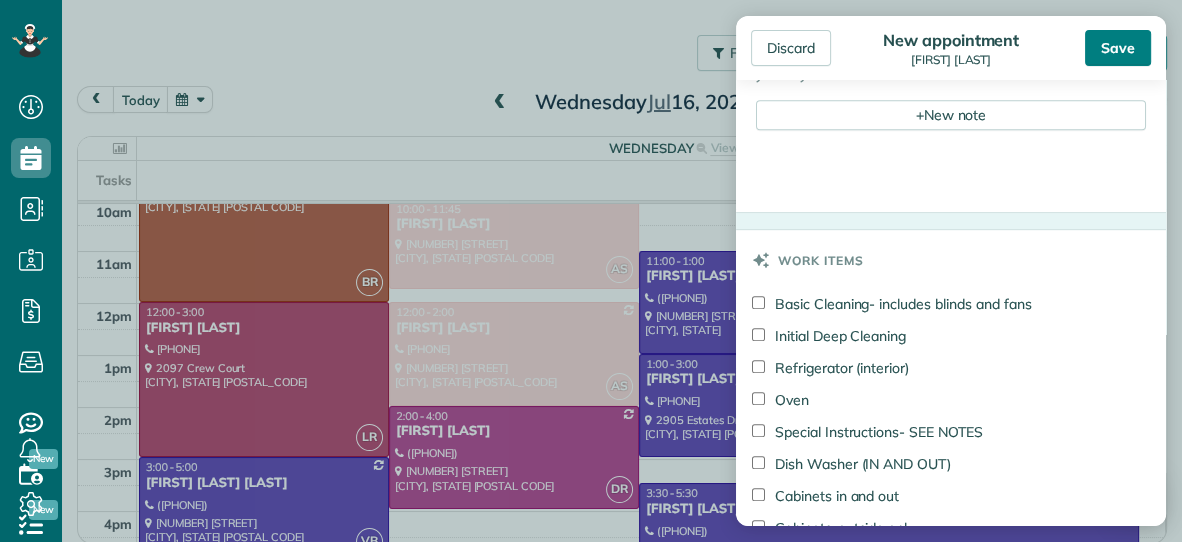 click on "Save" at bounding box center (1118, 48) 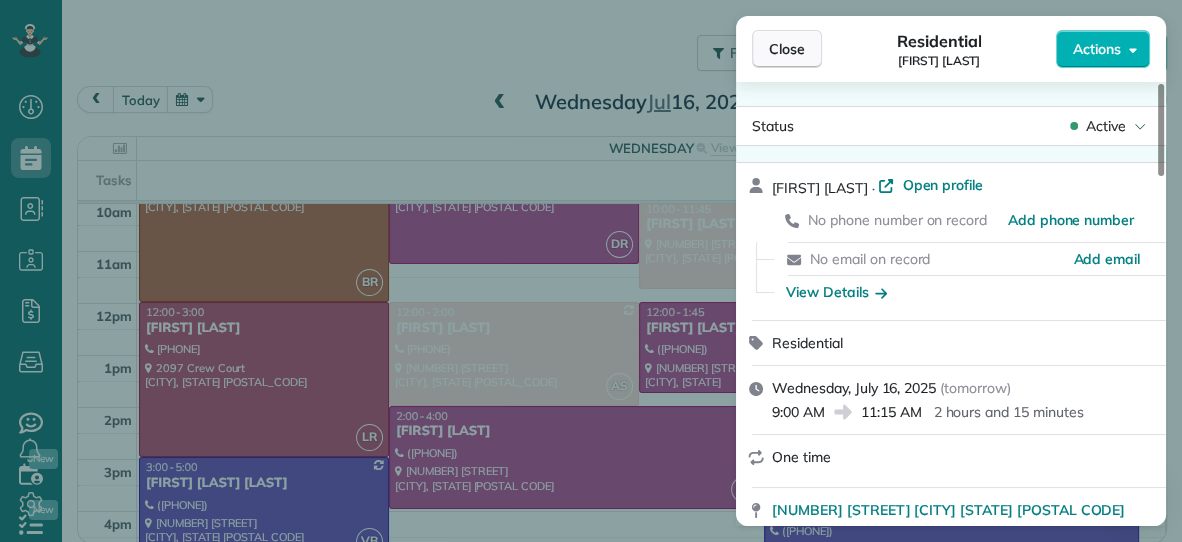 click on "Close" at bounding box center [787, 49] 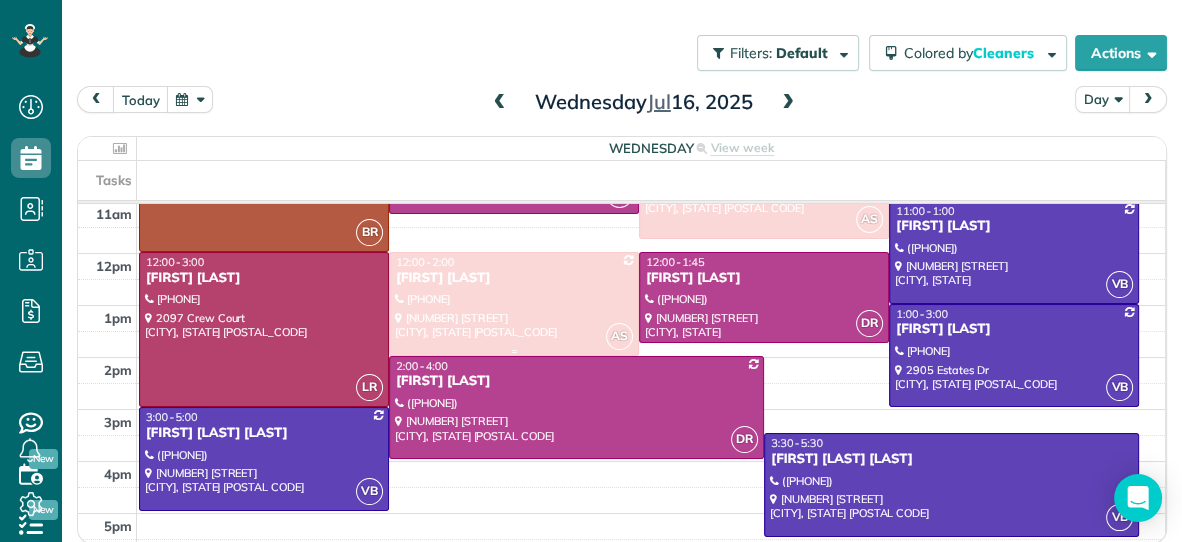 scroll, scrollTop: 249, scrollLeft: 0, axis: vertical 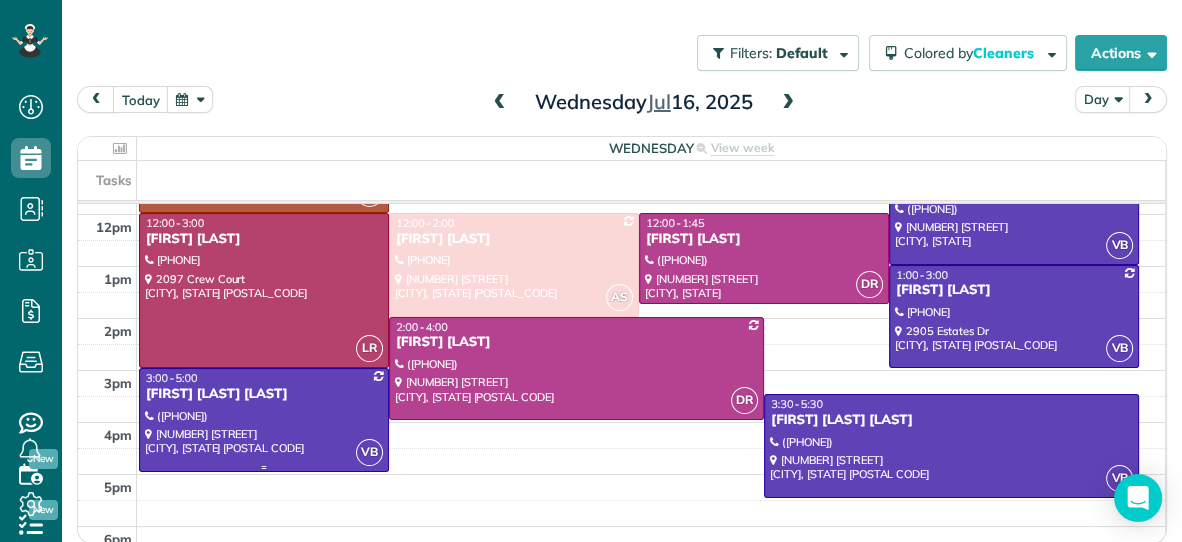 click at bounding box center (264, 419) 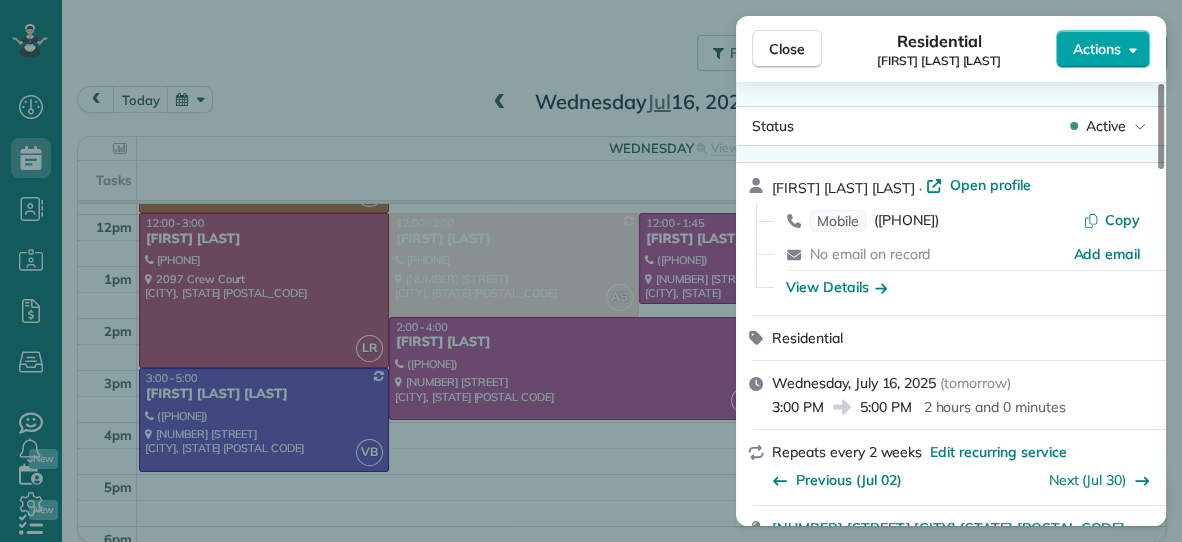 click on "Actions" at bounding box center [1103, 49] 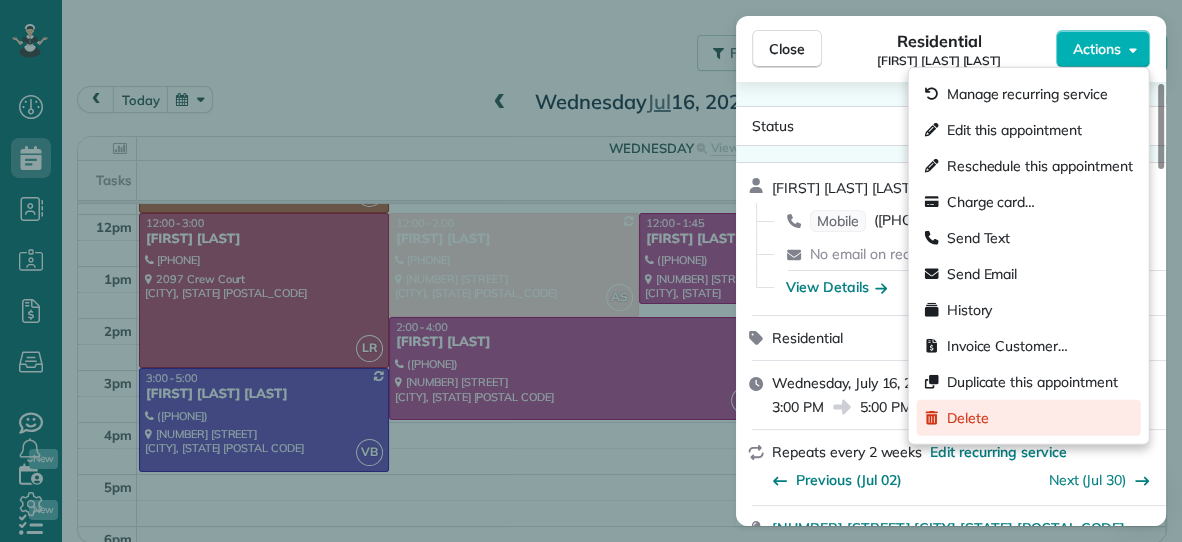 click on "Delete" at bounding box center (957, 418) 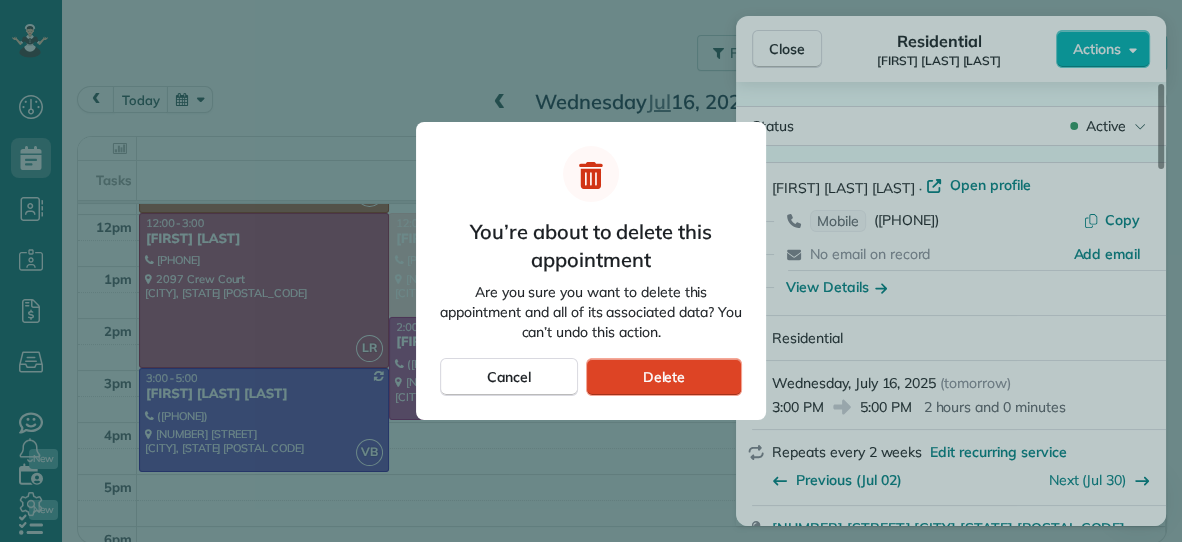 click on "Delete" at bounding box center [664, 377] 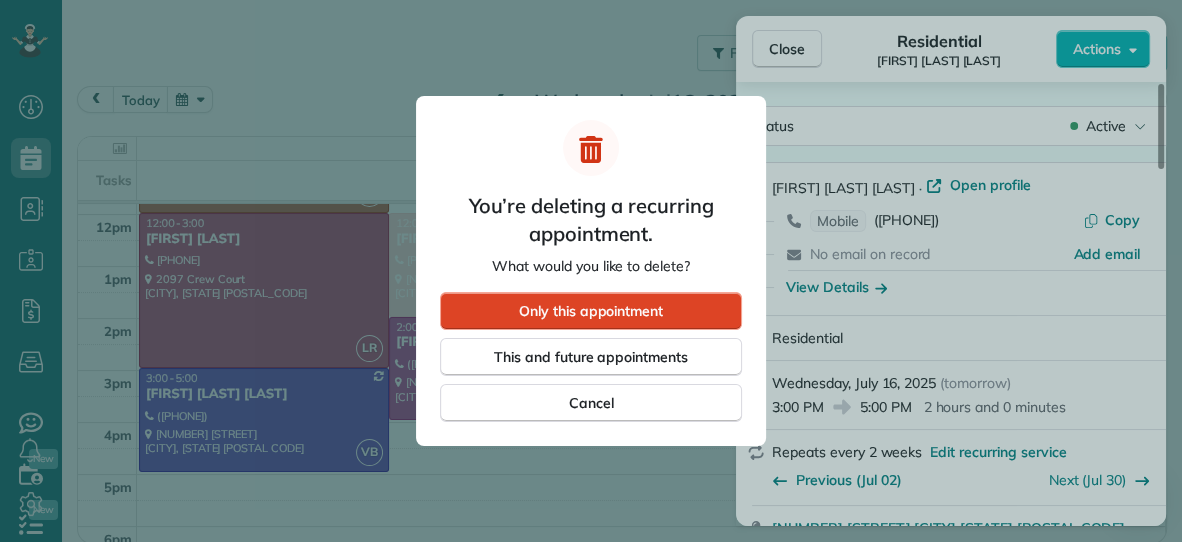 click on "Only this appointment" at bounding box center [591, 311] 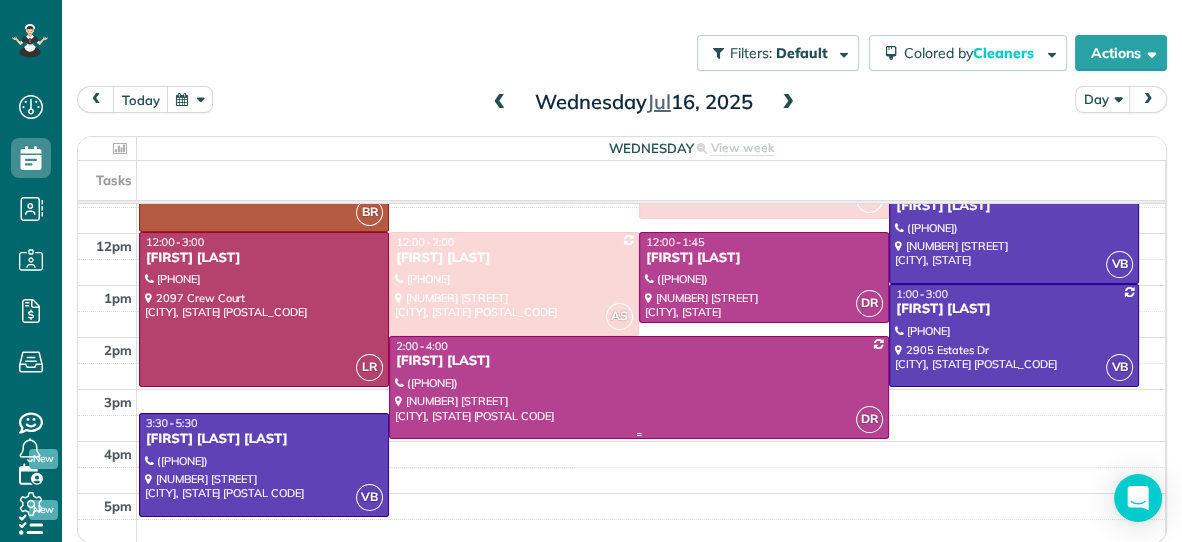 scroll, scrollTop: 233, scrollLeft: 0, axis: vertical 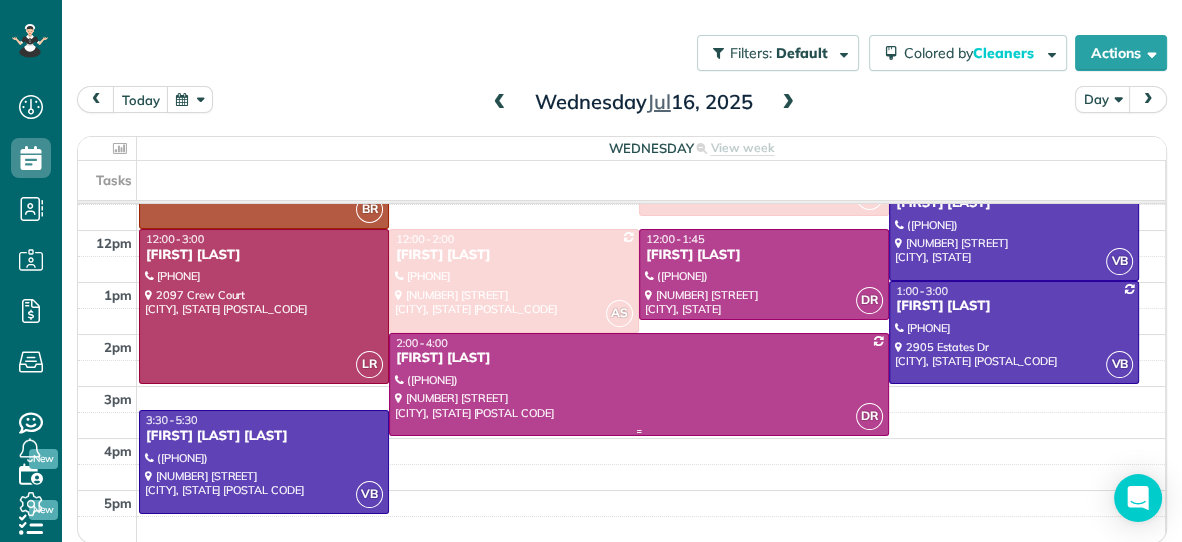 click at bounding box center (639, 384) 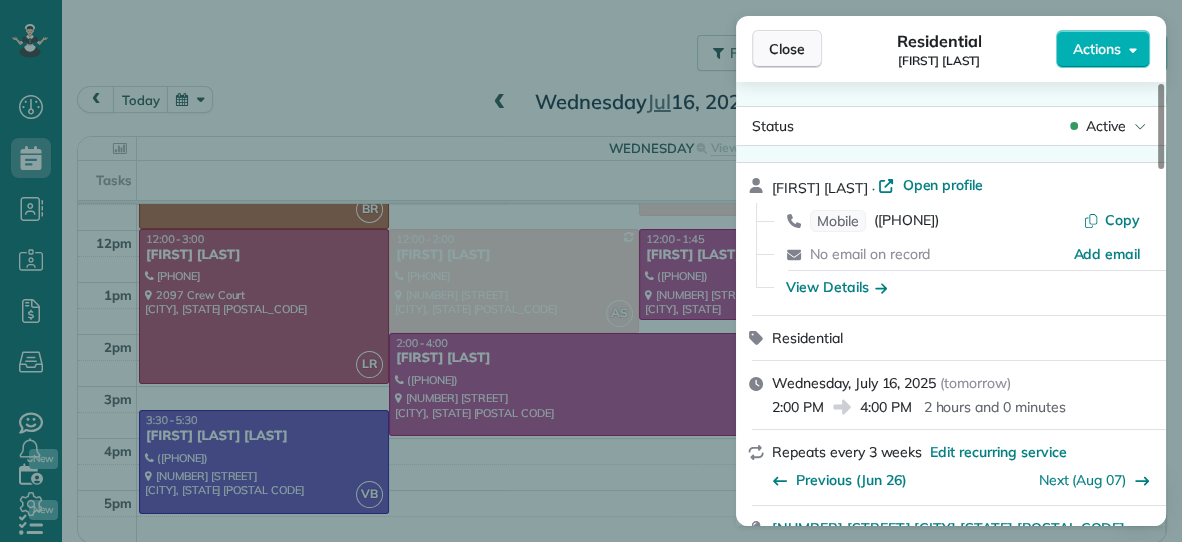 click on "Close" at bounding box center [787, 49] 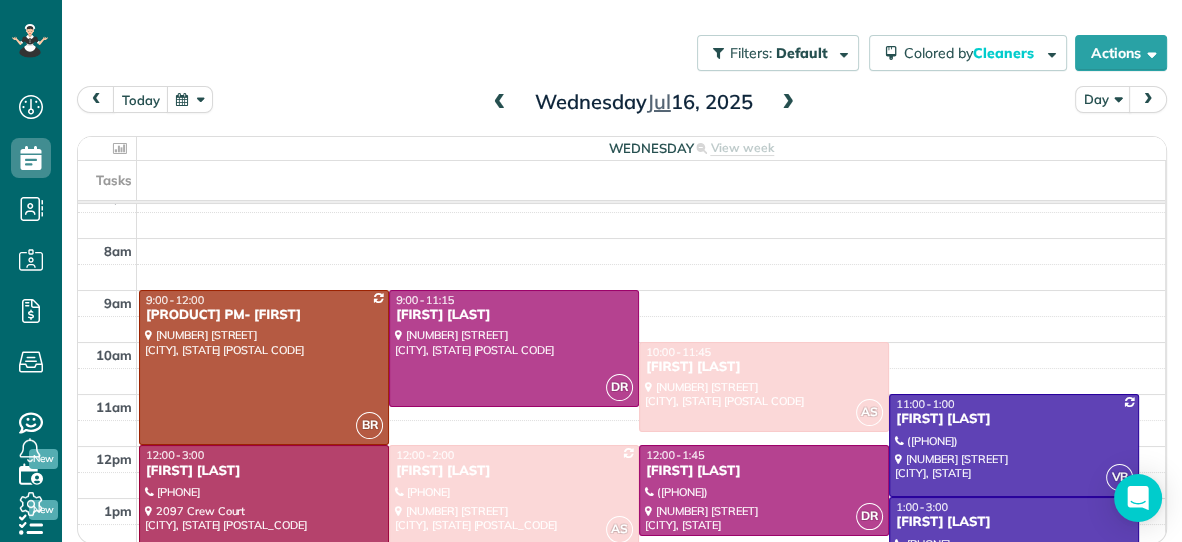 scroll, scrollTop: 16, scrollLeft: 0, axis: vertical 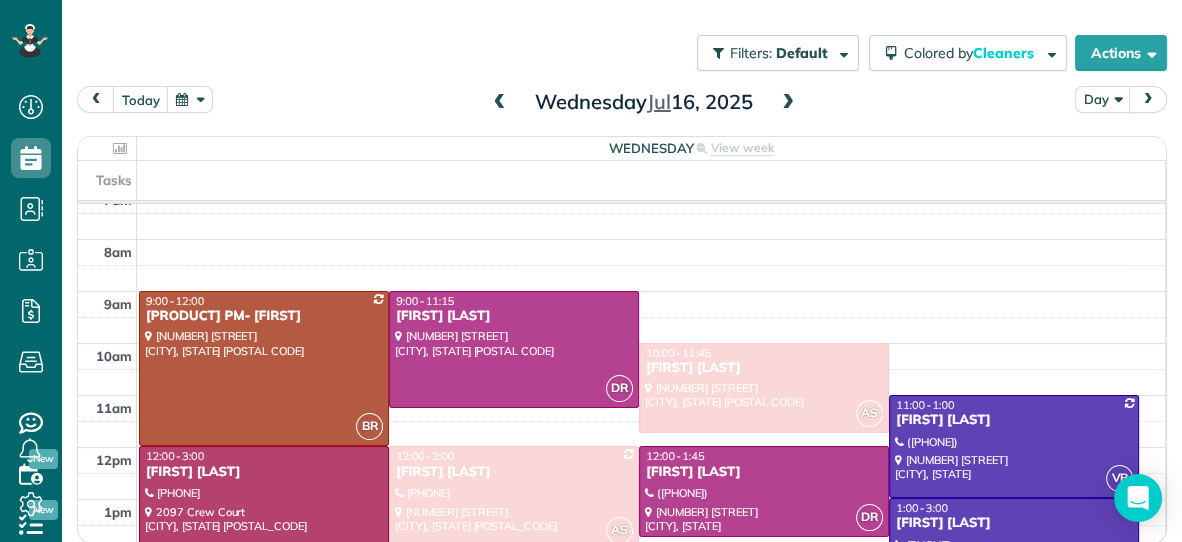 click at bounding box center (788, 103) 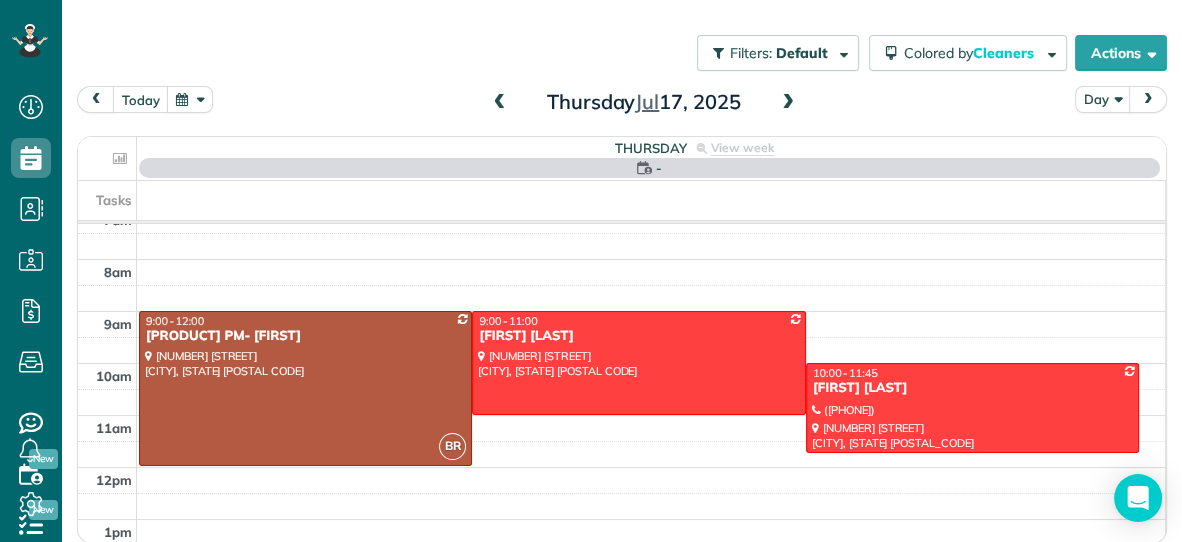 scroll, scrollTop: 0, scrollLeft: 0, axis: both 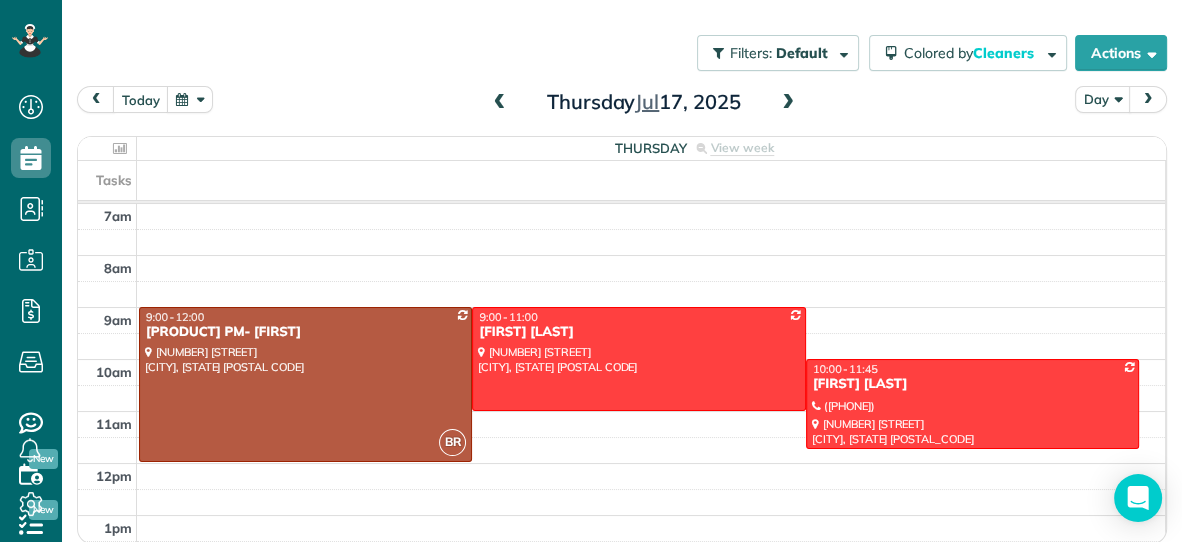 click at bounding box center [788, 103] 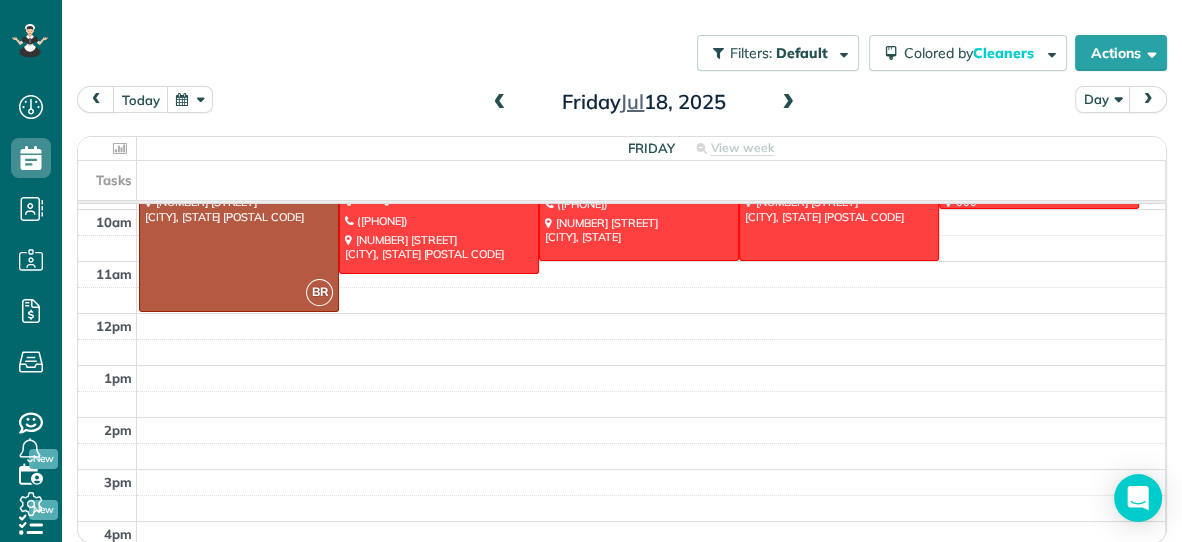 scroll, scrollTop: 0, scrollLeft: 0, axis: both 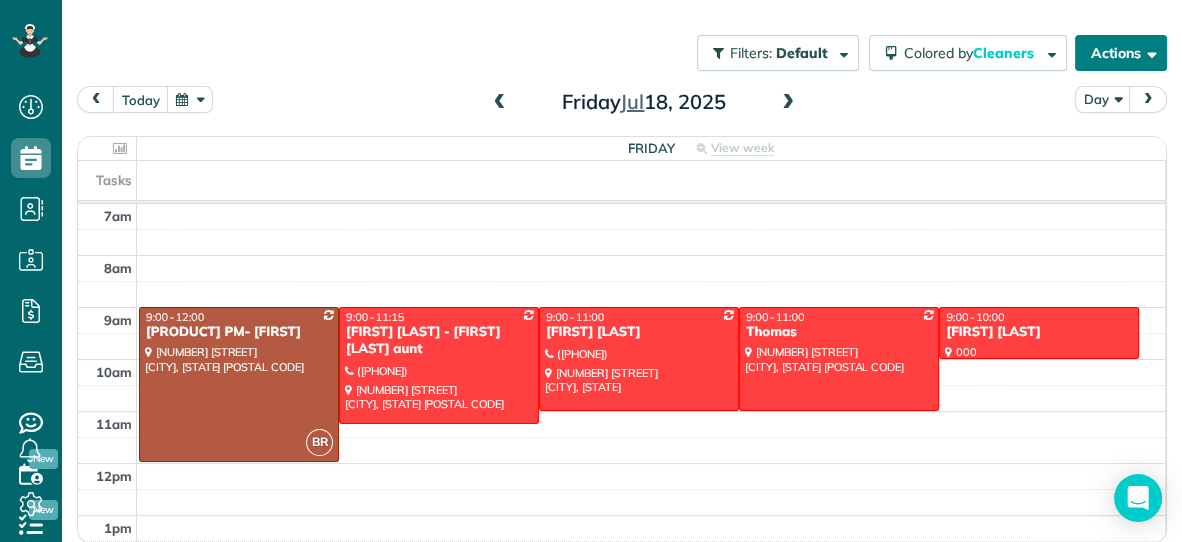click on "Actions" at bounding box center [1121, 53] 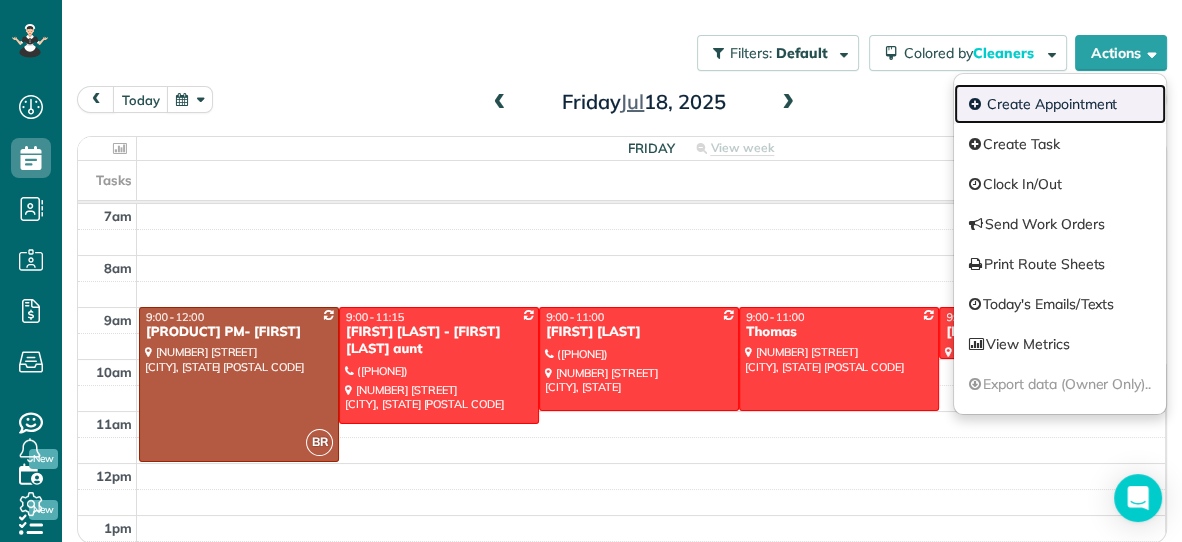 click on "Create Appointment" at bounding box center (1060, 104) 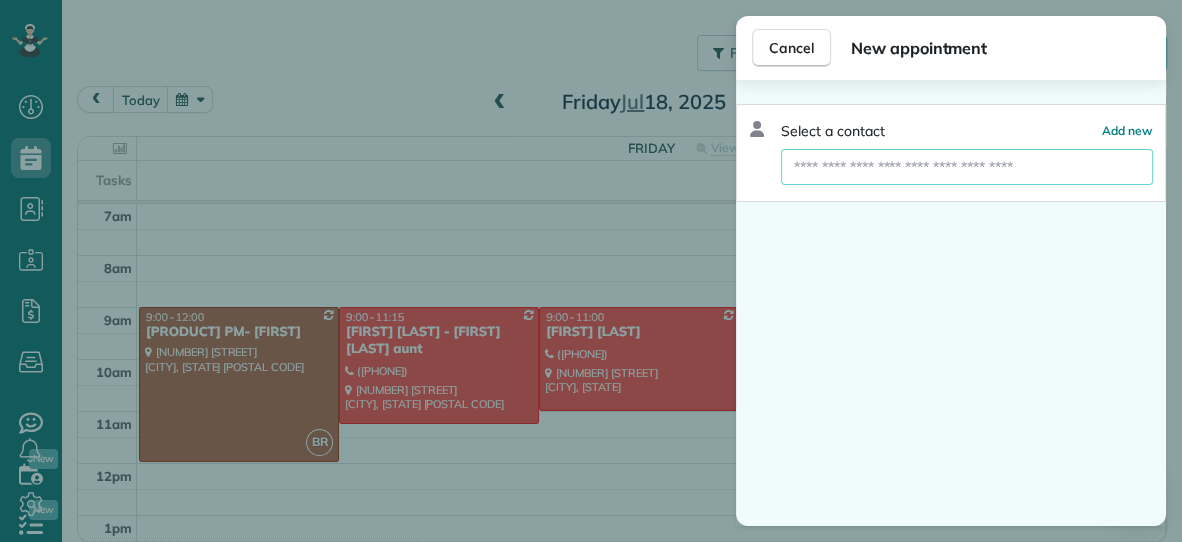 click at bounding box center [967, 167] 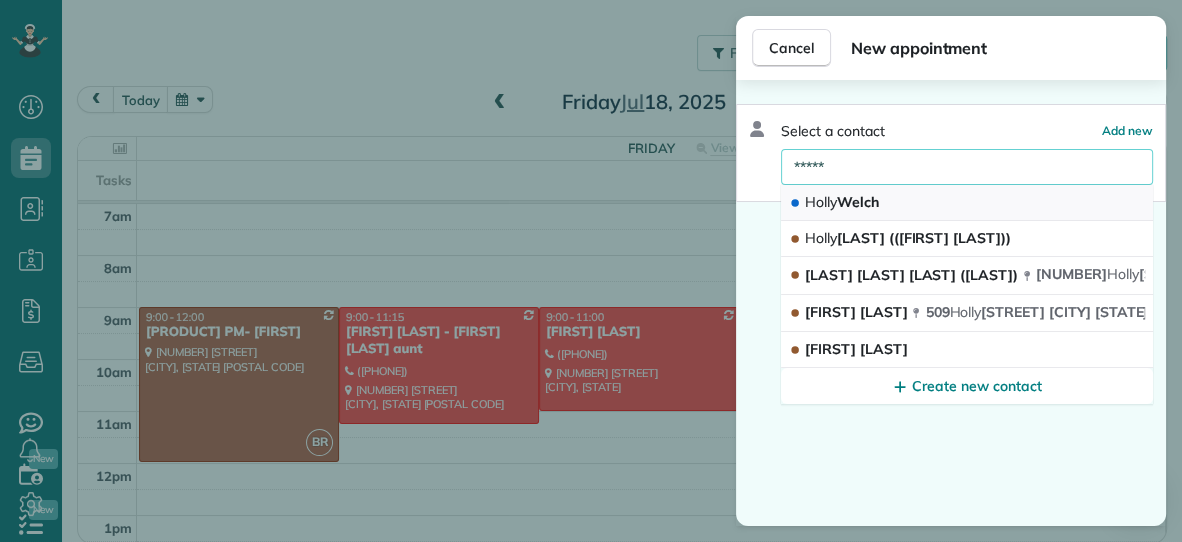 type on "*****" 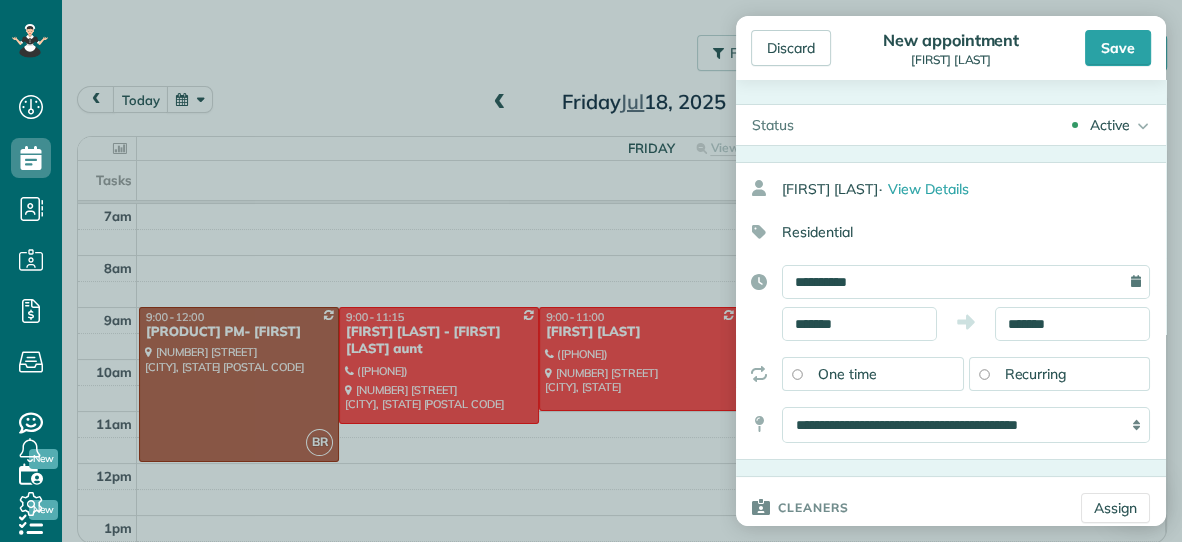 type on "**********" 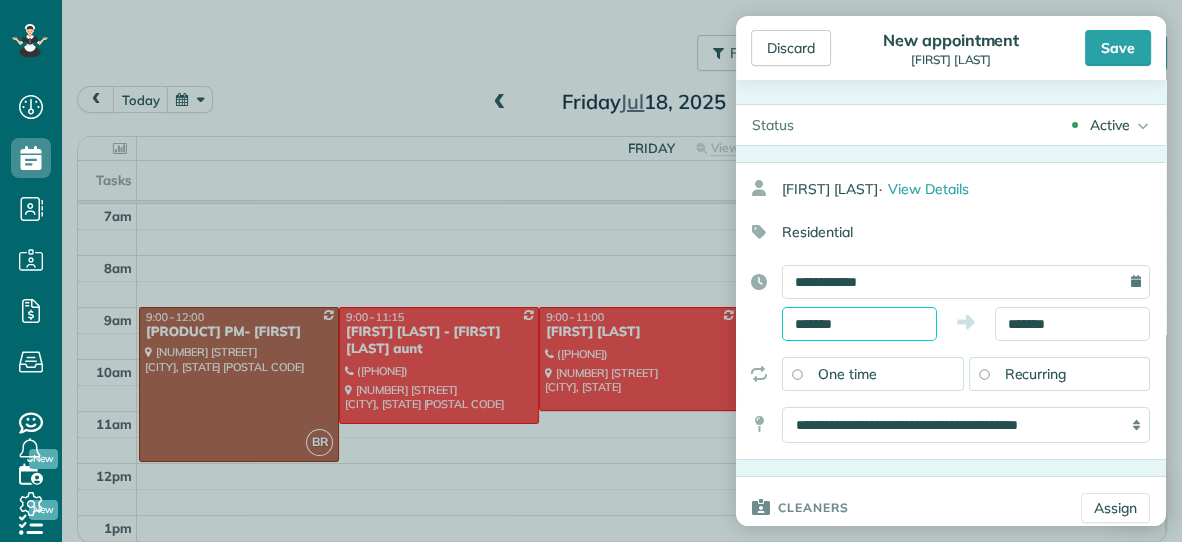 click on "*******" at bounding box center (859, 324) 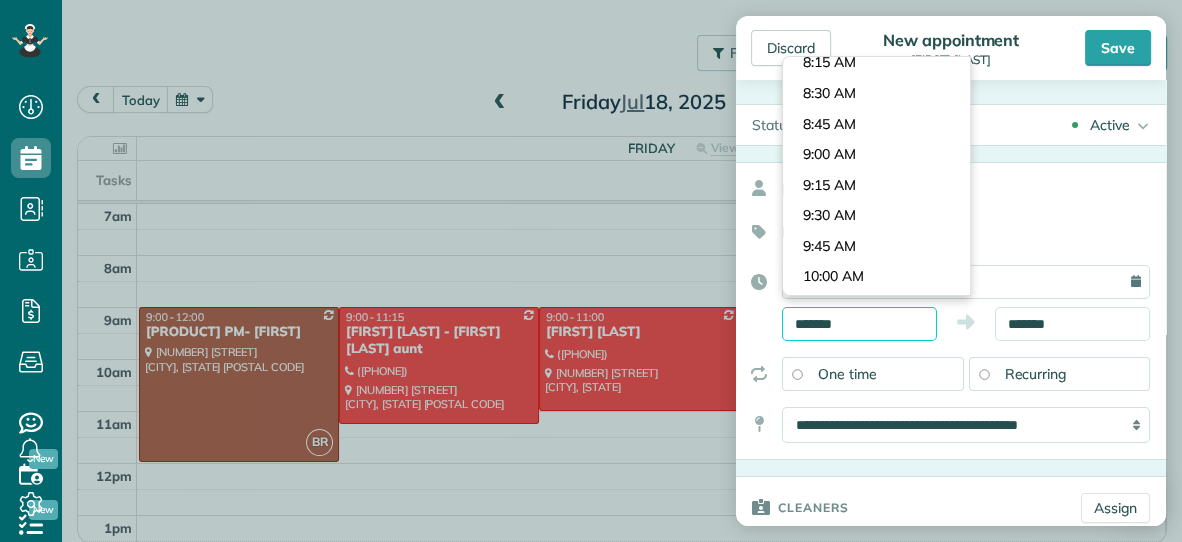 scroll, scrollTop: 1001, scrollLeft: 0, axis: vertical 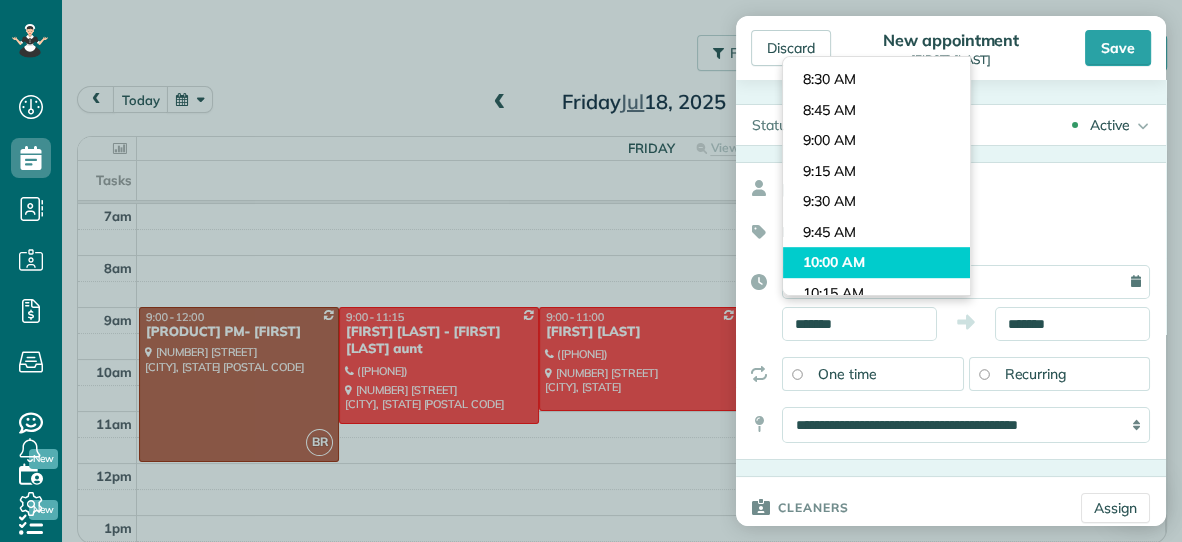 click on "Dashboard
Scheduling
Calendar View
List View
Dispatch View - Weekly scheduling (Beta)" at bounding box center (591, 271) 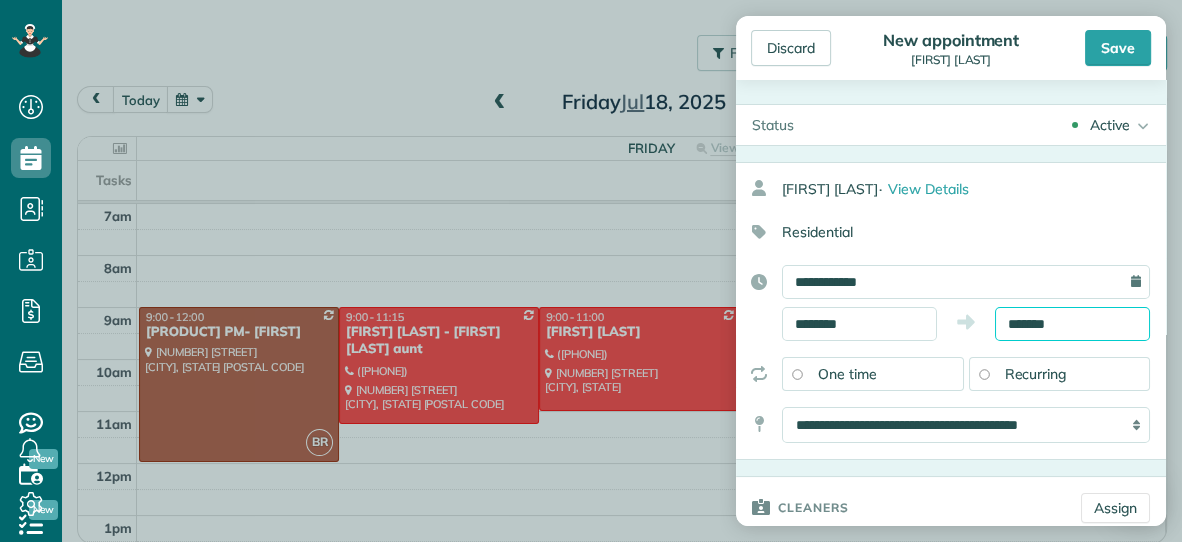 click on "*******" at bounding box center [1072, 324] 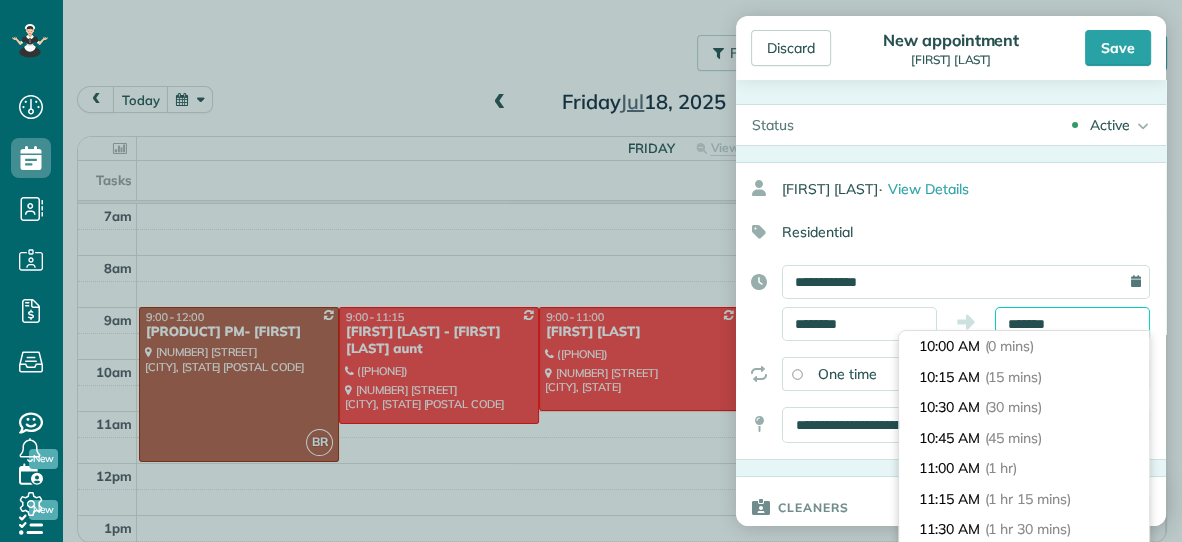 scroll, scrollTop: 701, scrollLeft: 0, axis: vertical 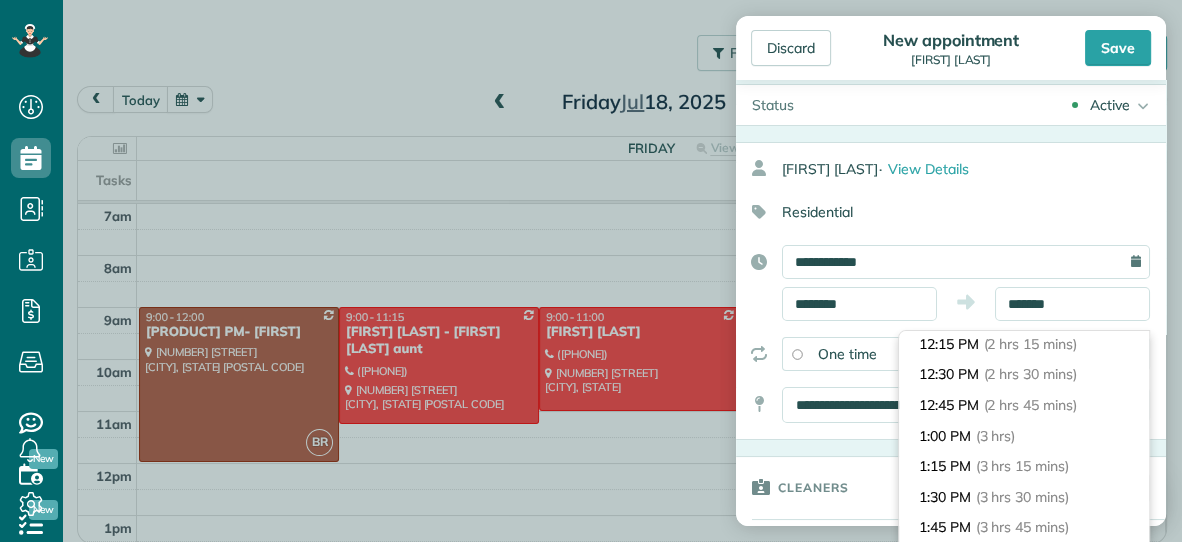 click on "(3 hrs)" at bounding box center (996, 436) 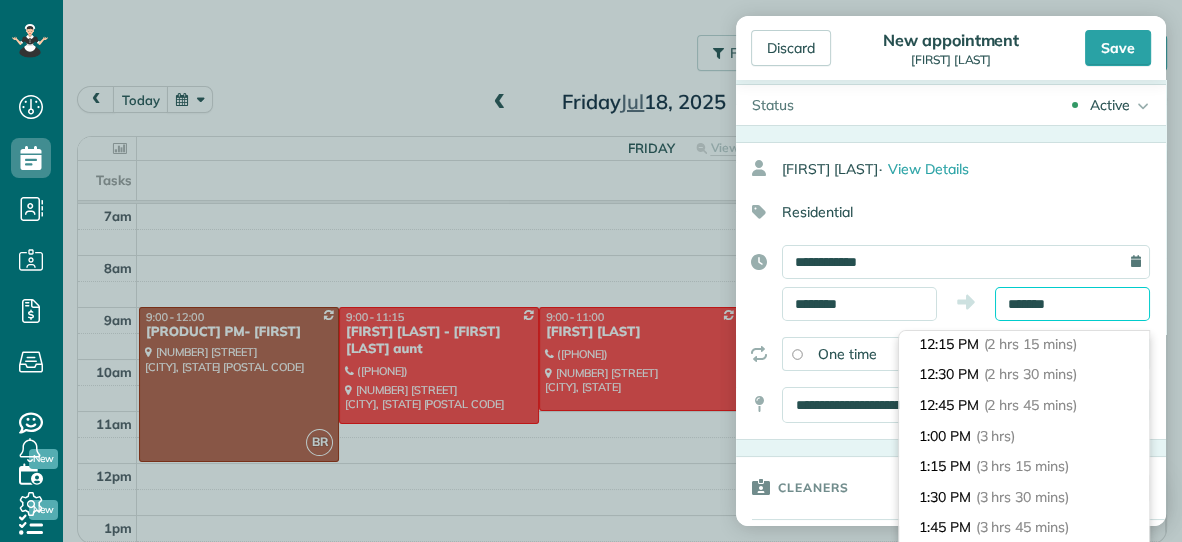 type on "*******" 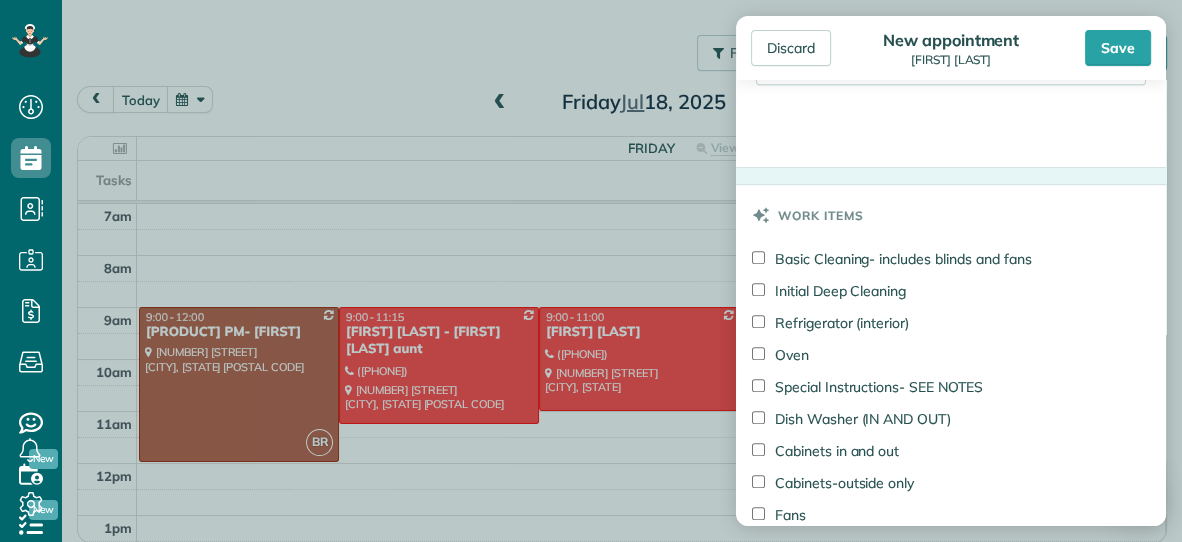 scroll, scrollTop: 893, scrollLeft: 0, axis: vertical 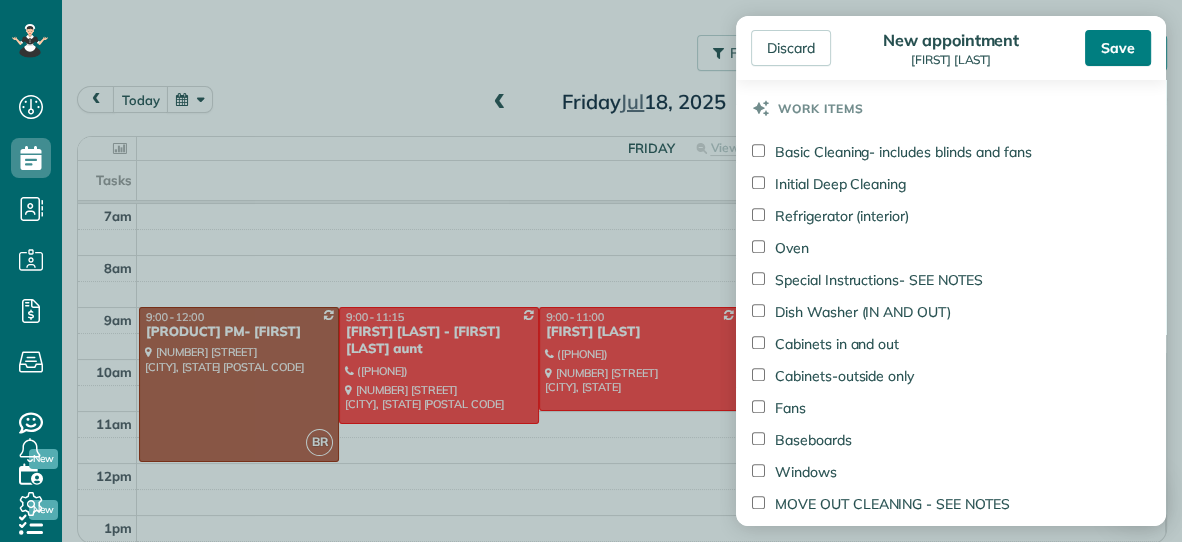 click on "Save" at bounding box center (1118, 48) 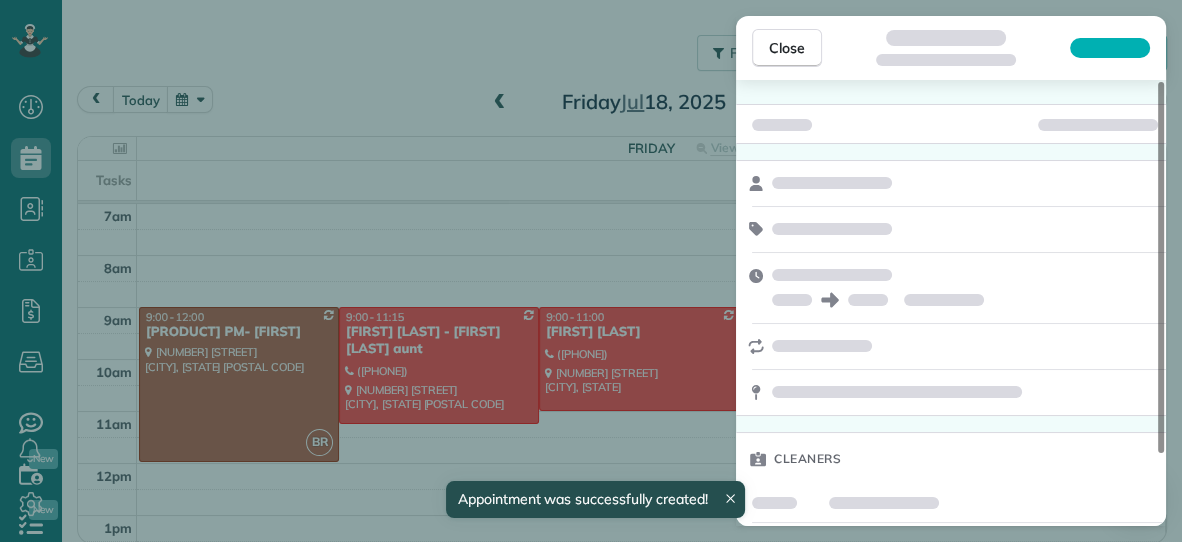 click on "Close" at bounding box center (787, 48) 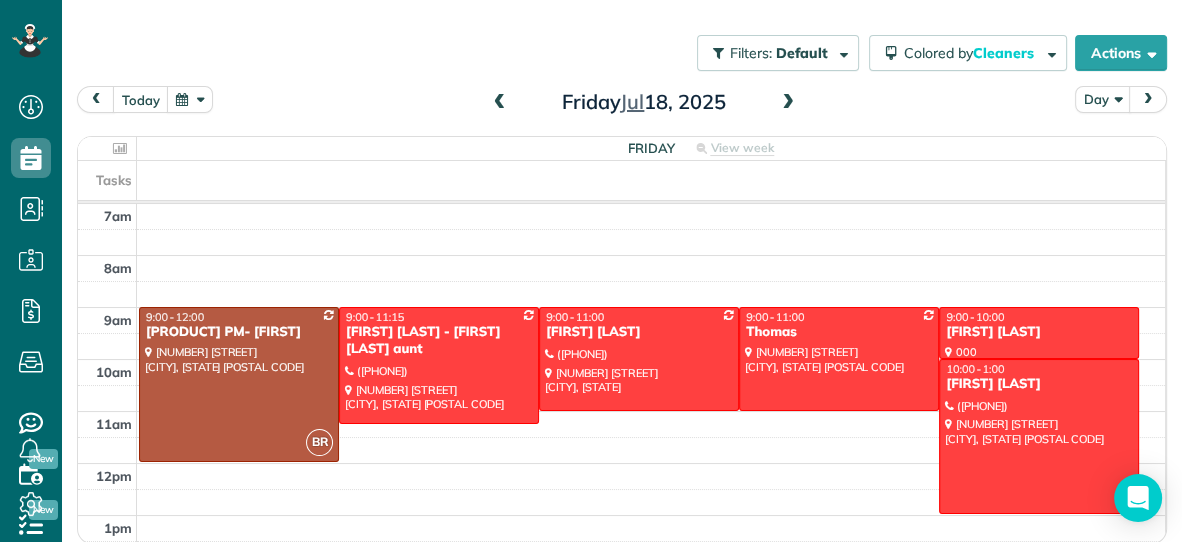 click at bounding box center (500, 103) 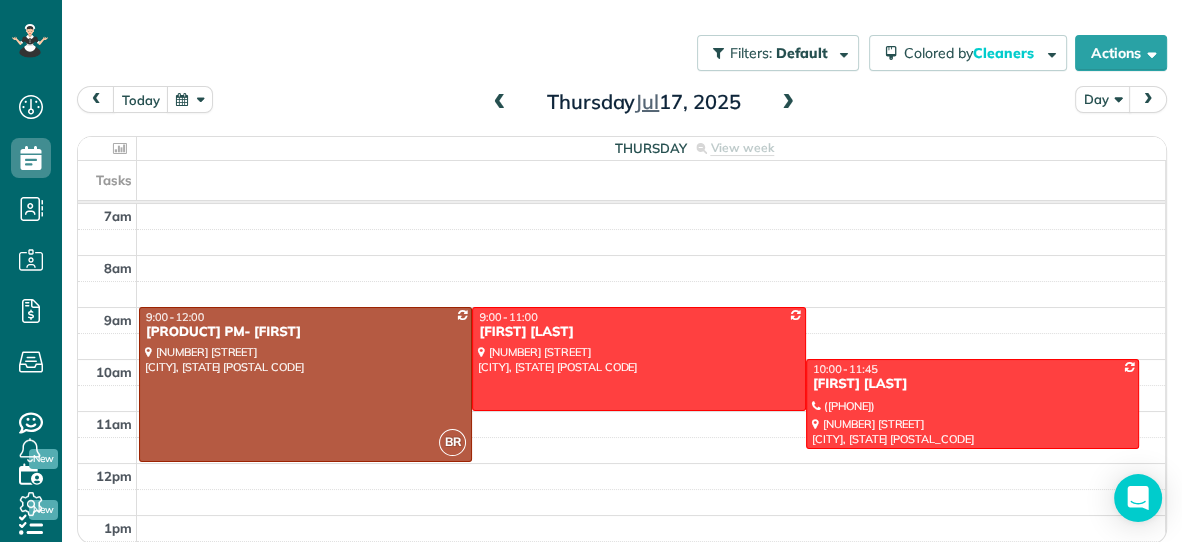 click at bounding box center (500, 103) 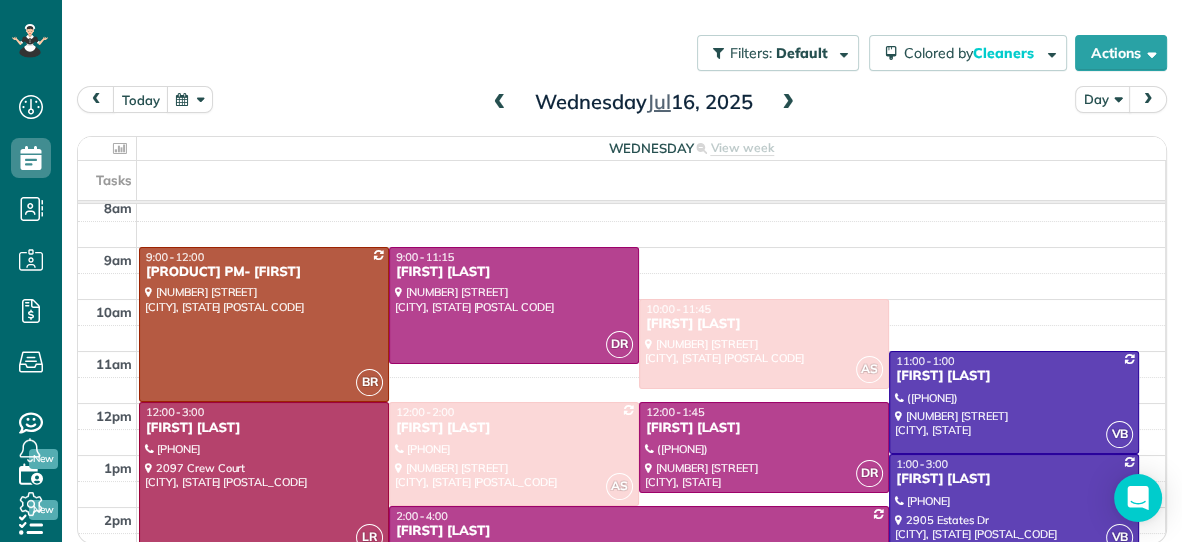 scroll, scrollTop: 59, scrollLeft: 0, axis: vertical 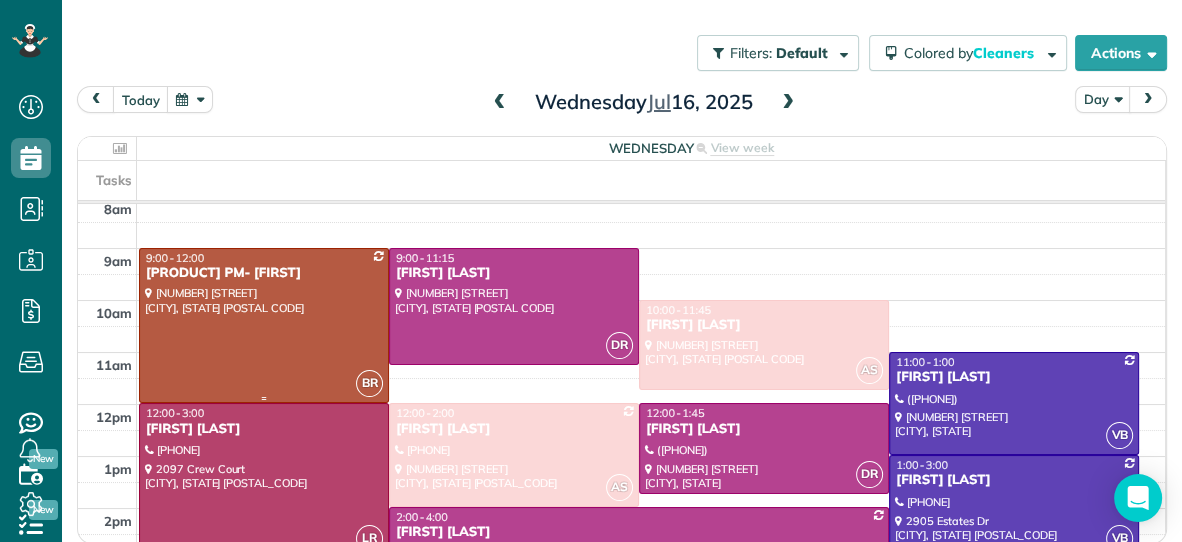 click at bounding box center [264, 325] 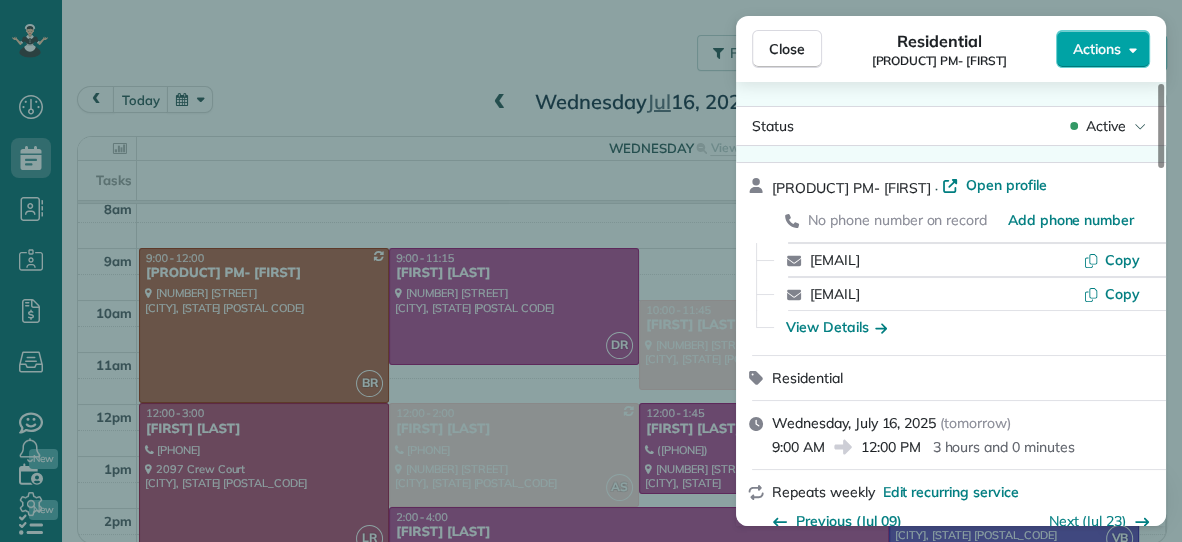 click on "Actions" at bounding box center (1097, 49) 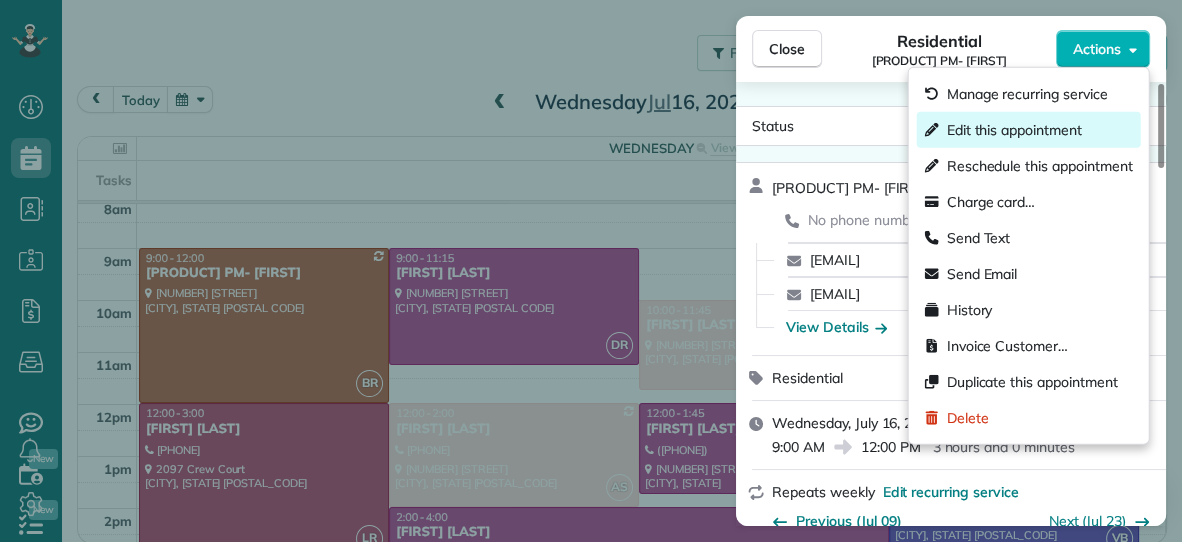 click on "Edit this appointment" at bounding box center [1014, 130] 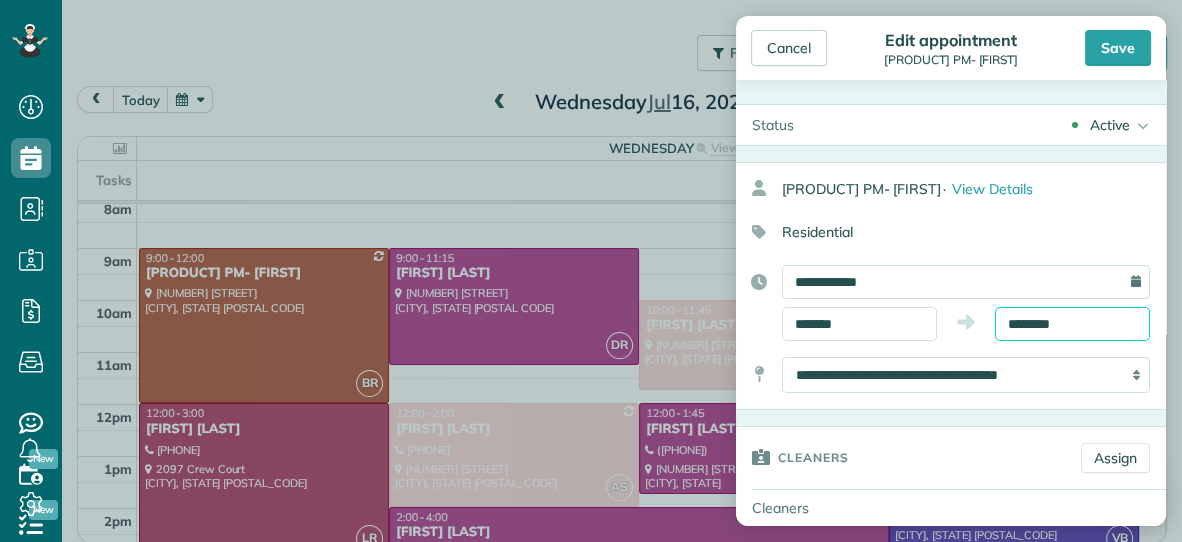click on "********" at bounding box center [1072, 324] 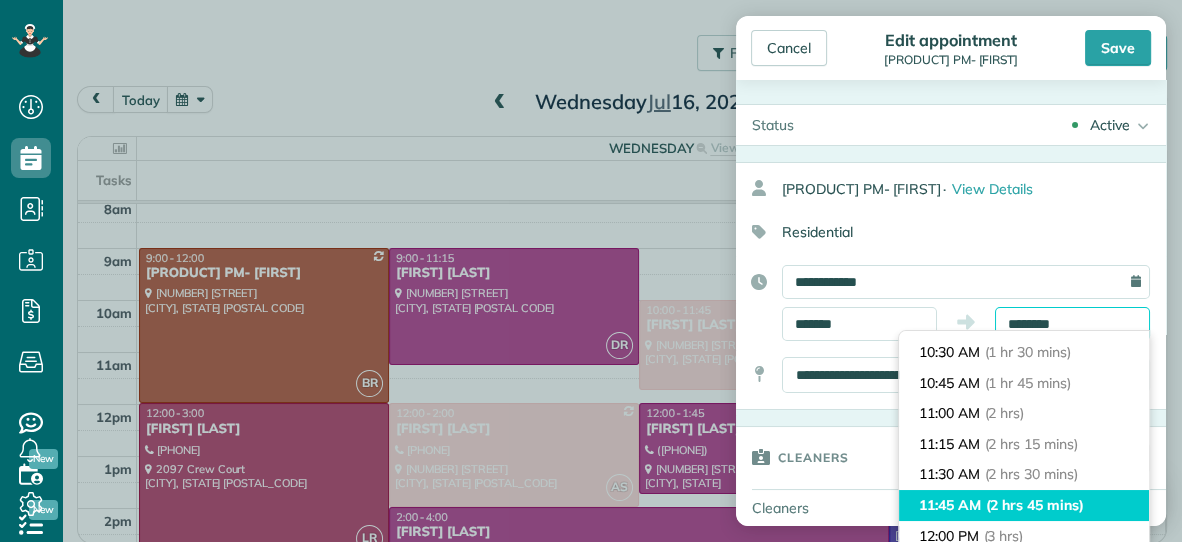 scroll, scrollTop: 179, scrollLeft: 0, axis: vertical 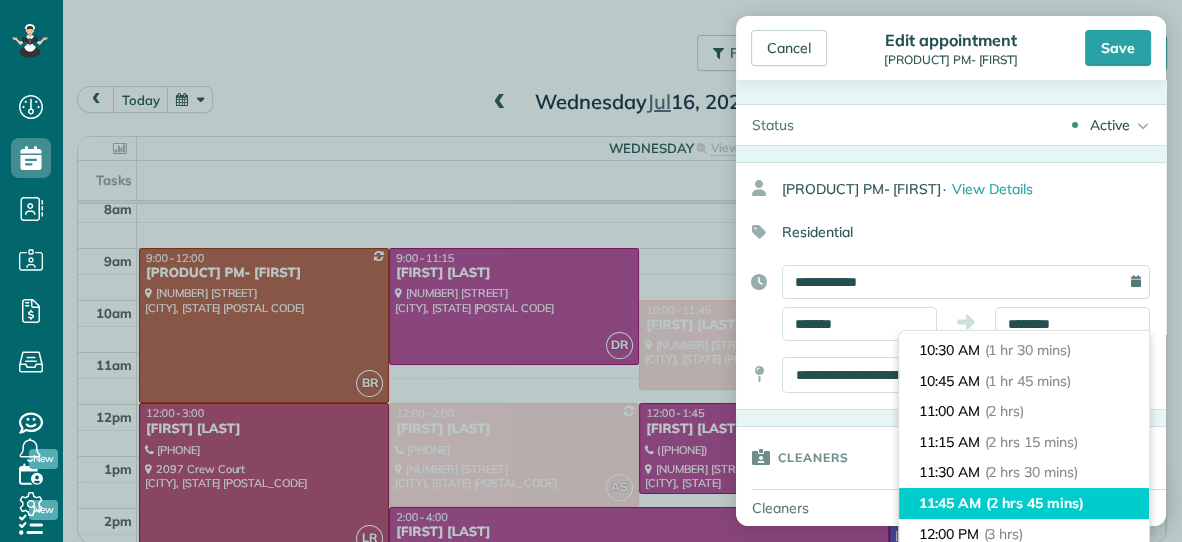 click on "(1 hr 30 mins)" at bounding box center (1028, 350) 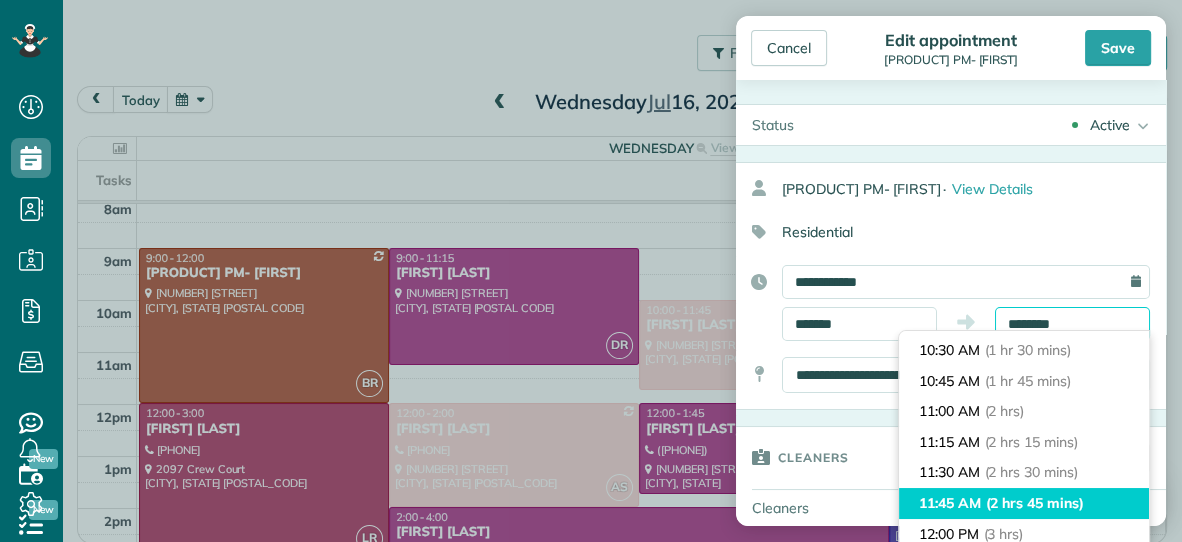type on "********" 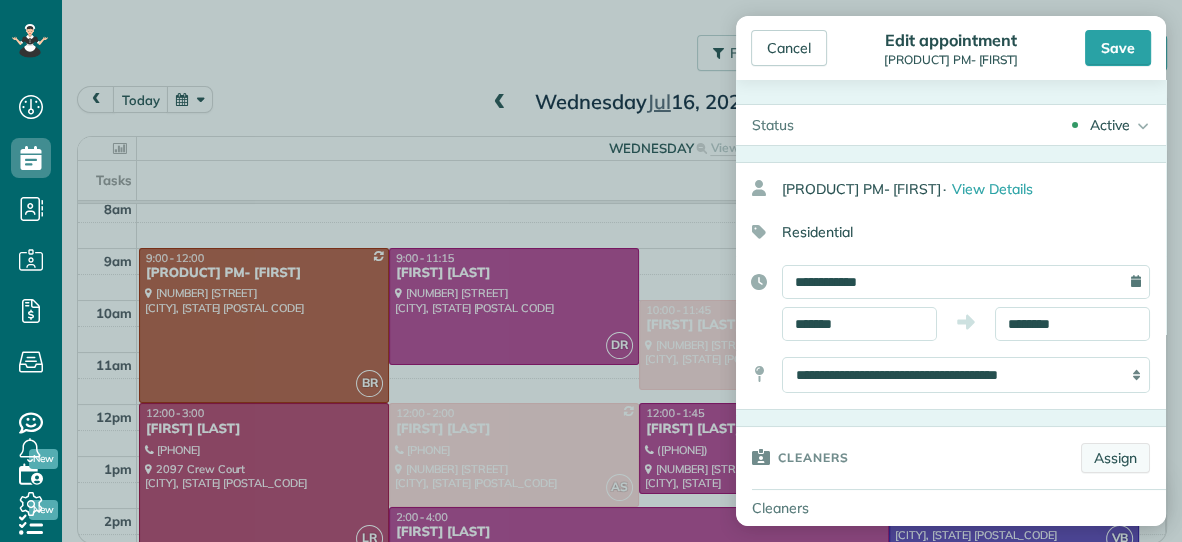 click on "Assign" at bounding box center [1115, 458] 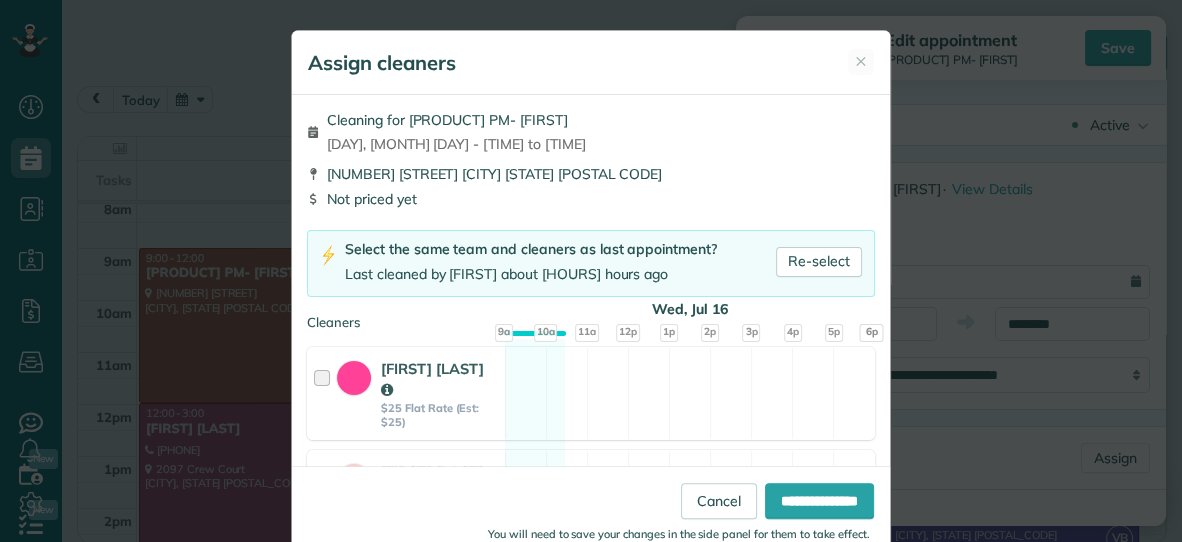 scroll, scrollTop: 414, scrollLeft: 0, axis: vertical 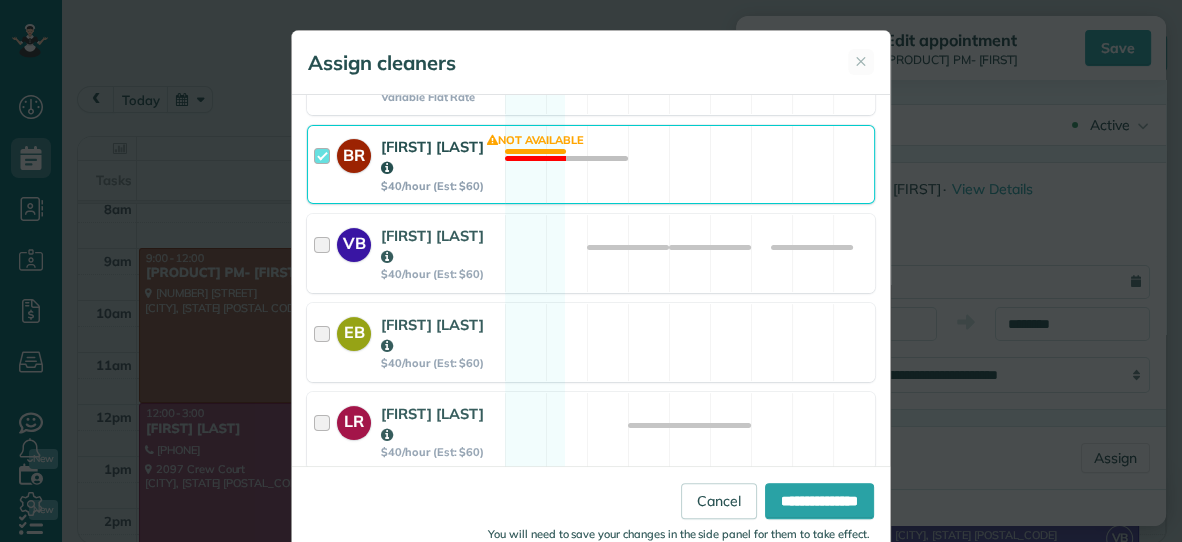 click on "BR
[FIRST] [LAST]
$40/hour (Est: $60)
Not available" at bounding box center [591, 164] 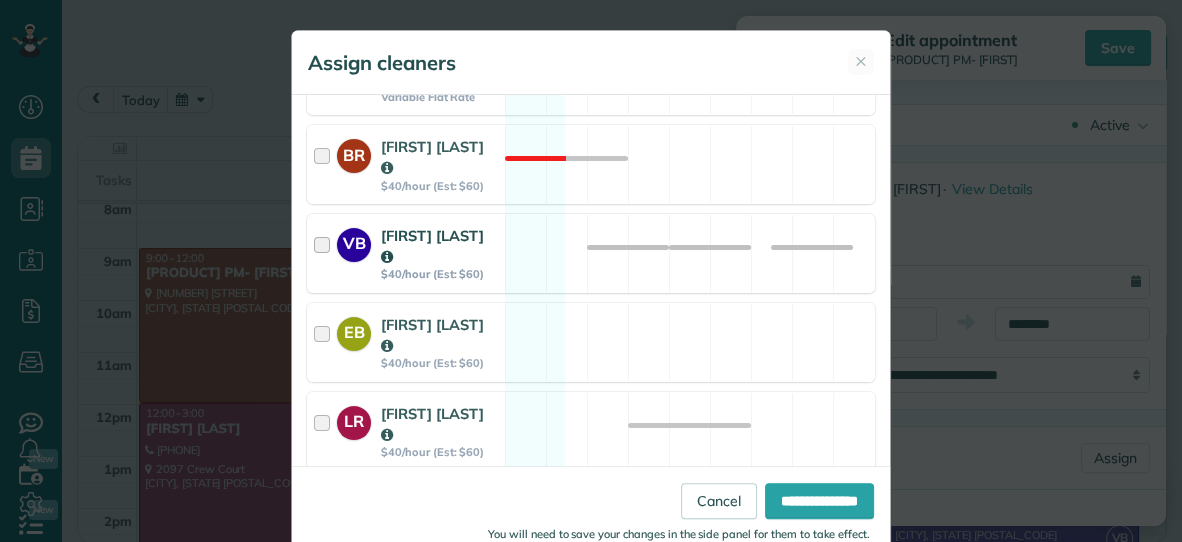 click on "[CITY]
[FIRST] [LAST]
$40/hour (Est: $60)
Available" at bounding box center [591, 253] 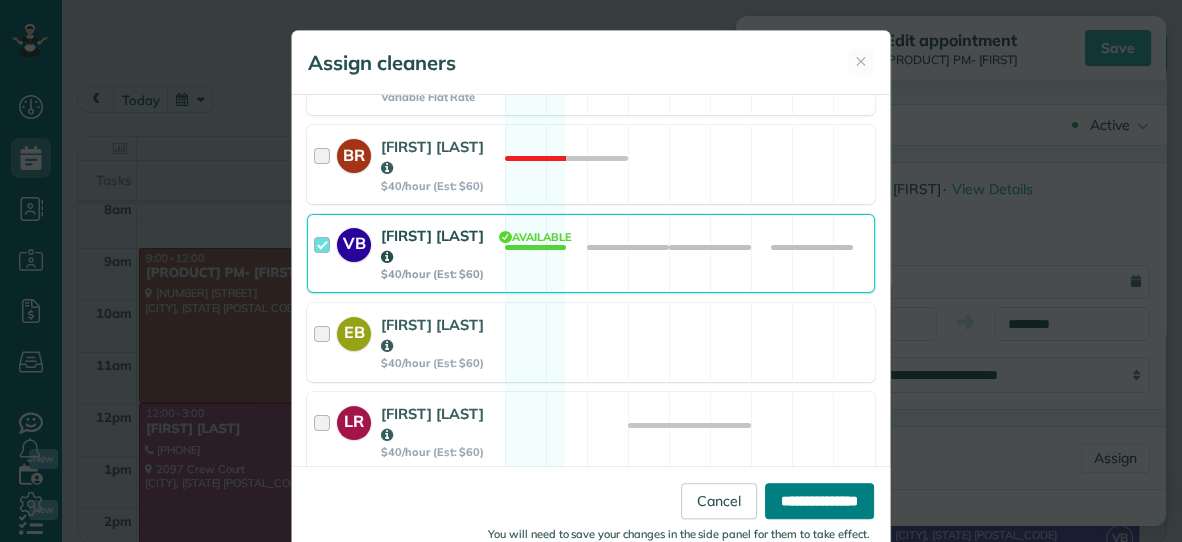 click on "**********" at bounding box center (819, 501) 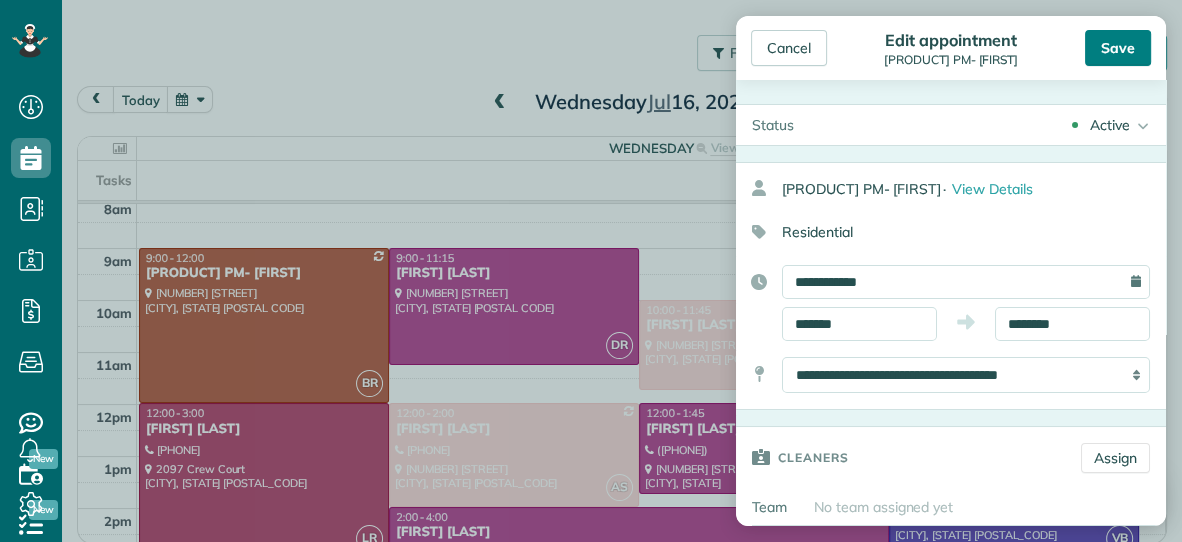 click on "Save" at bounding box center [1118, 48] 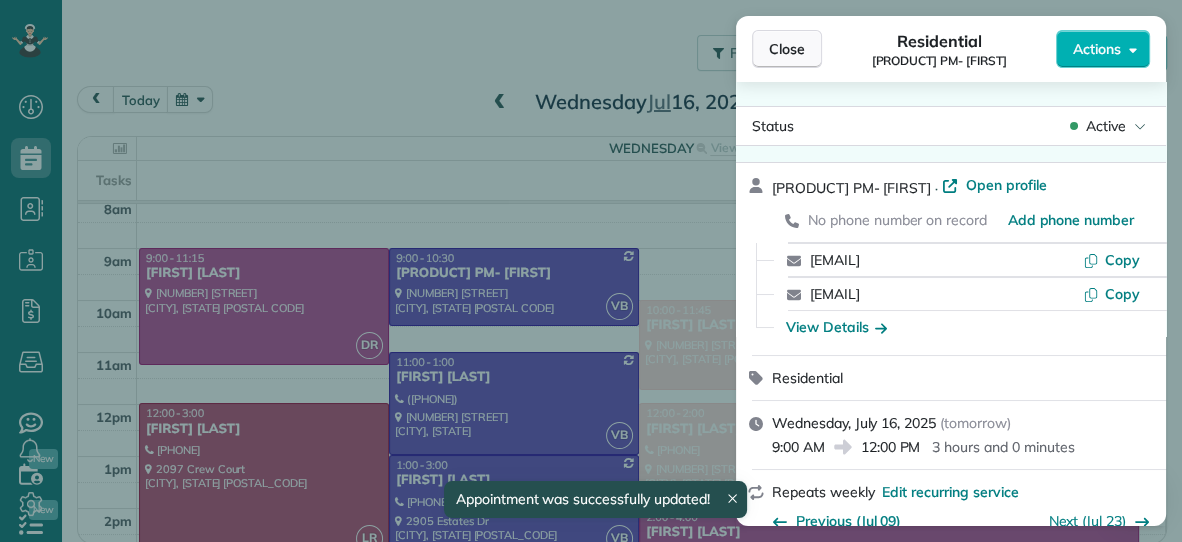 click on "Close" at bounding box center (787, 49) 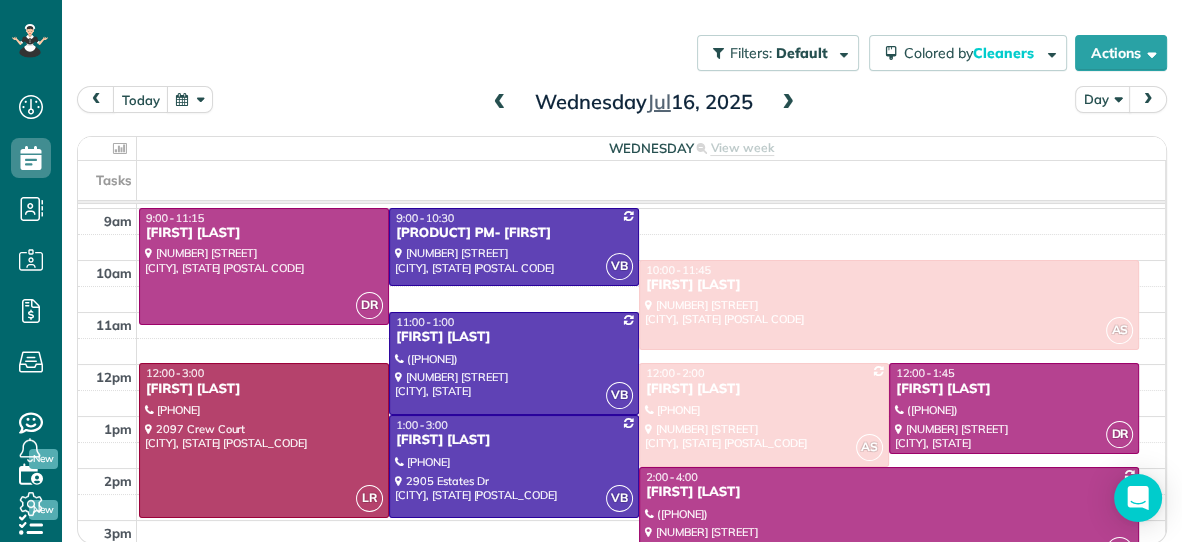 scroll, scrollTop: 105, scrollLeft: 0, axis: vertical 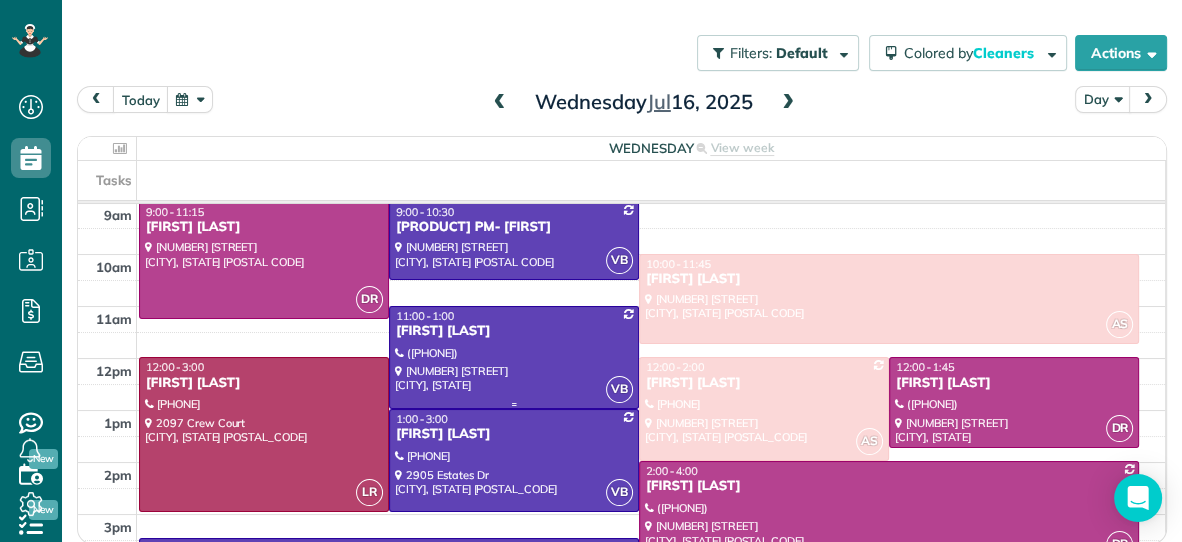 click on "[FIRST] [LAST]" at bounding box center [514, 331] 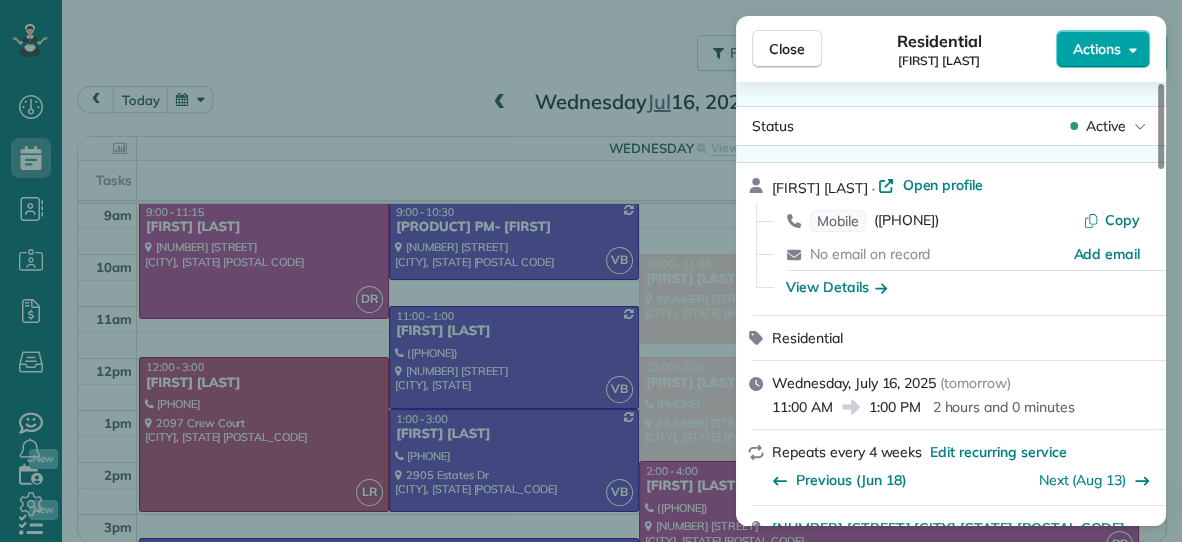 click on "Actions" at bounding box center [1097, 49] 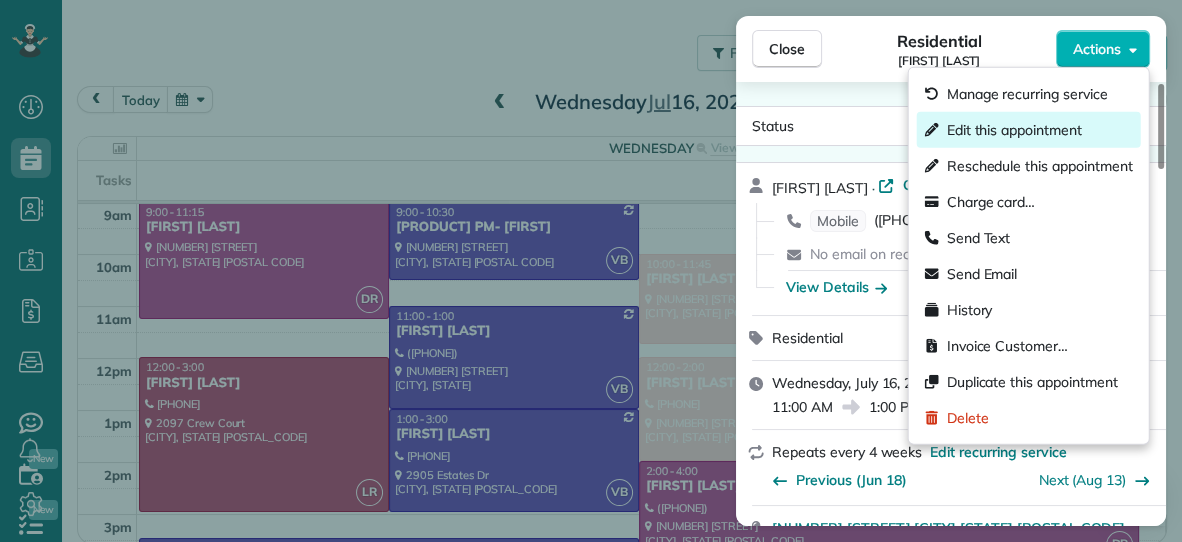 click on "Edit this appointment" at bounding box center [1014, 130] 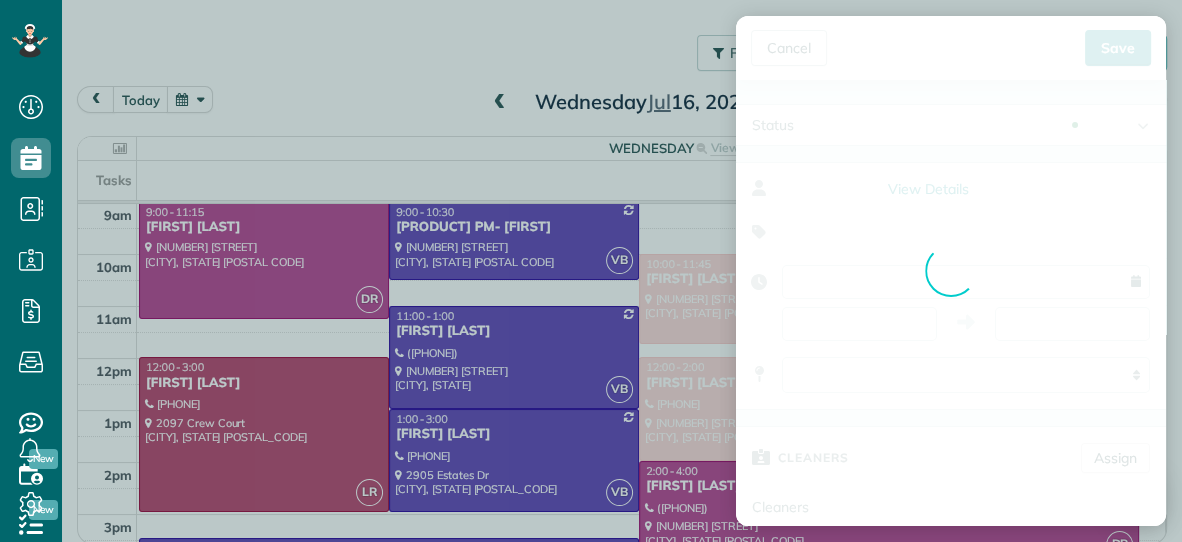 type on "**********" 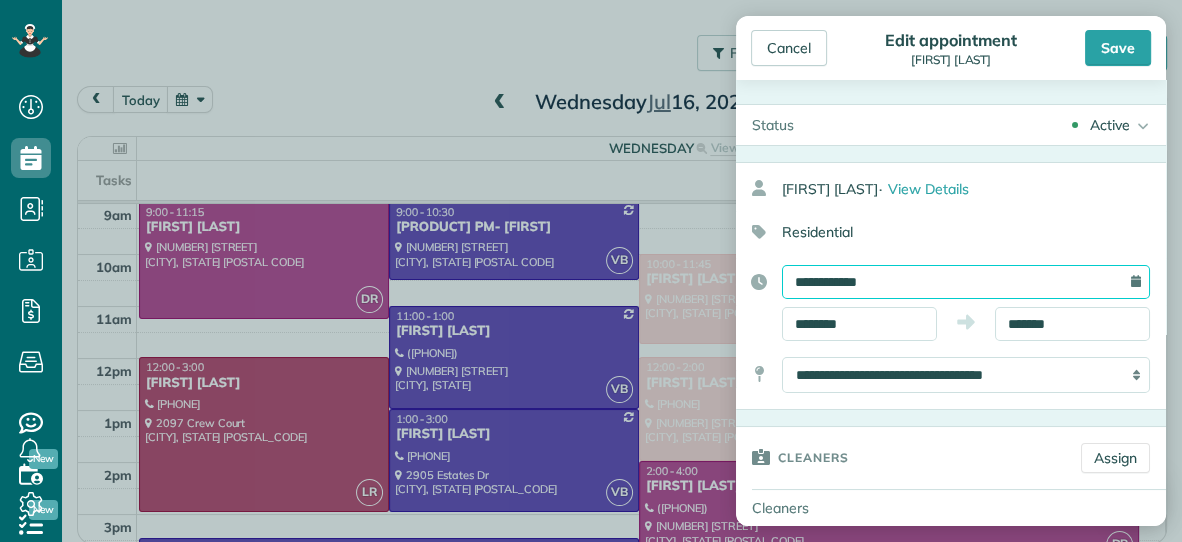 click on "**********" at bounding box center [966, 282] 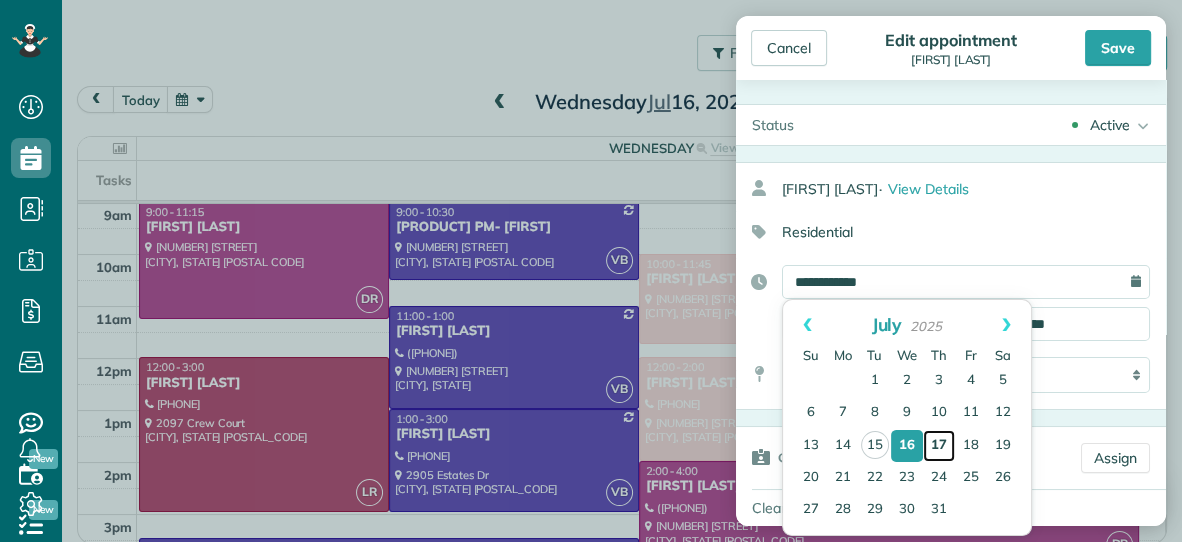 click on "17" at bounding box center [939, 446] 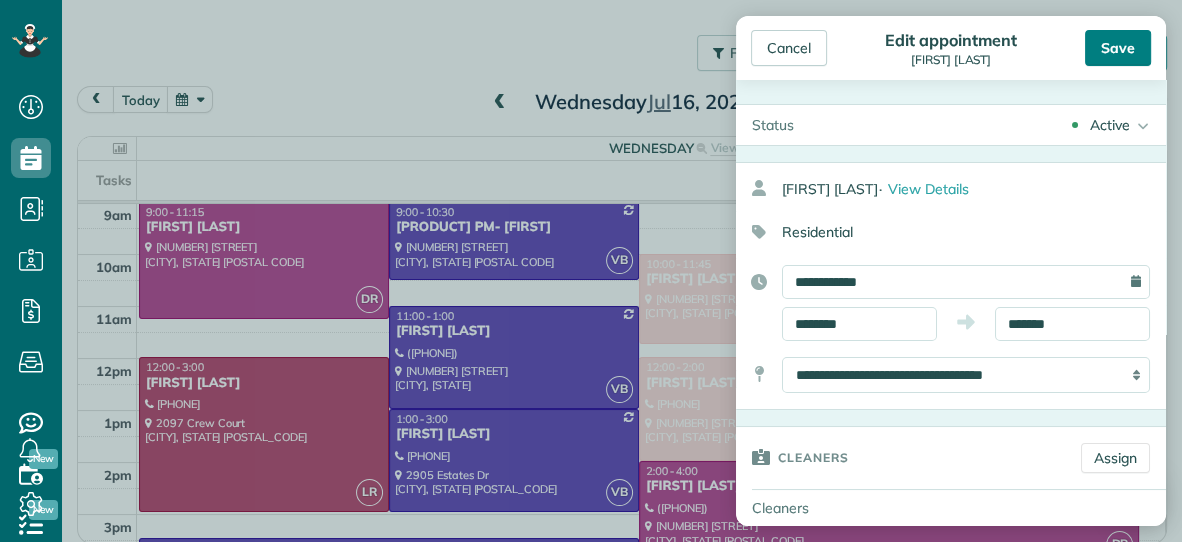 click on "Save" at bounding box center (1118, 48) 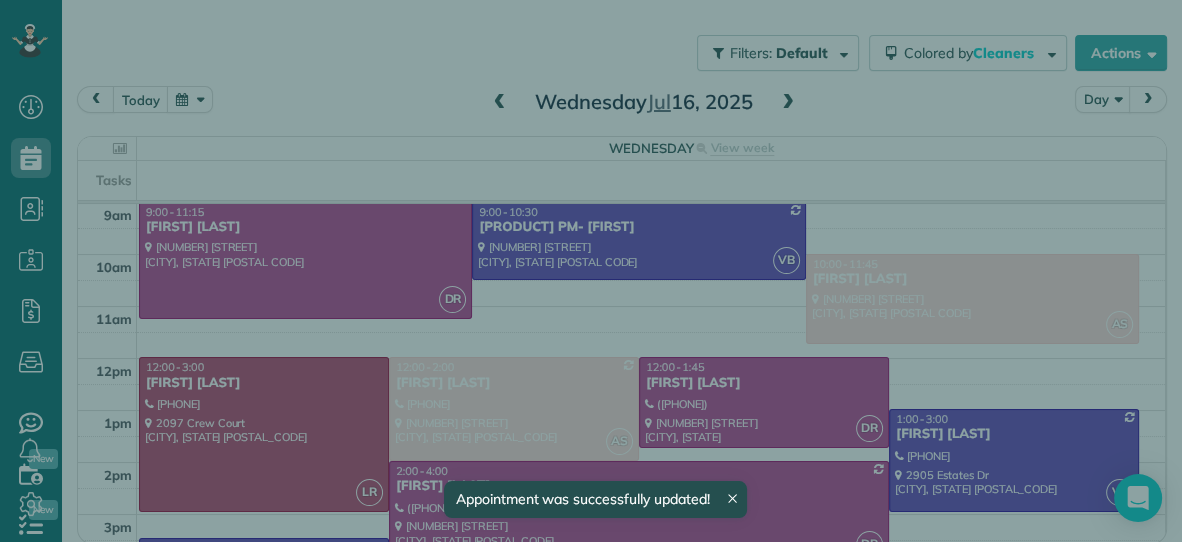 click on "Close" at bounding box center (787, 49) 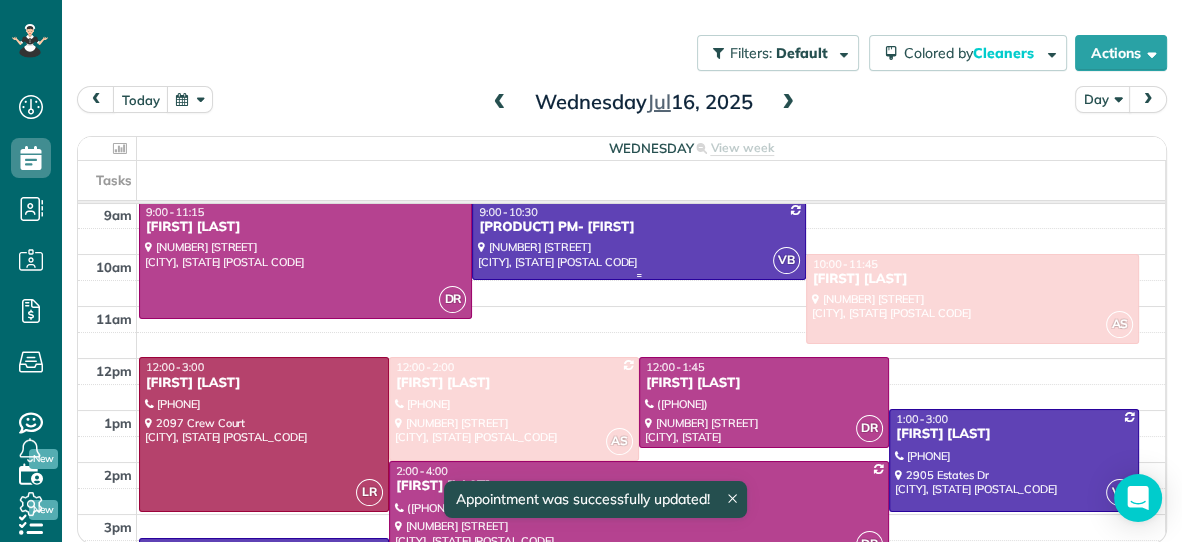 click on "[PRODUCT] PM- [FIRST]" at bounding box center [638, 227] 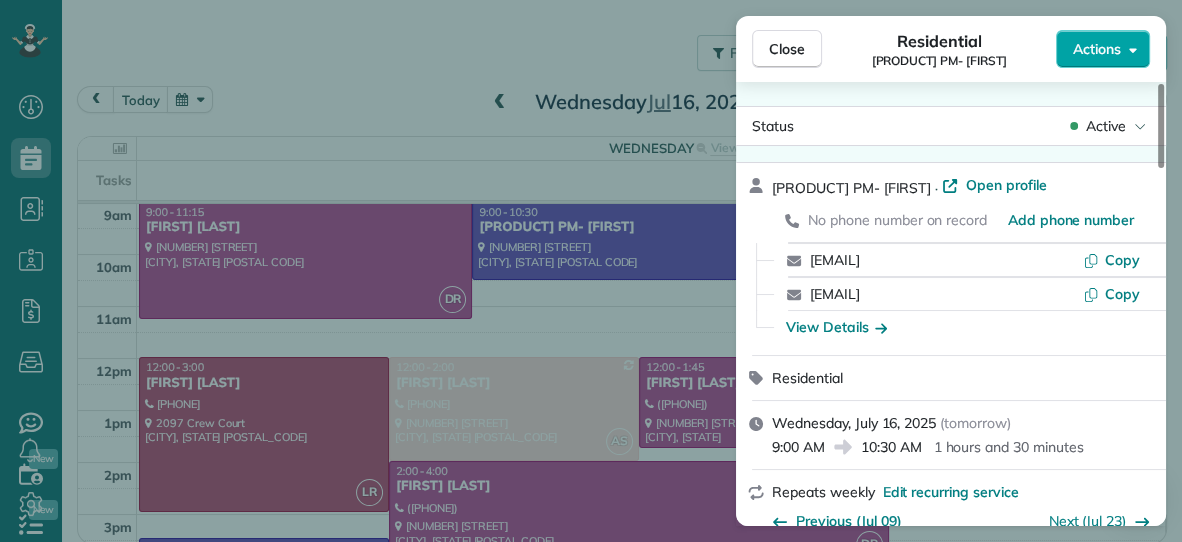 click on "Actions" at bounding box center [1097, 49] 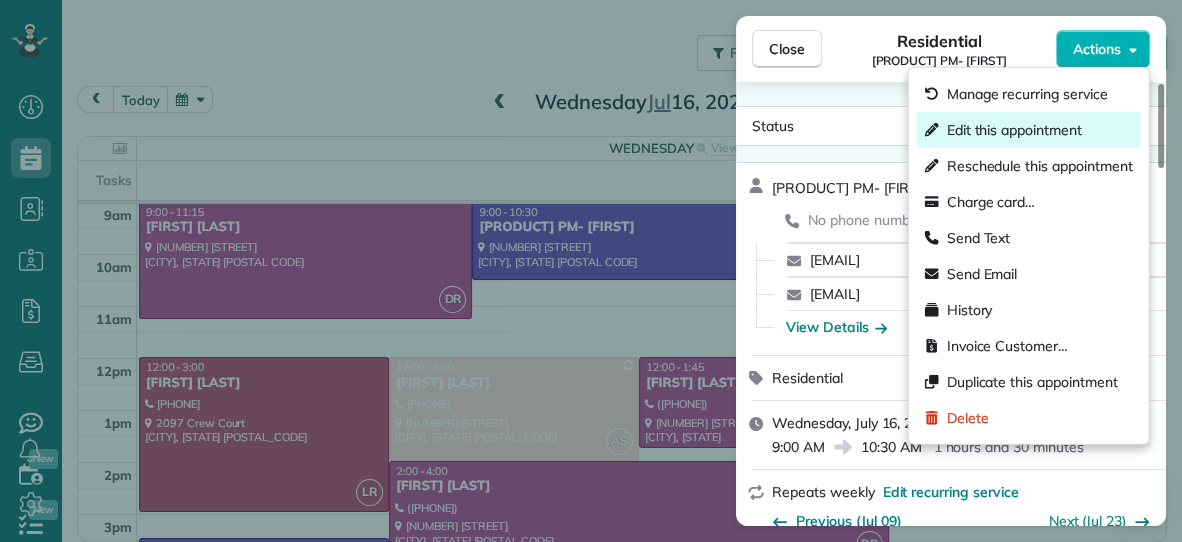 click on "Edit this appointment" at bounding box center [1014, 130] 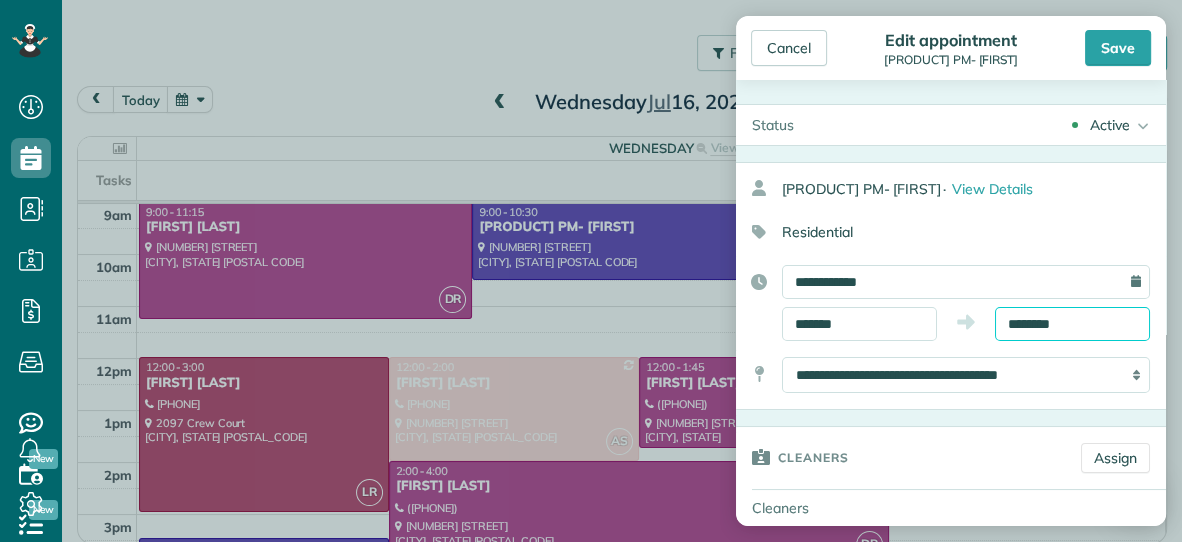 click on "********" at bounding box center (1072, 324) 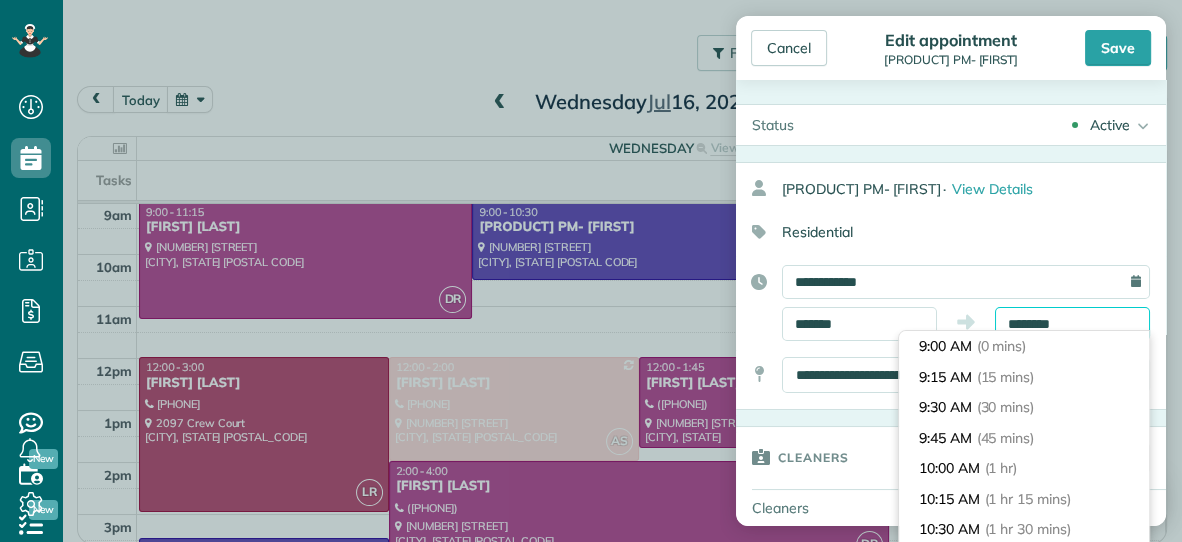 scroll, scrollTop: 152, scrollLeft: 0, axis: vertical 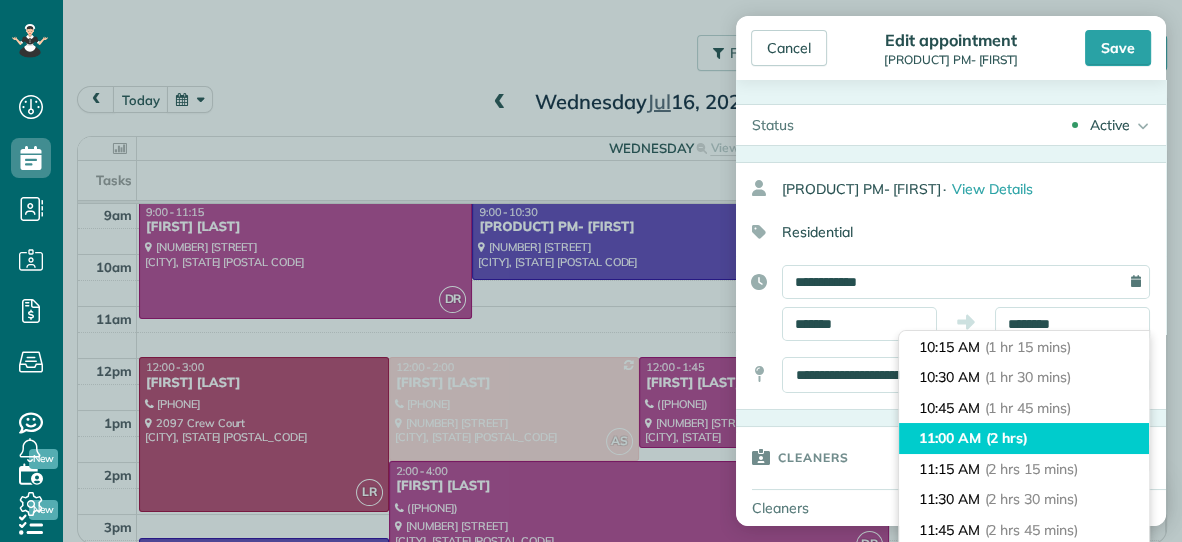 click on "11:00 AM  (2 hrs)" at bounding box center (1024, 438) 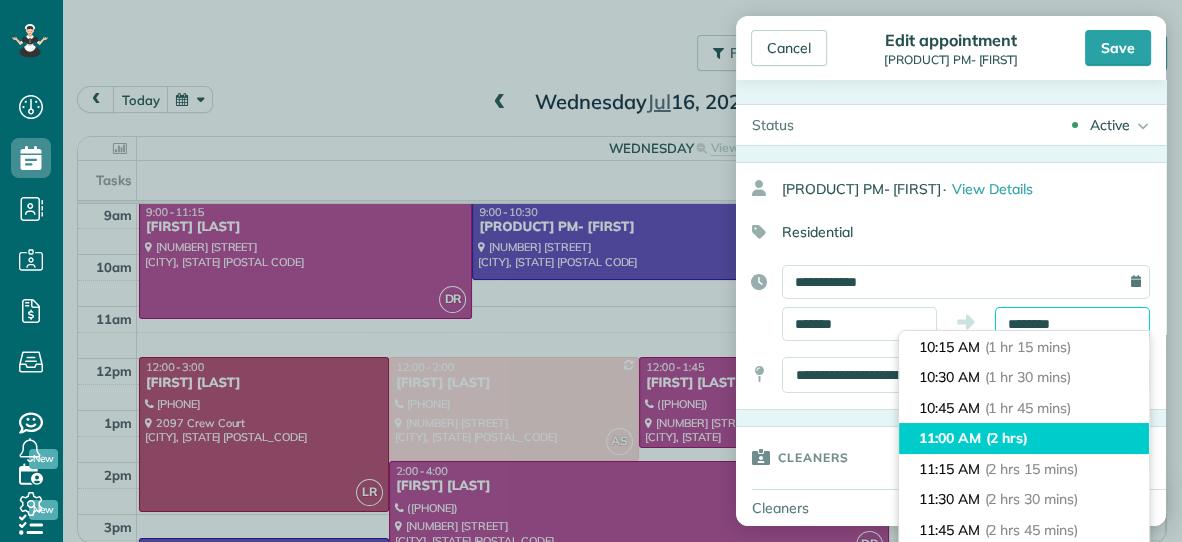 type on "********" 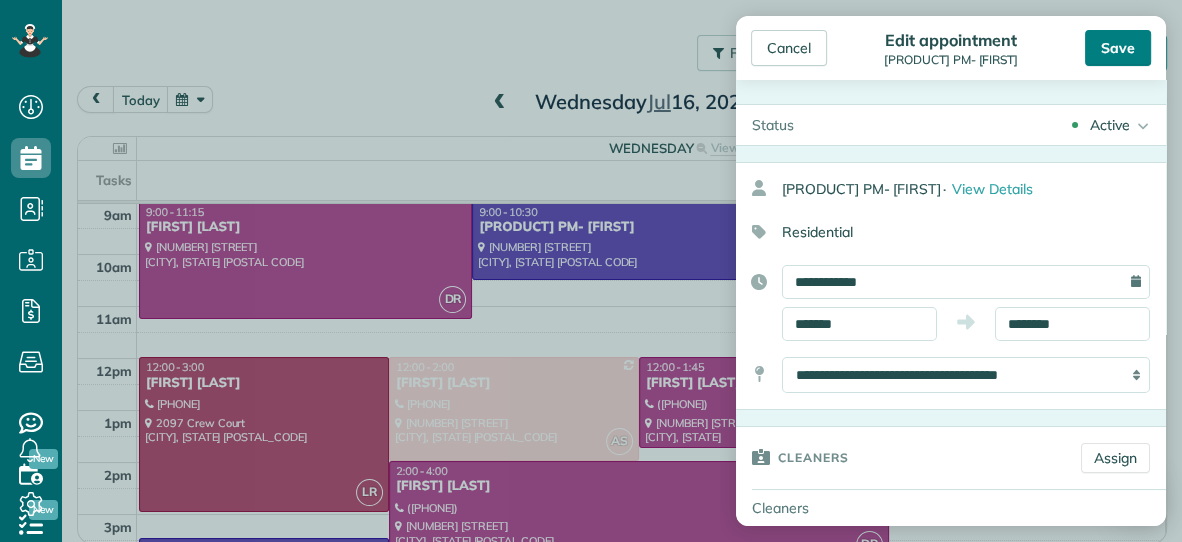click on "Save" at bounding box center [1118, 48] 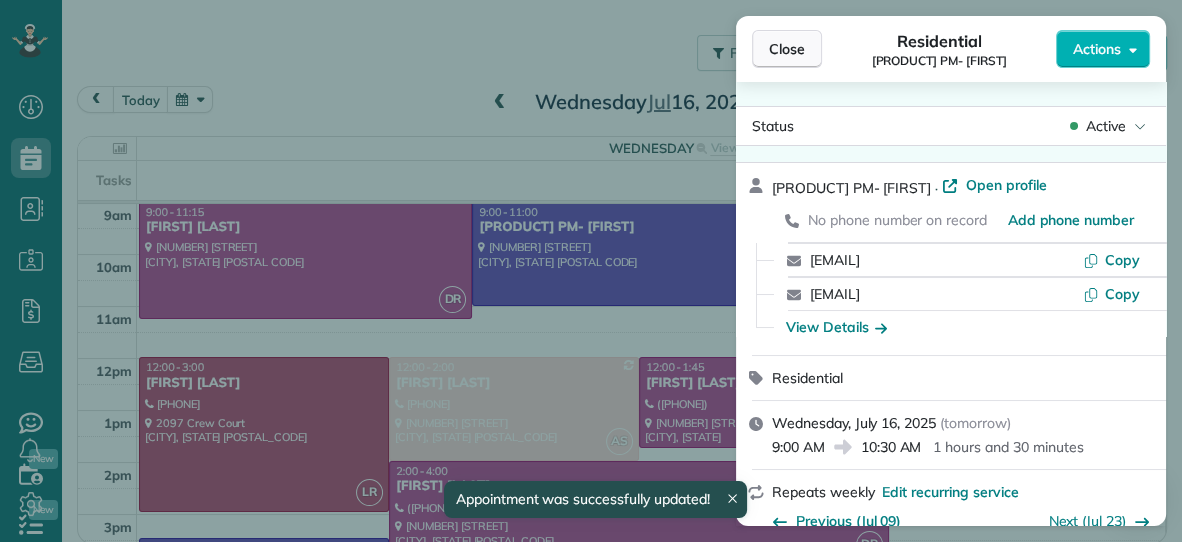 click on "Close" at bounding box center (787, 49) 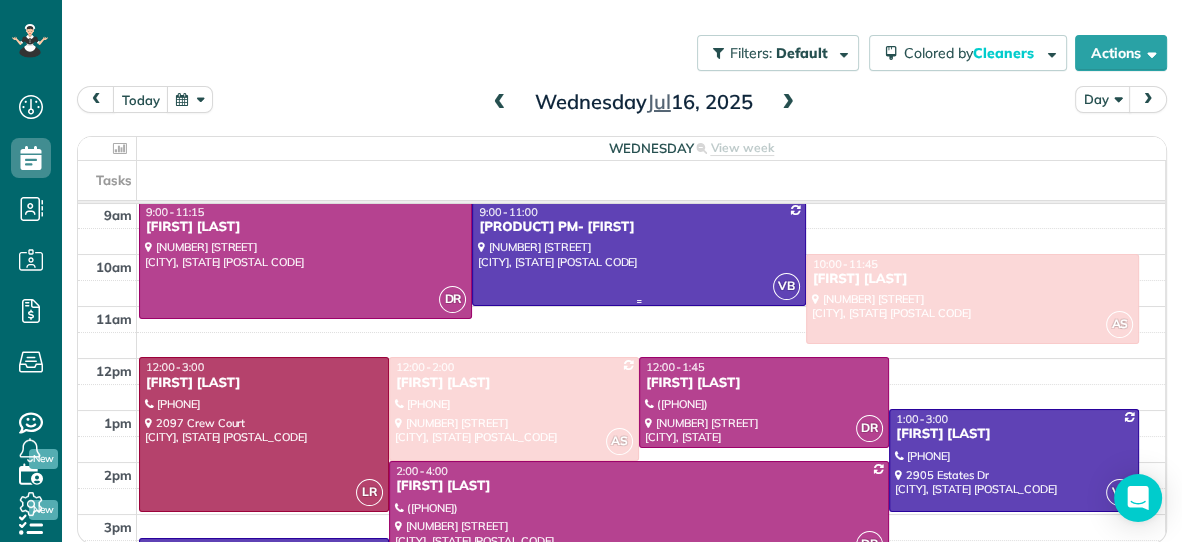 click at bounding box center [638, 253] 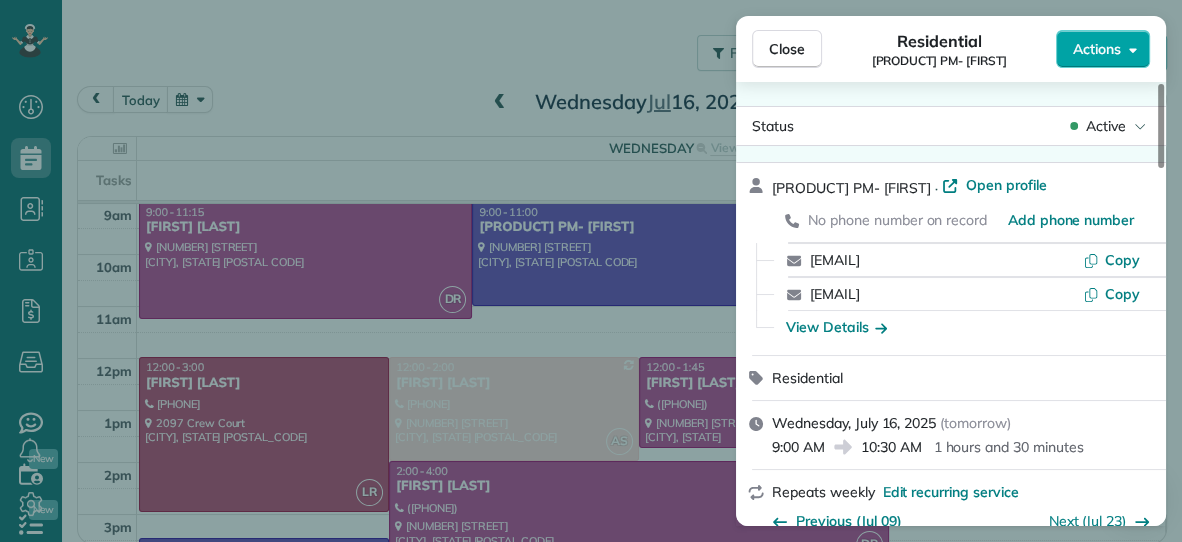 click on "Actions" at bounding box center (1097, 49) 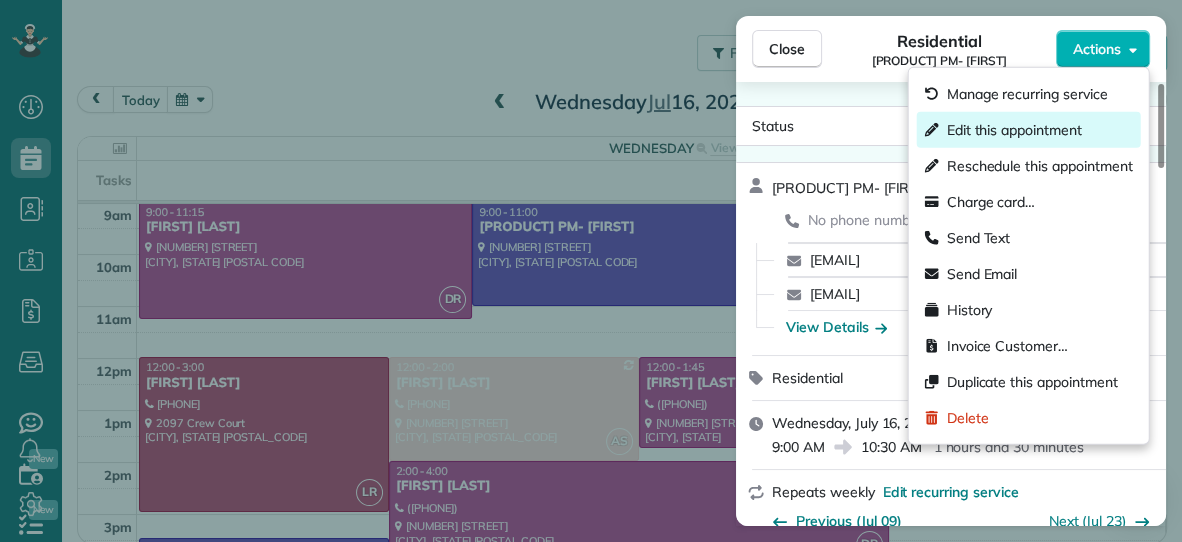 click on "Edit this appointment" at bounding box center (1014, 130) 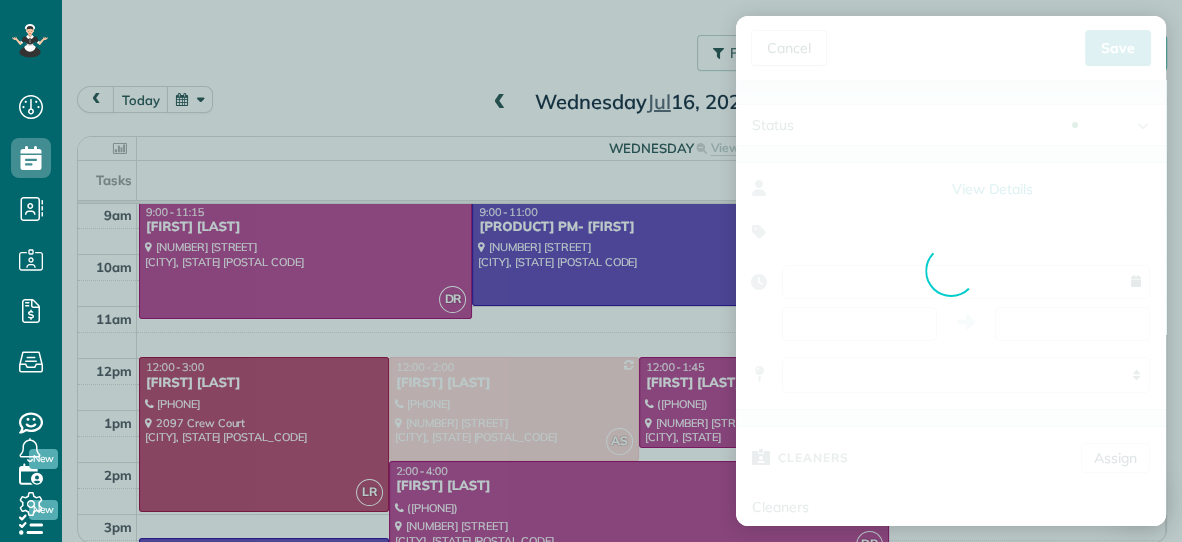 type on "**********" 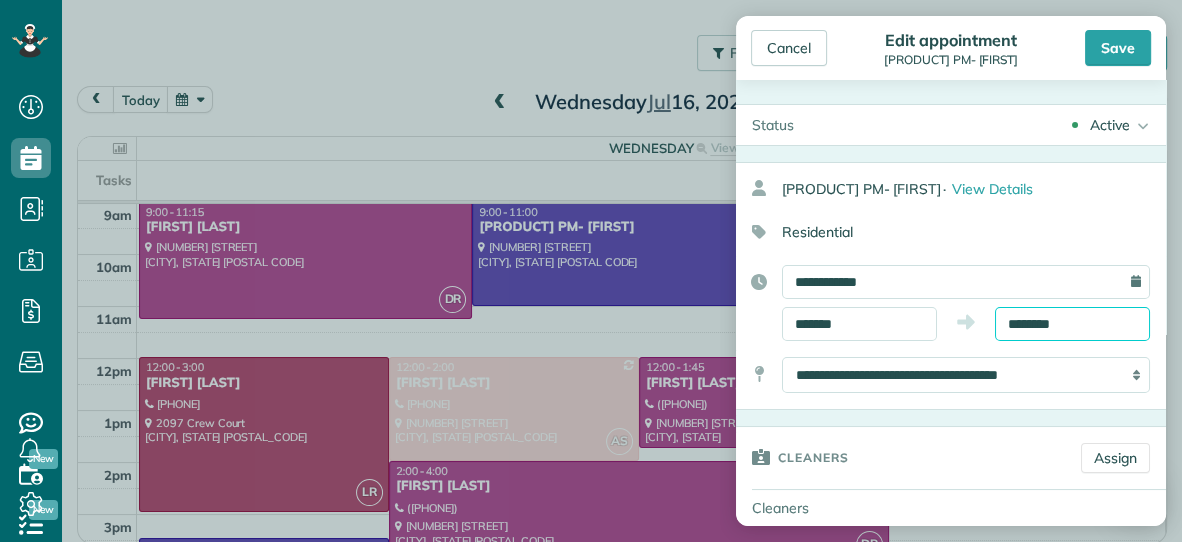 click on "Dashboard
Scheduling
Calendar View
List View
Dispatch View - Weekly scheduling (Beta)" at bounding box center [591, 271] 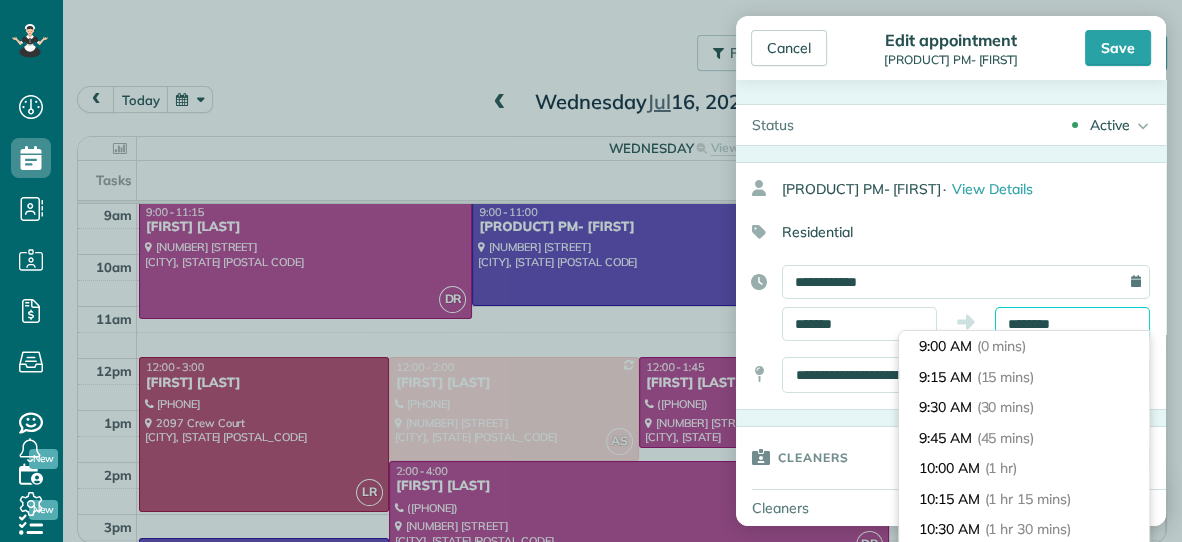 scroll, scrollTop: 212, scrollLeft: 0, axis: vertical 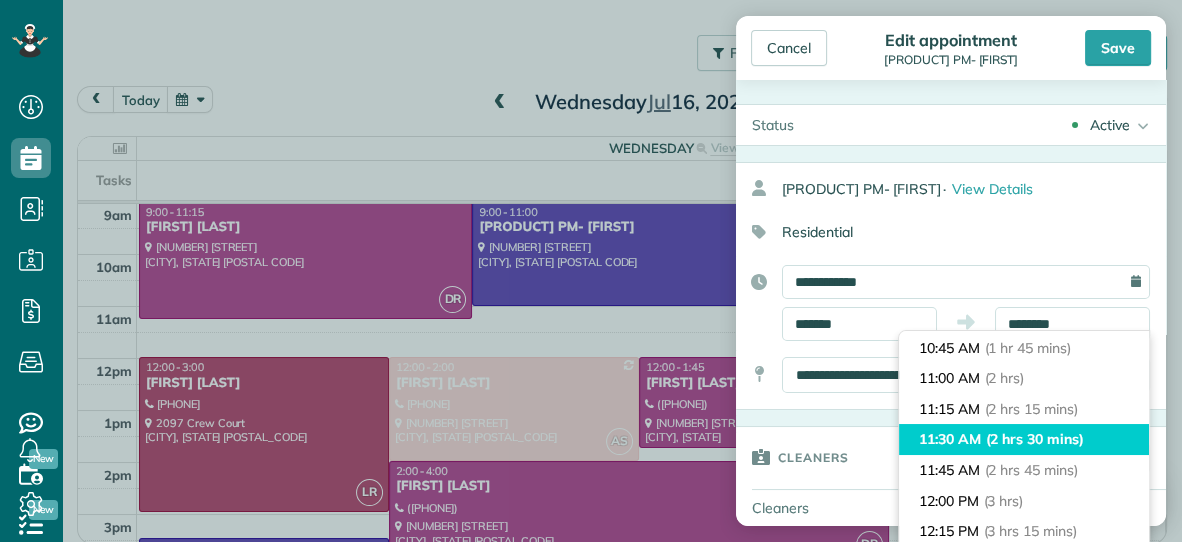 click on "(2 hrs 30 mins)" at bounding box center (1035, 439) 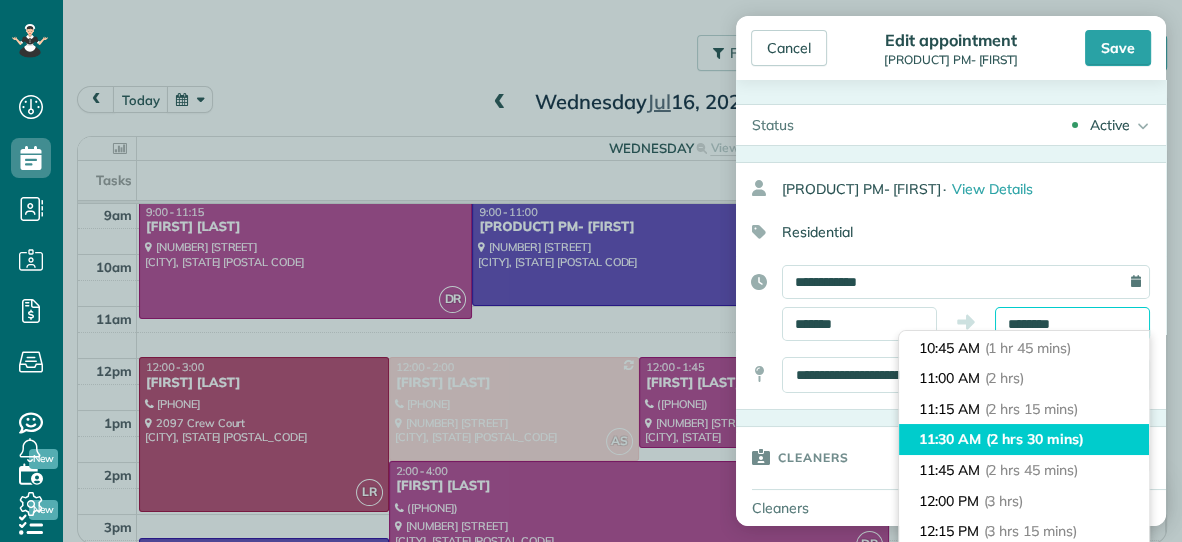 type on "********" 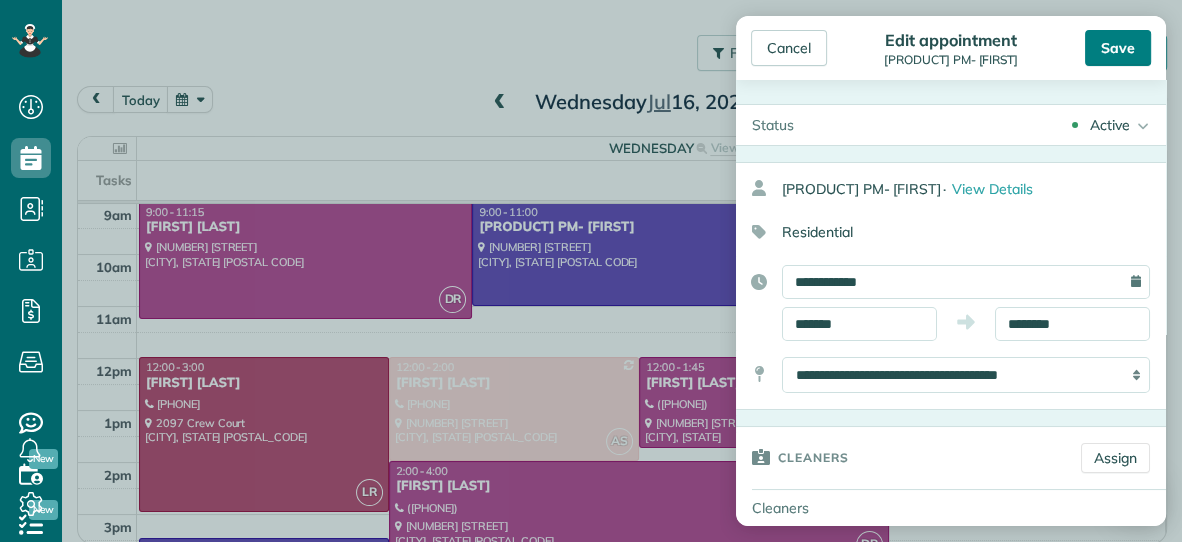 click on "Save" at bounding box center (1118, 48) 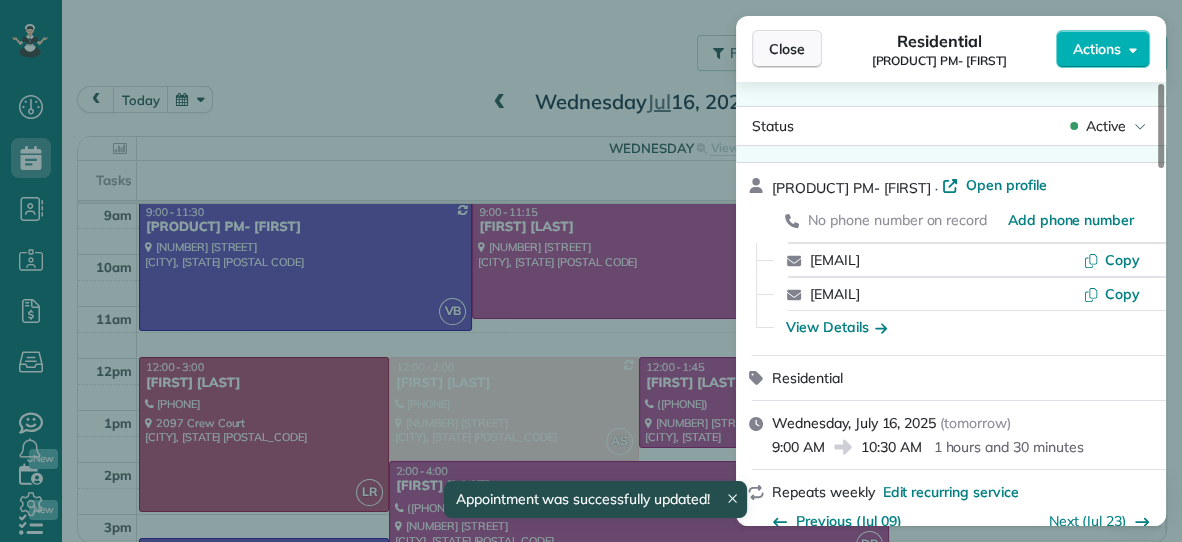 click on "Close" at bounding box center [787, 49] 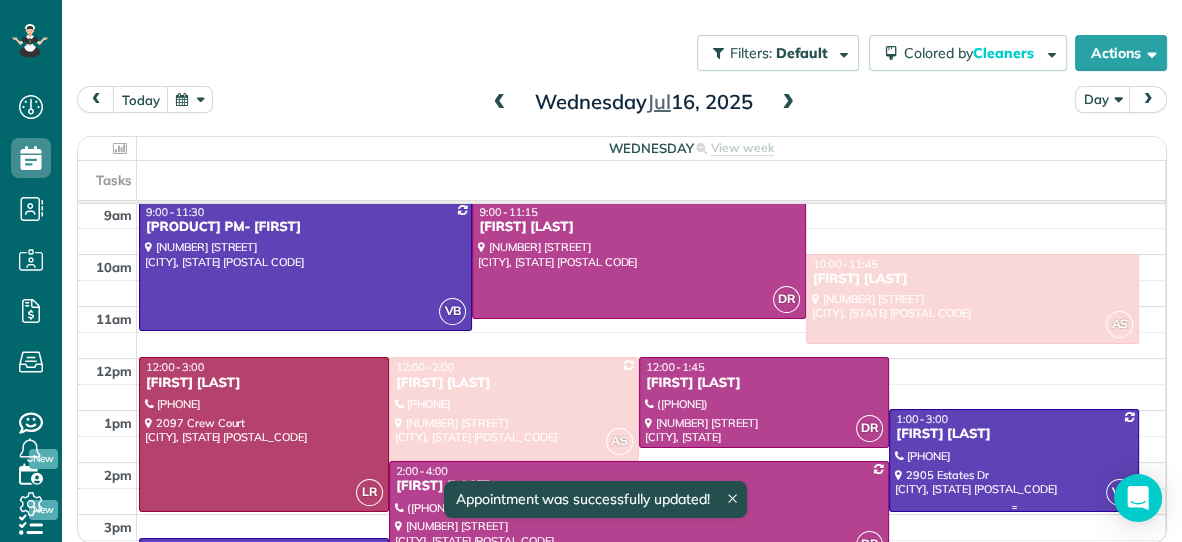 click at bounding box center (1014, 460) 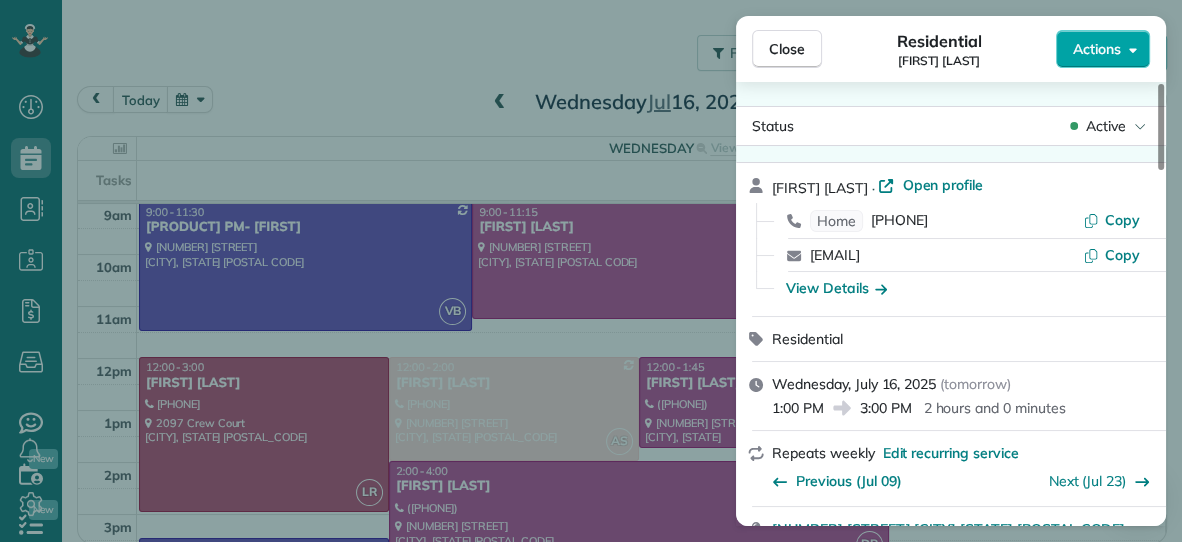 click on "Actions" at bounding box center [1097, 49] 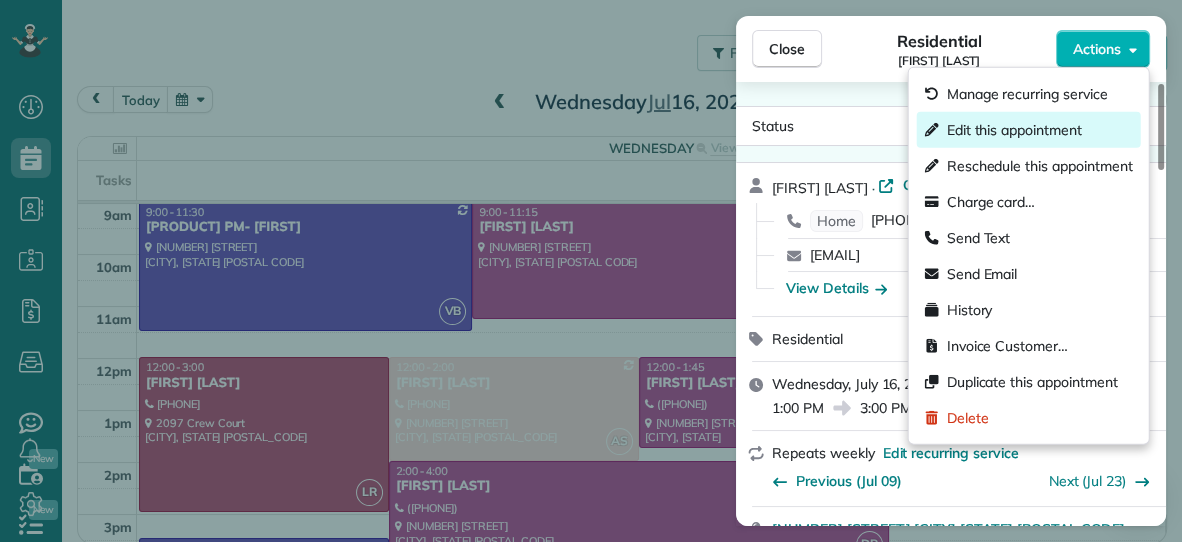 click on "Edit this appointment" at bounding box center [1014, 130] 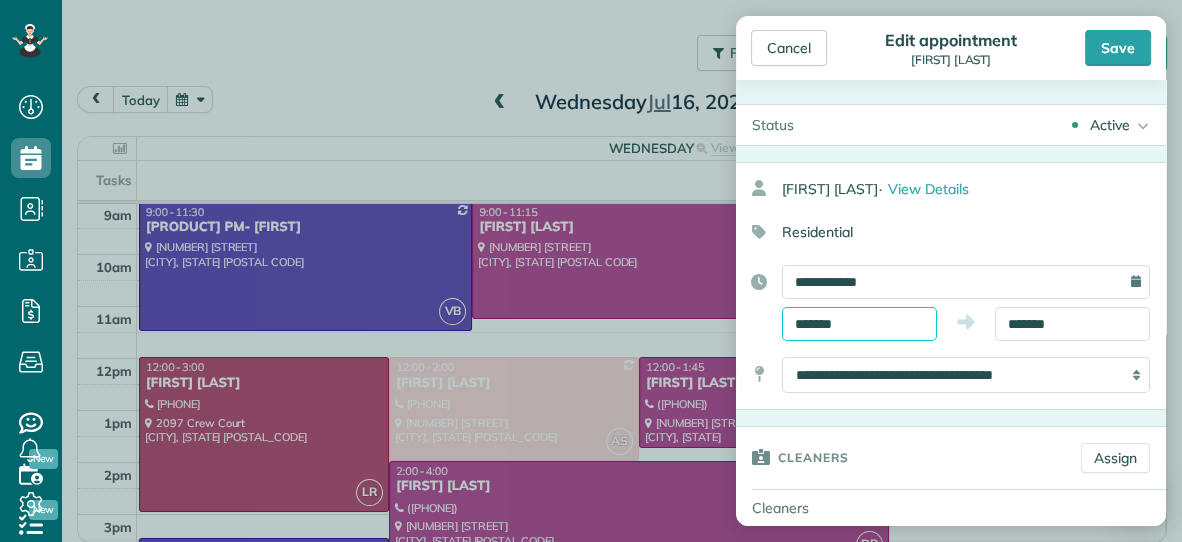 click on "*******" at bounding box center [859, 324] 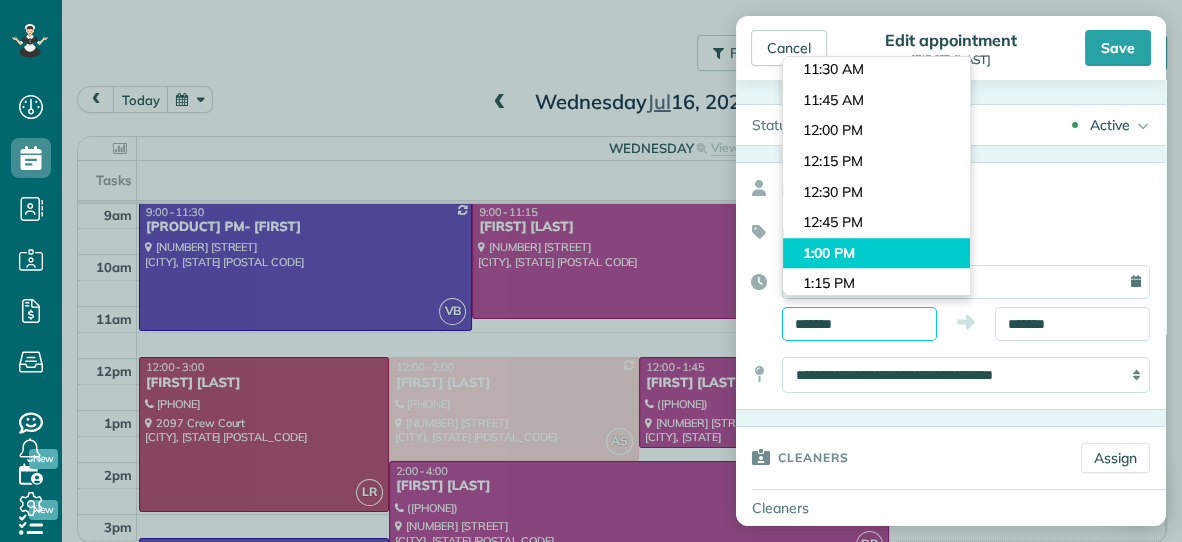 scroll, scrollTop: 1380, scrollLeft: 0, axis: vertical 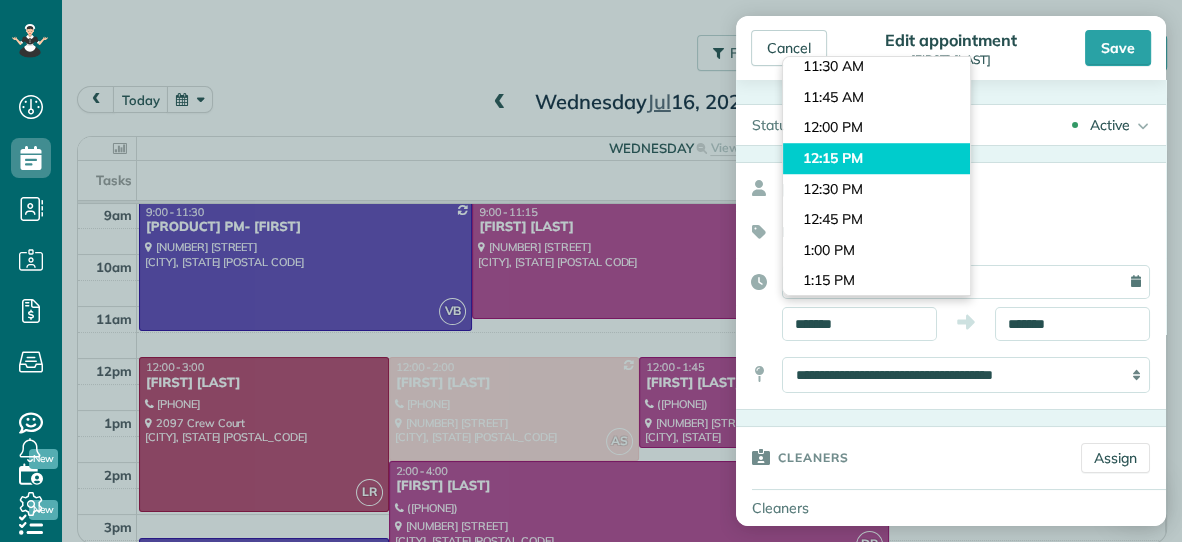 click on "Dashboard
Scheduling
Calendar View
List View
Dispatch View - Weekly scheduling (Beta)" at bounding box center [591, 271] 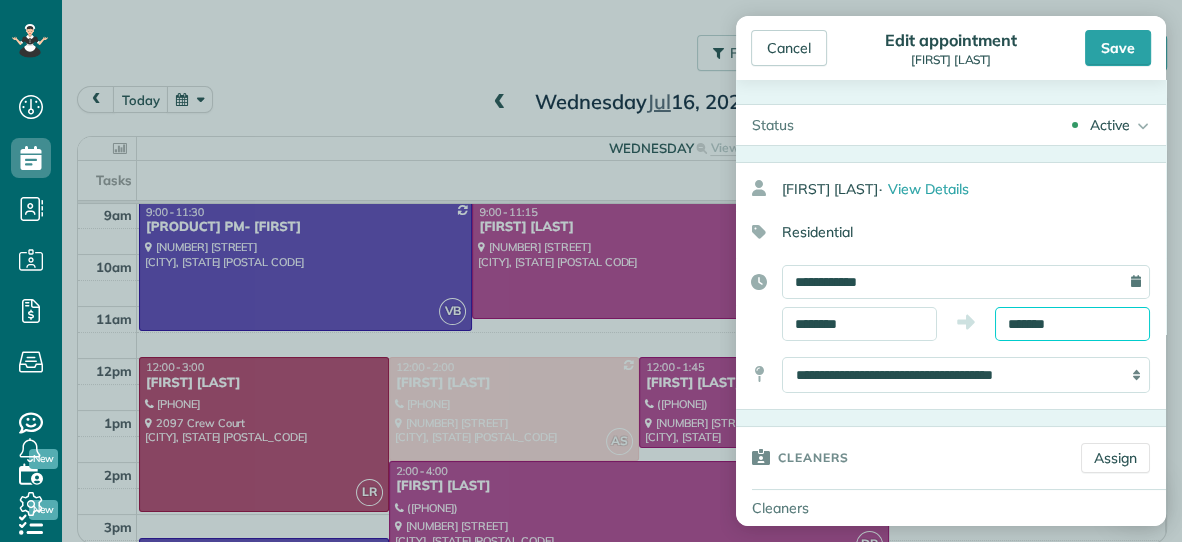 click on "*******" at bounding box center (1072, 324) 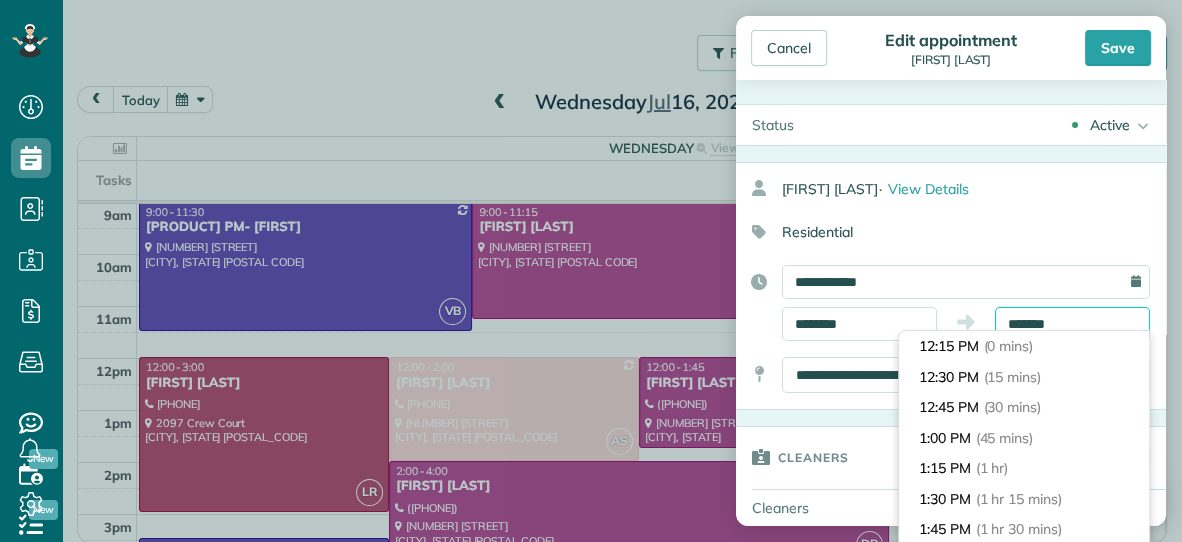 scroll, scrollTop: 304, scrollLeft: 0, axis: vertical 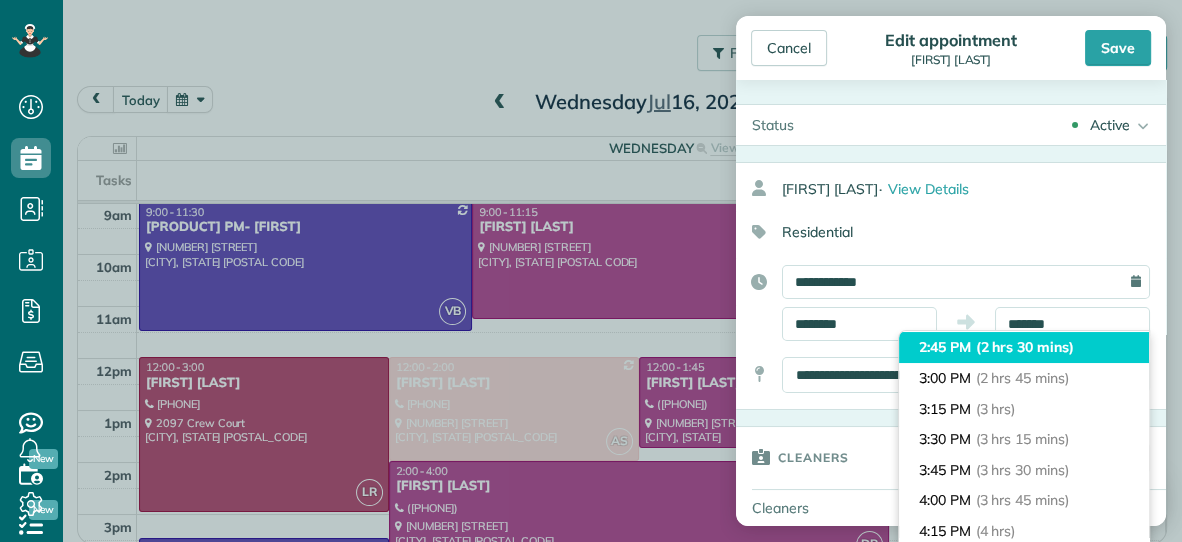 click on "(2 hrs 30 mins)" at bounding box center [1025, 347] 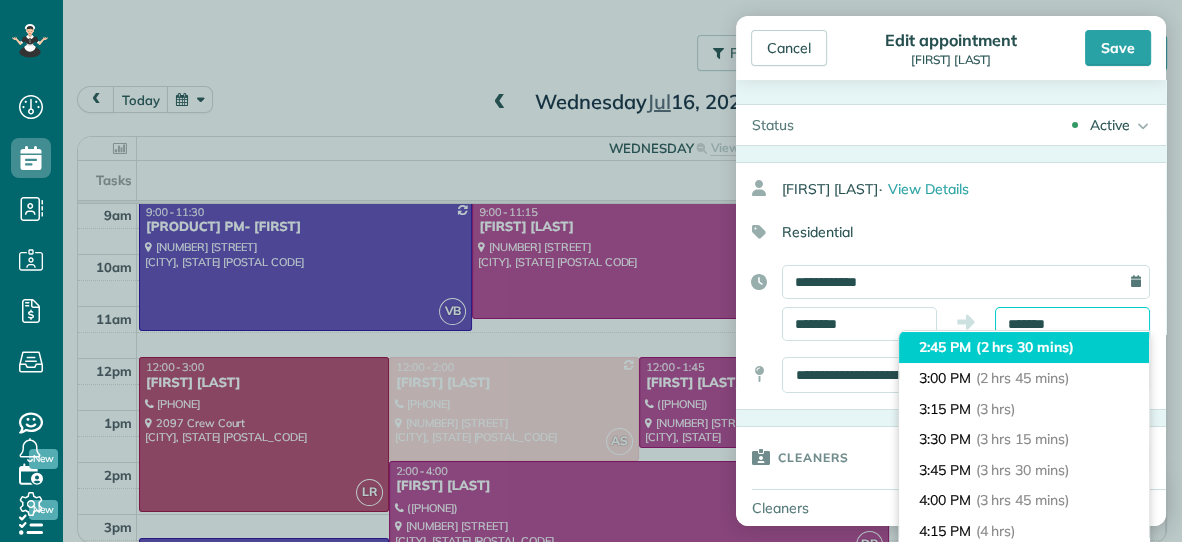 type on "*******" 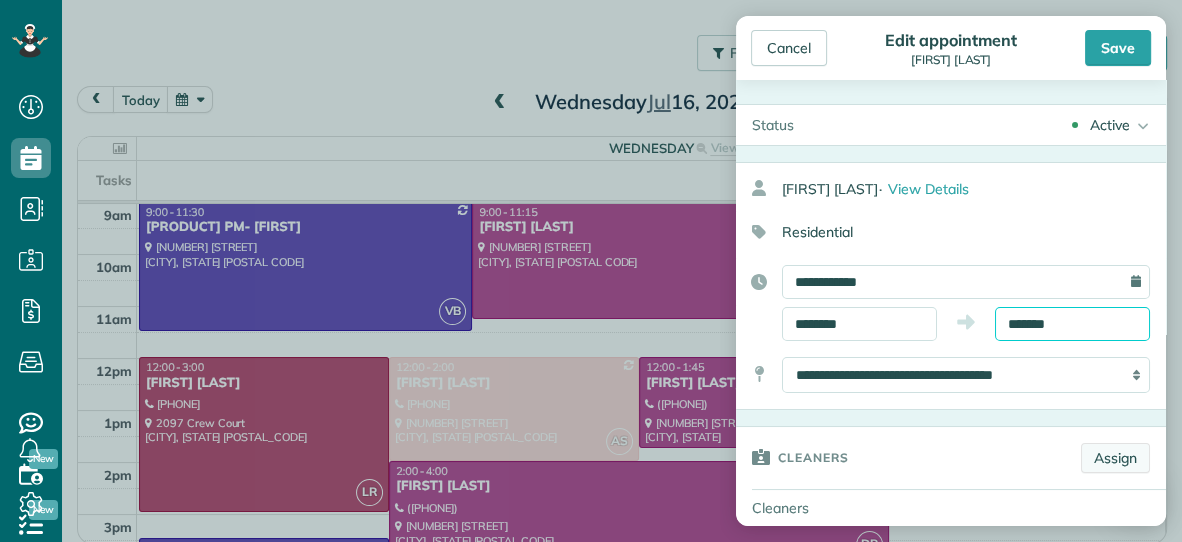 scroll, scrollTop: 97, scrollLeft: 0, axis: vertical 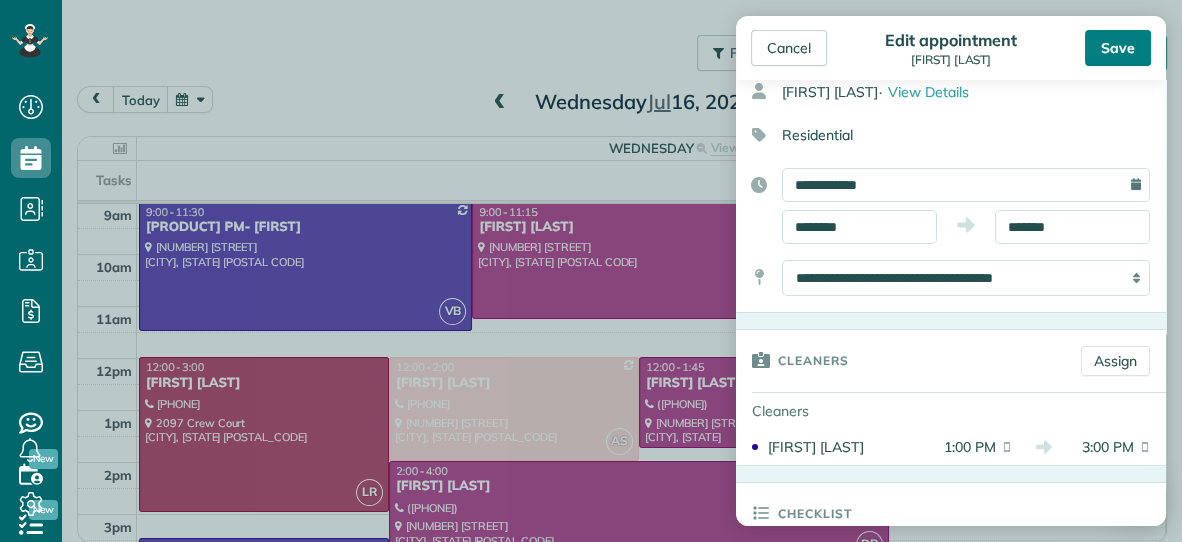 click on "Save" at bounding box center [1118, 48] 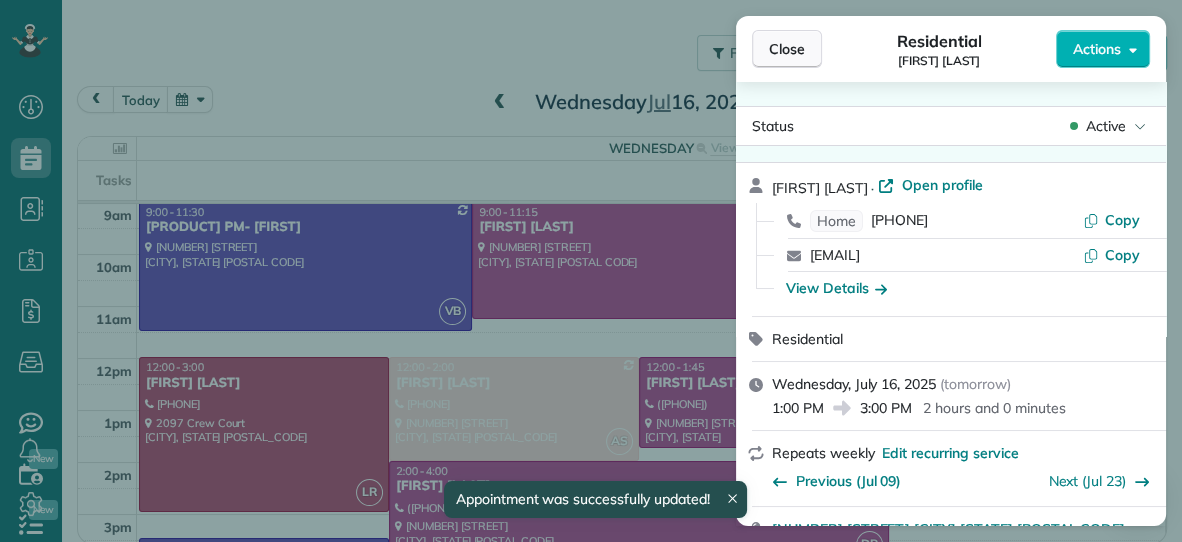 click on "Close" at bounding box center [787, 49] 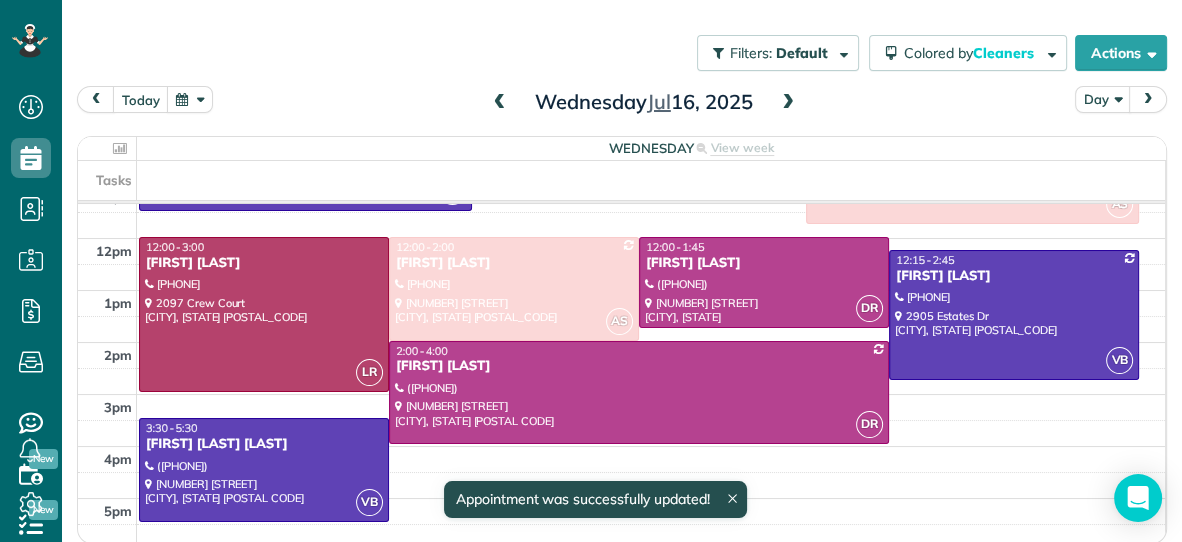 scroll, scrollTop: 229, scrollLeft: 0, axis: vertical 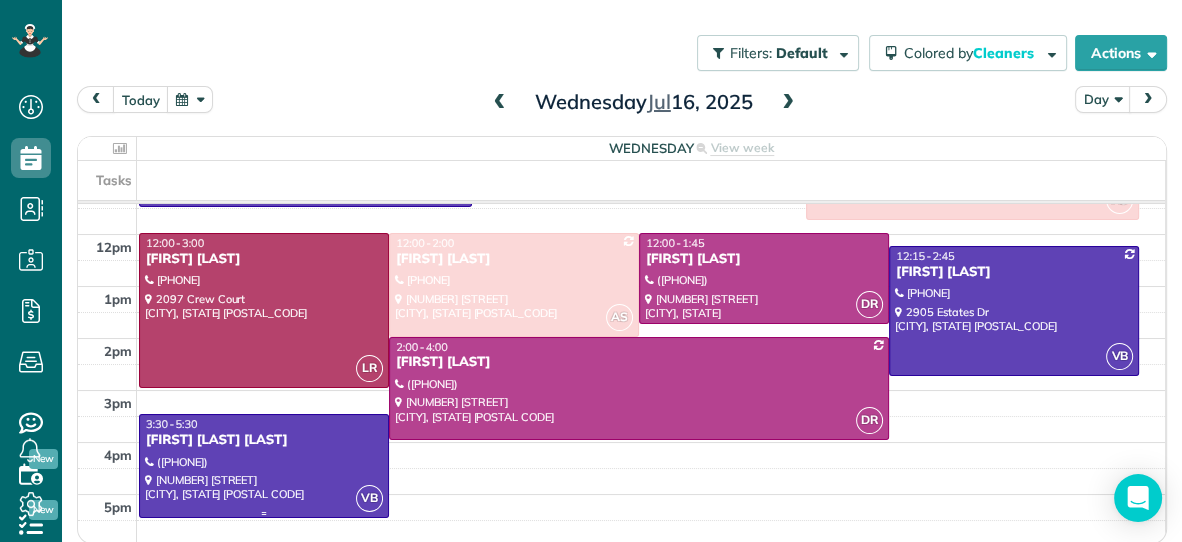click on "3:30 - 5:30" at bounding box center [264, 424] 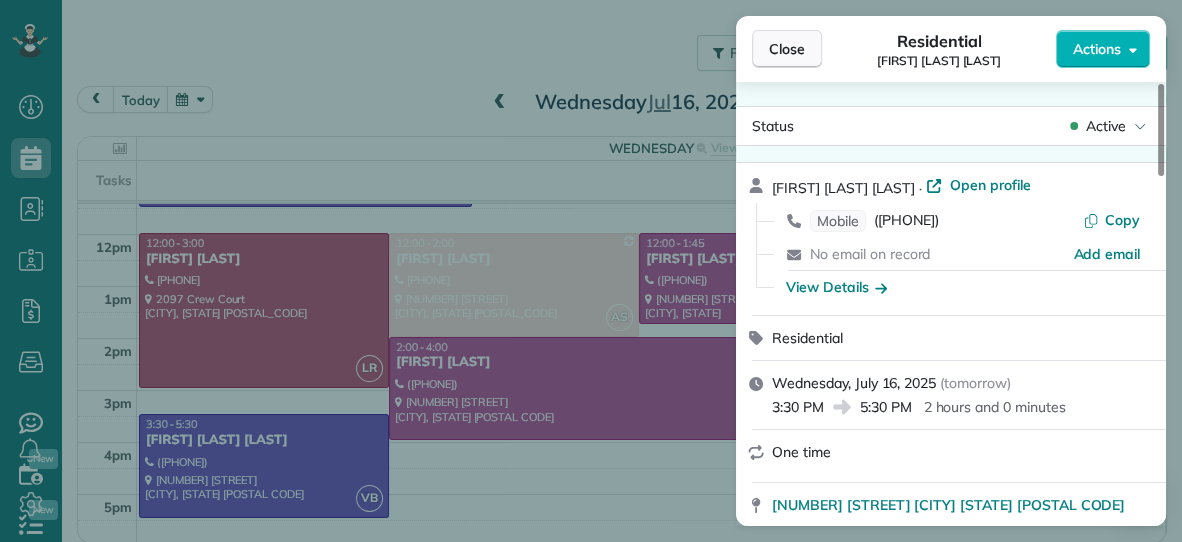 click on "Close" at bounding box center (787, 49) 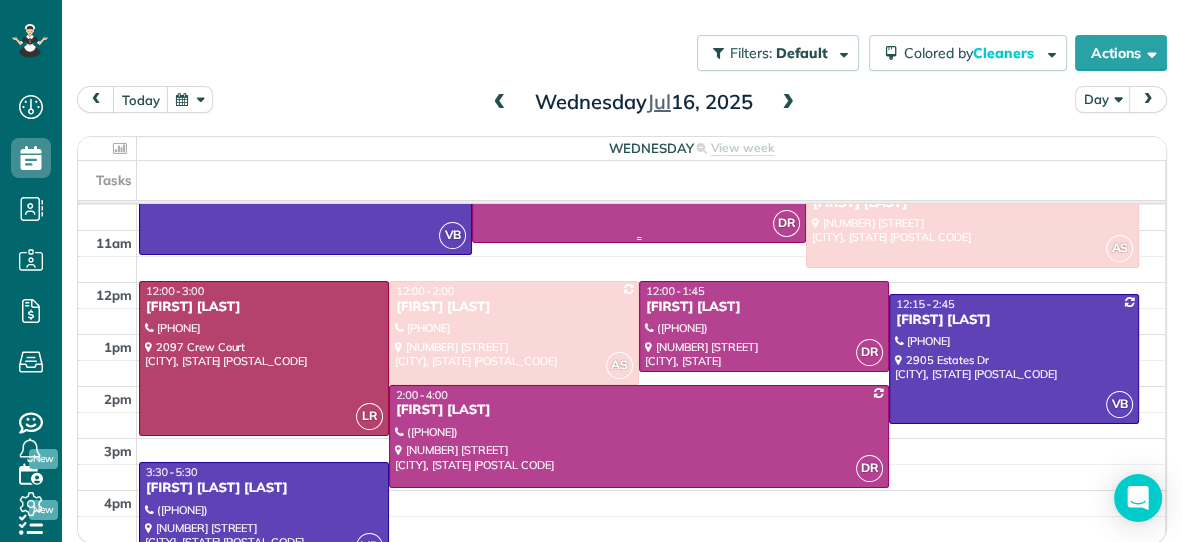 scroll, scrollTop: 175, scrollLeft: 0, axis: vertical 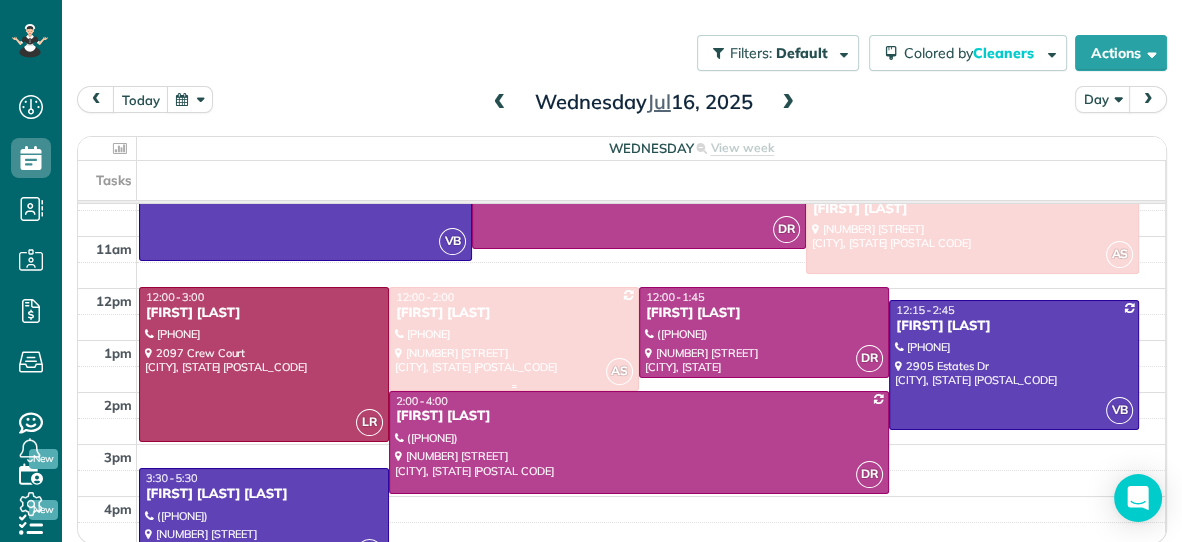 click at bounding box center [514, 338] 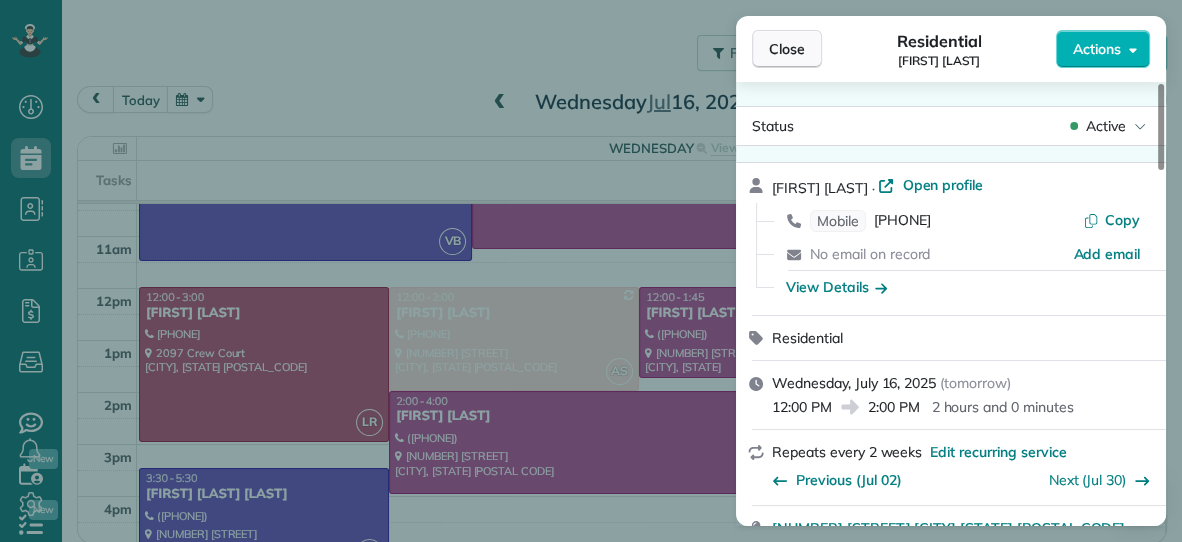 click on "Close" at bounding box center (787, 49) 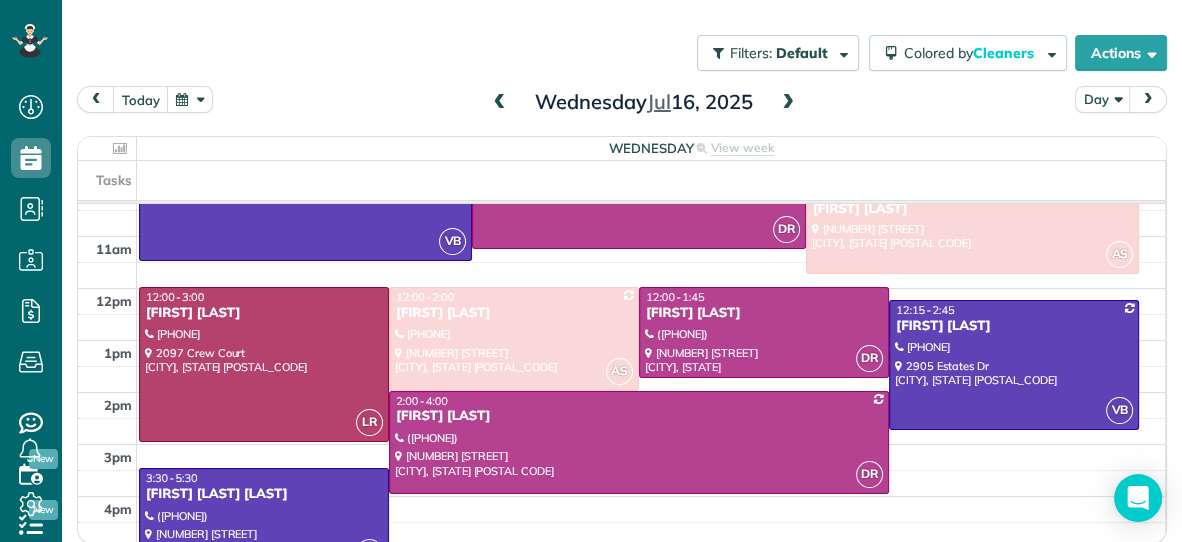 click at bounding box center [788, 103] 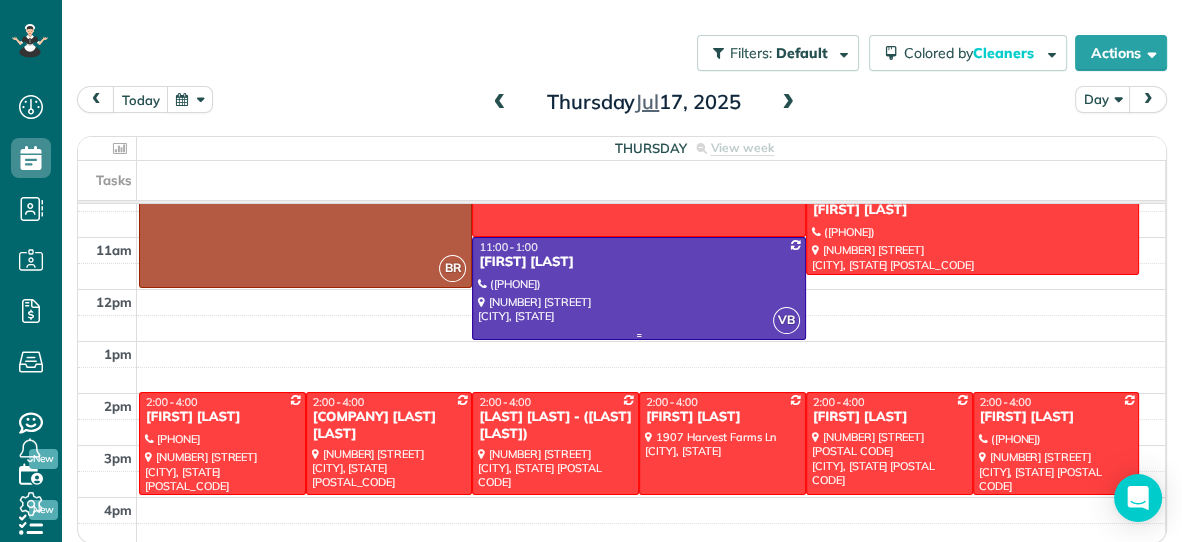 scroll, scrollTop: 187, scrollLeft: 0, axis: vertical 